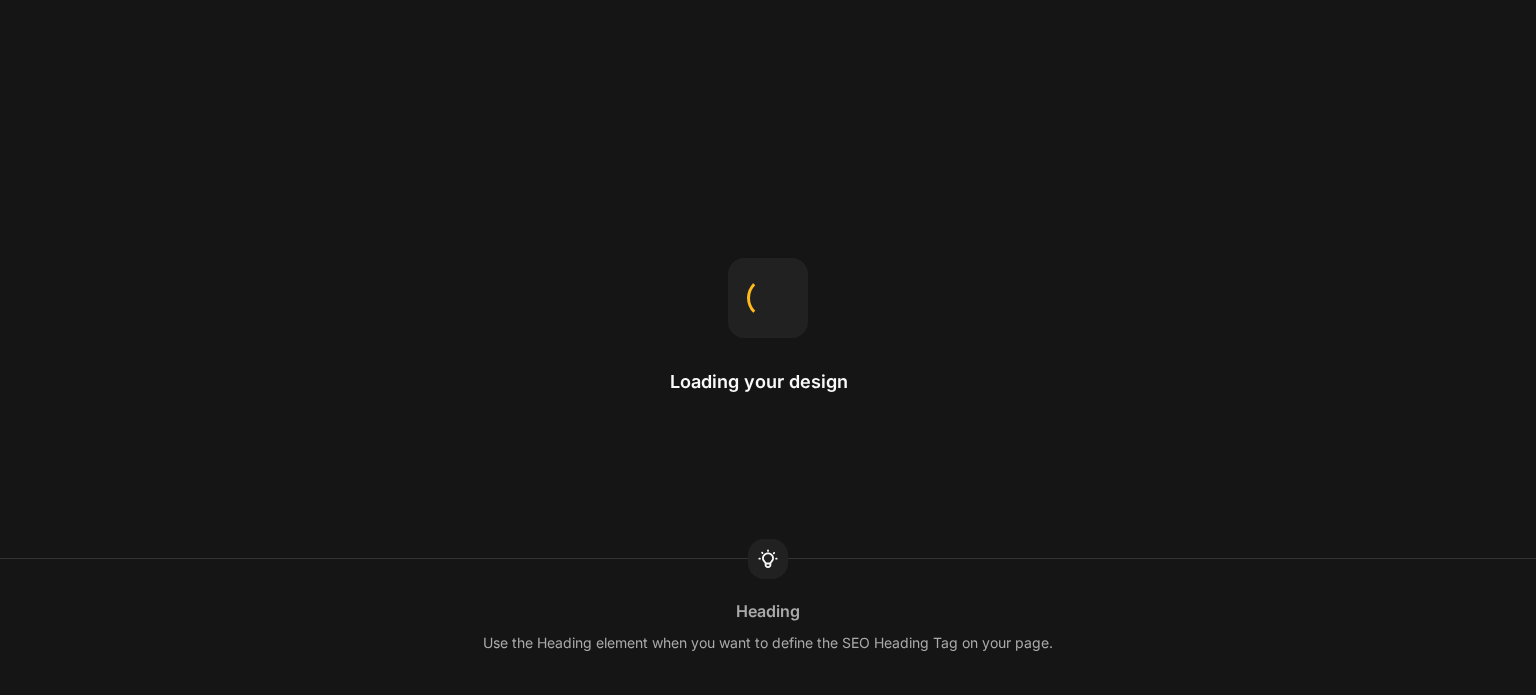 scroll, scrollTop: 0, scrollLeft: 0, axis: both 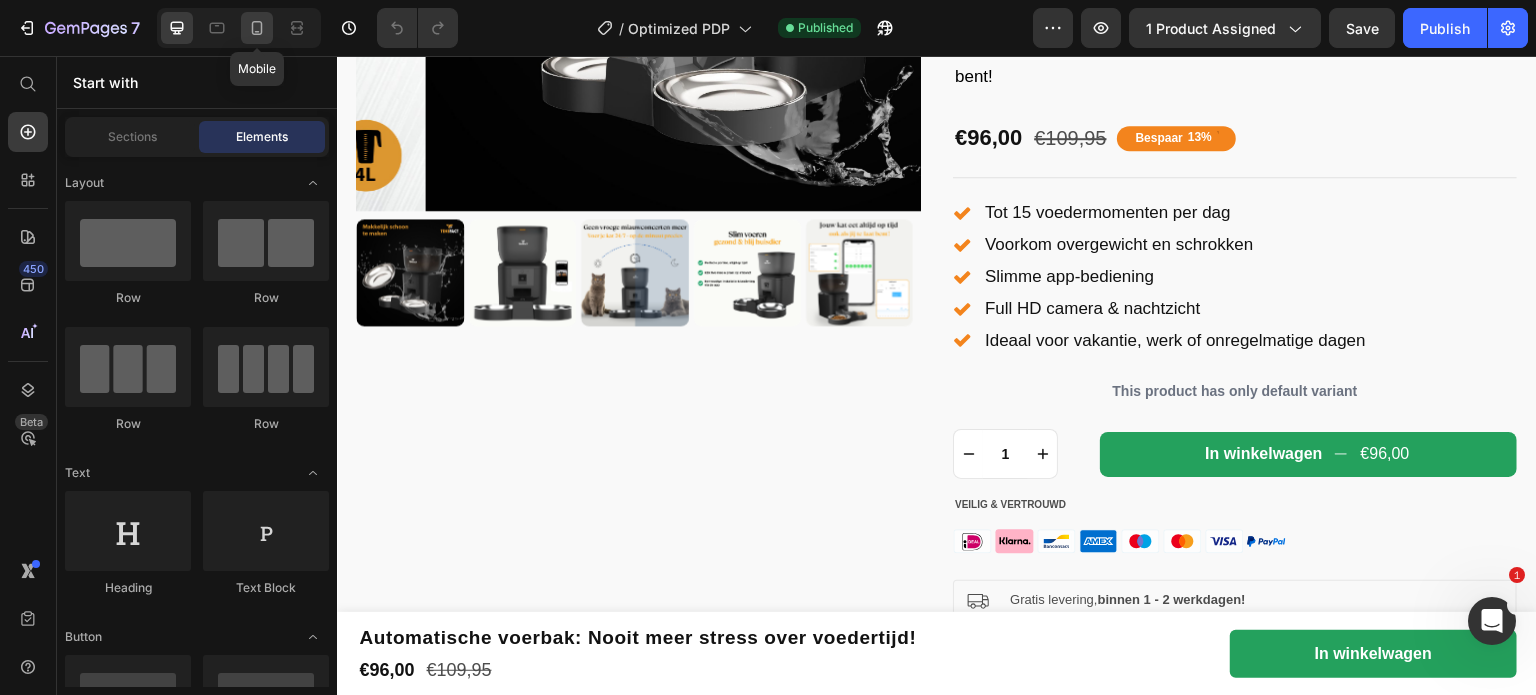 click 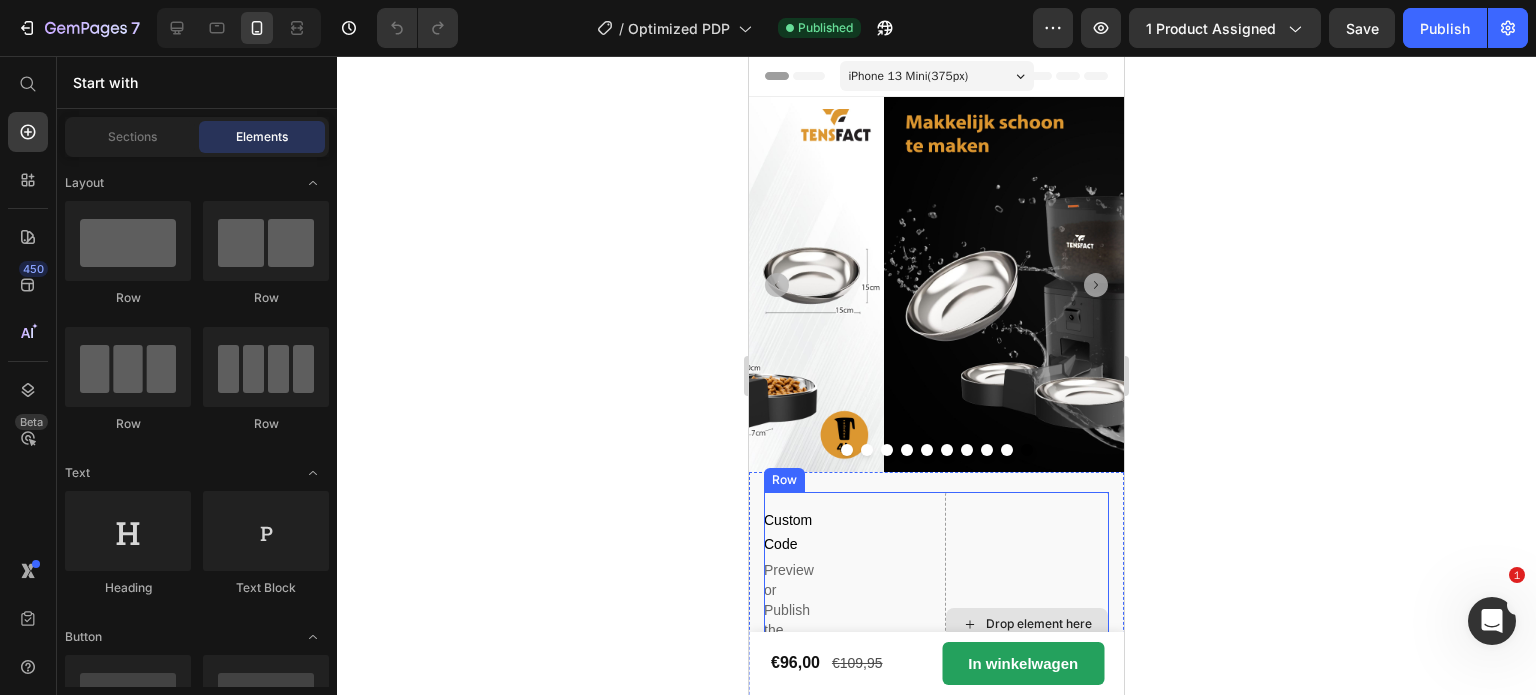 scroll, scrollTop: 0, scrollLeft: 0, axis: both 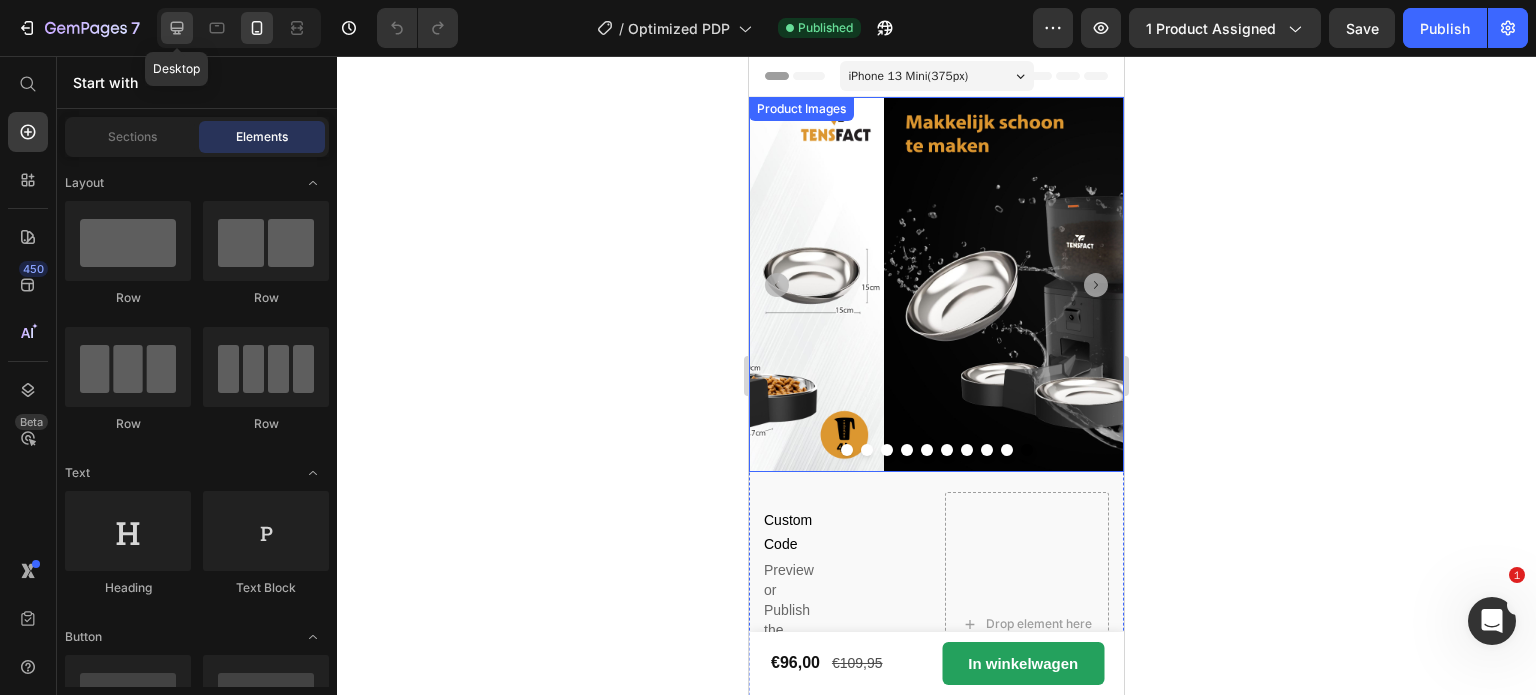 click 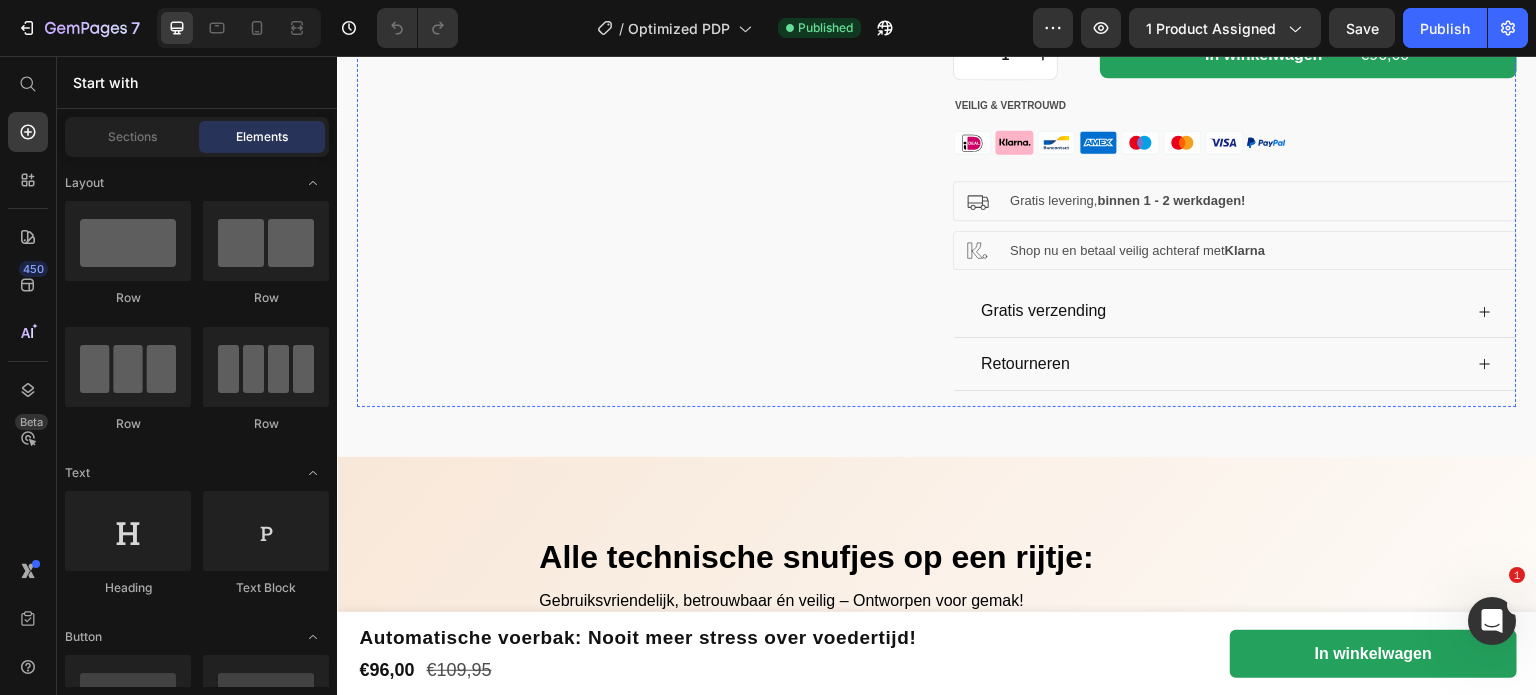 scroll, scrollTop: 900, scrollLeft: 0, axis: vertical 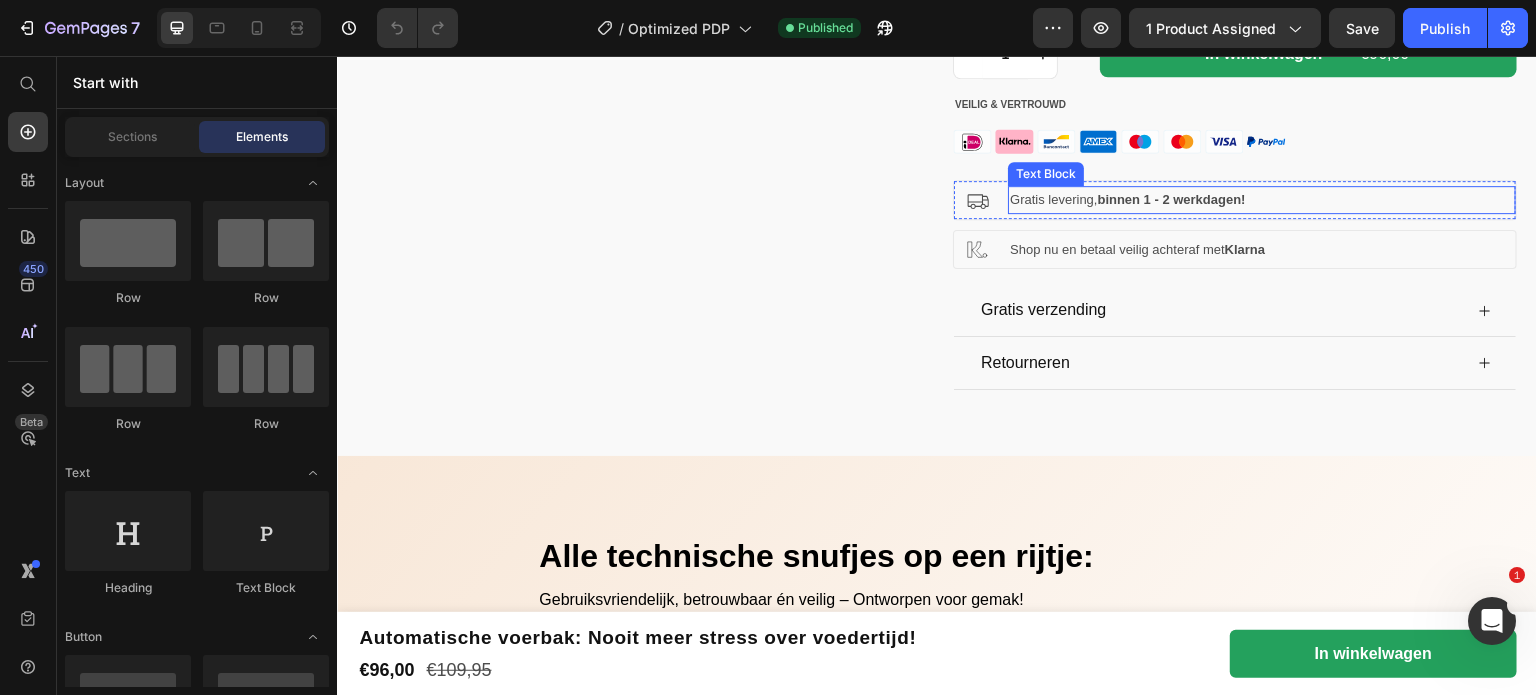 click on "binnen 1 - 2 werkdagen!" at bounding box center (1172, 199) 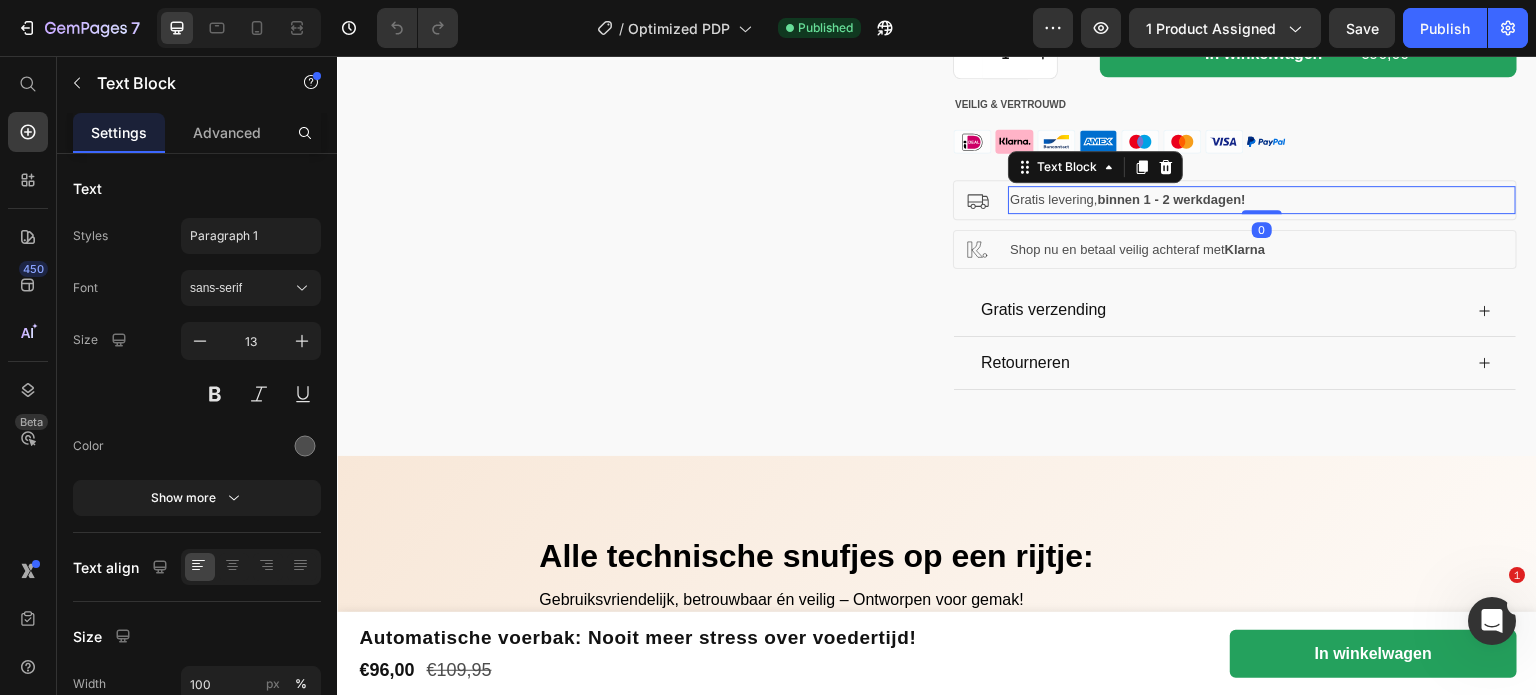 click on "Gratis levering,  binnen 1 - 2 werkdagen!" at bounding box center (1262, 199) 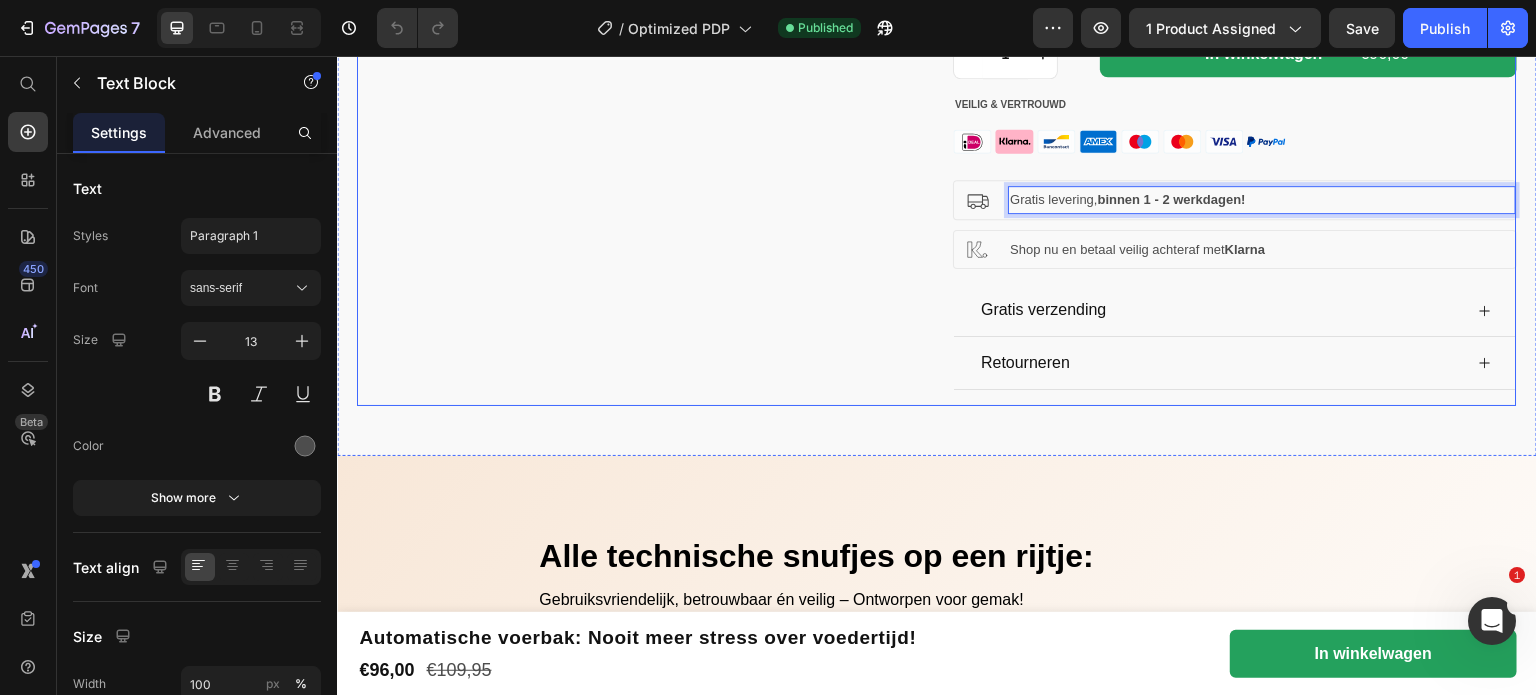 click on "Product Images" at bounding box center [639, -182] 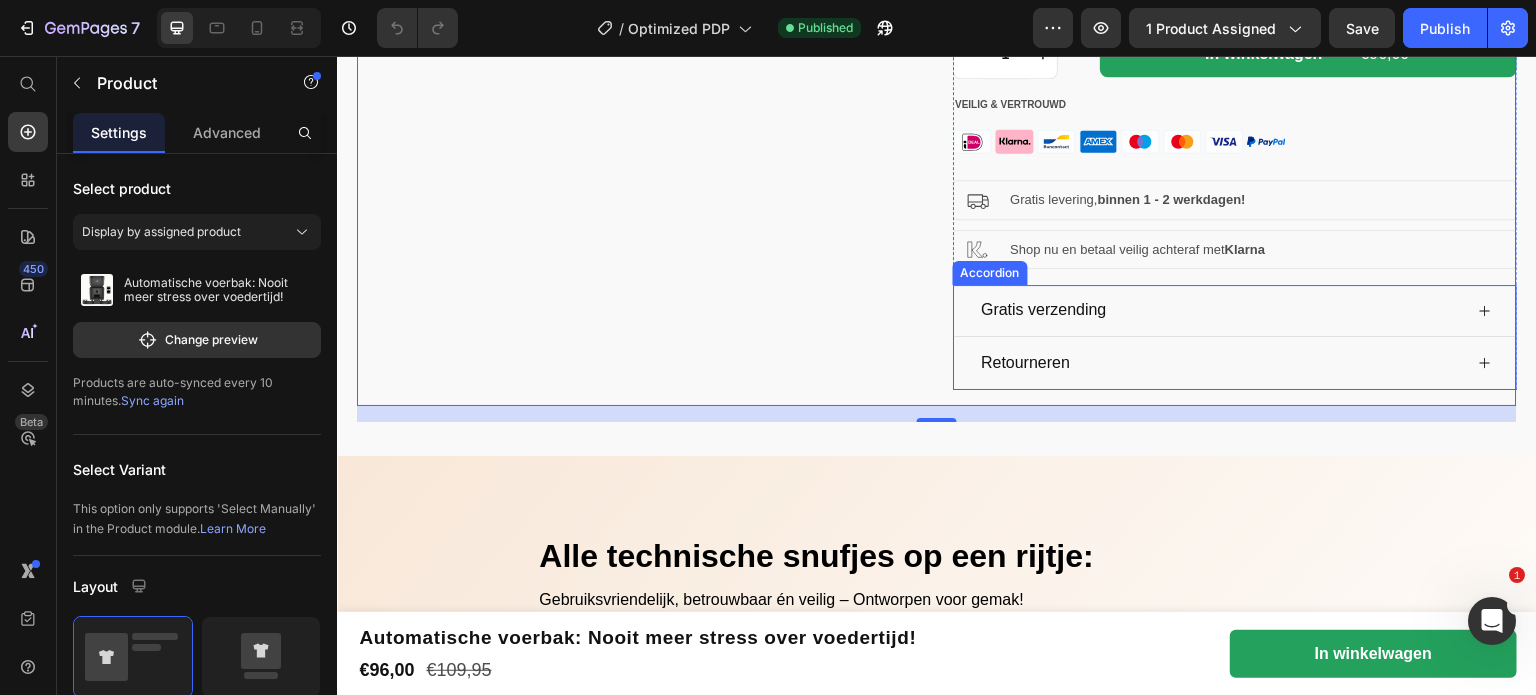 click on "Gratis verzending" at bounding box center (1220, 310) 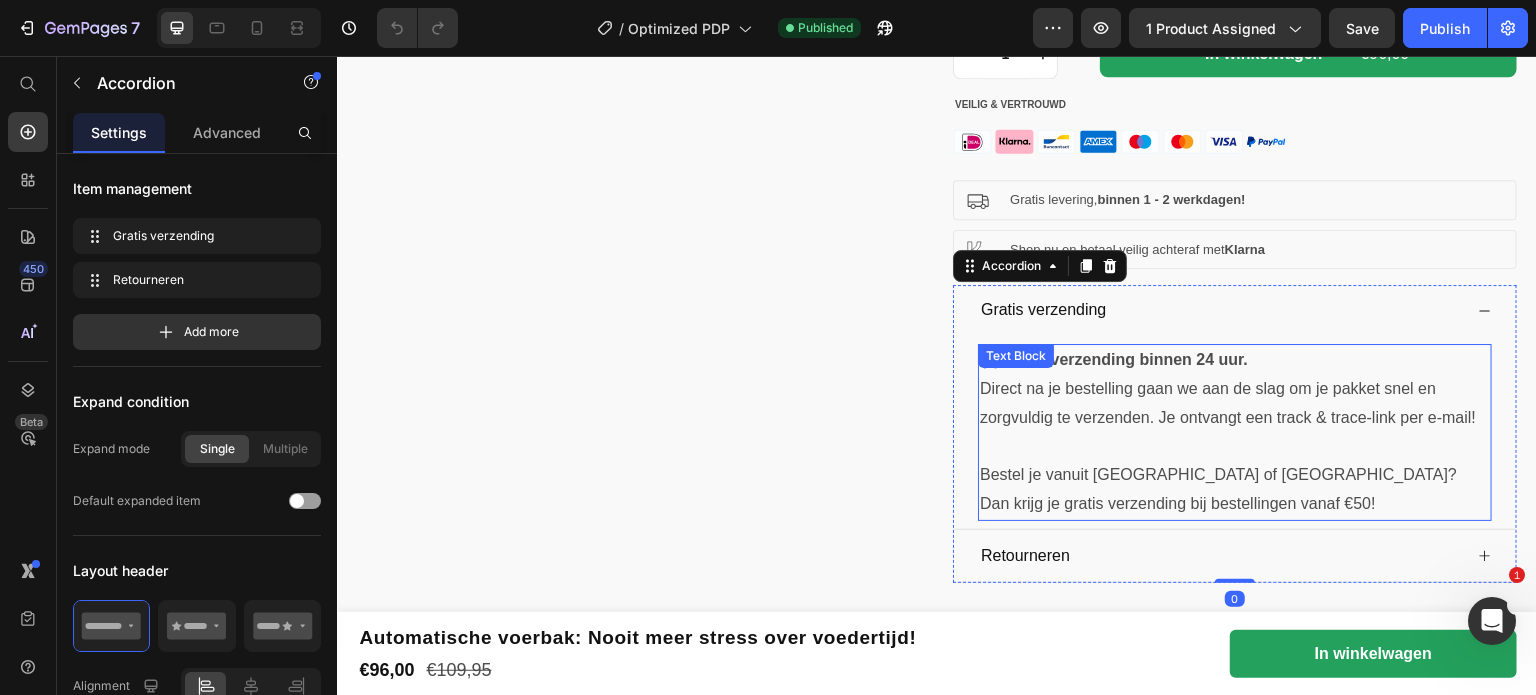 click on "Gratis verzending binnen 24 uur." at bounding box center [1124, 359] 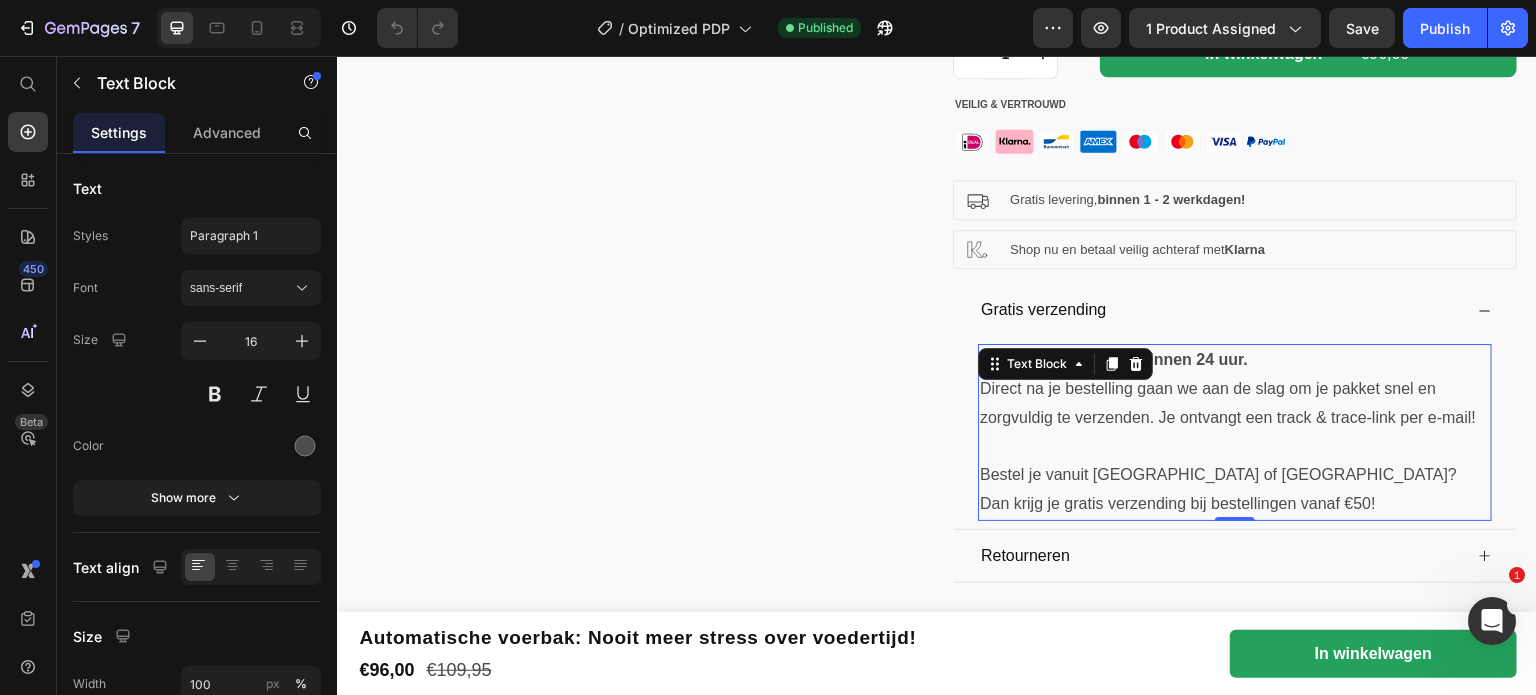 click on "Gratis verzending binnen 24 uur." at bounding box center [1124, 359] 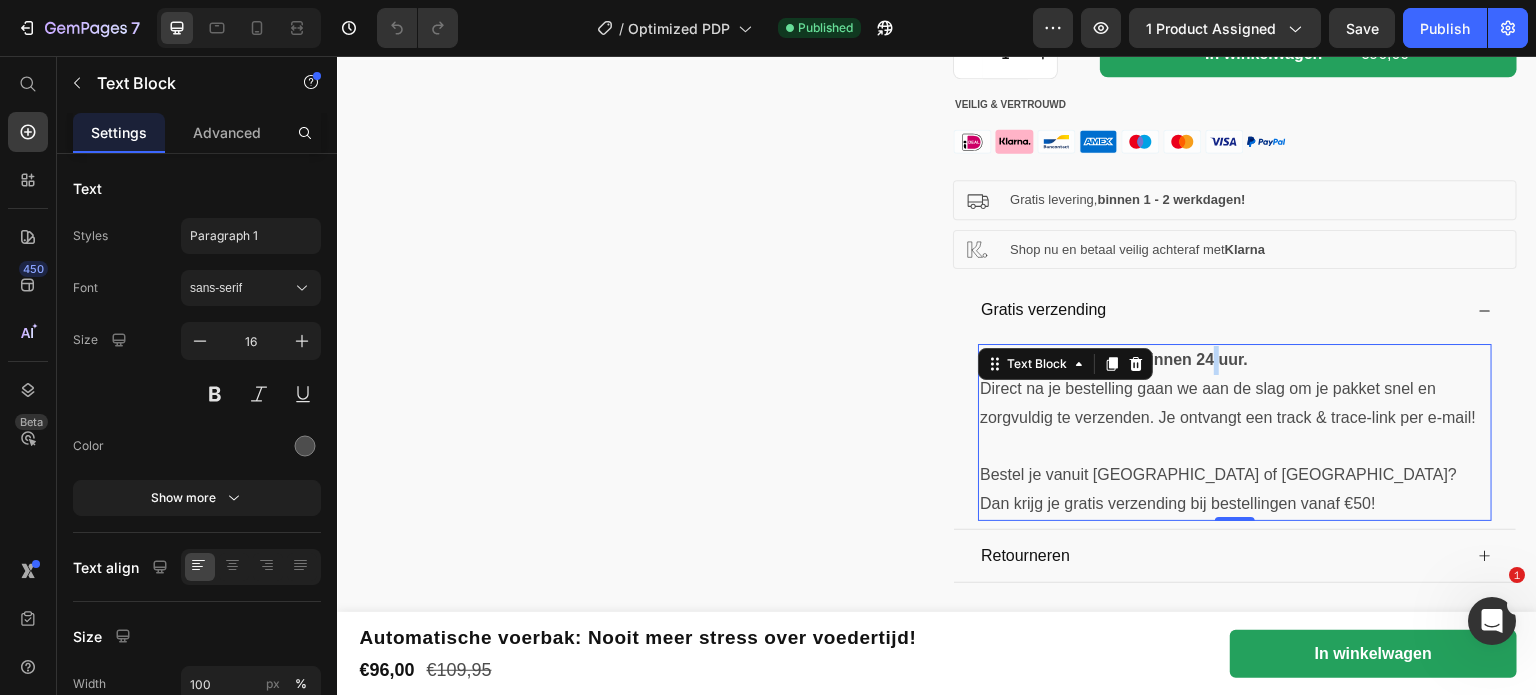 click on "Gratis verzending binnen 24 uur." at bounding box center (1124, 359) 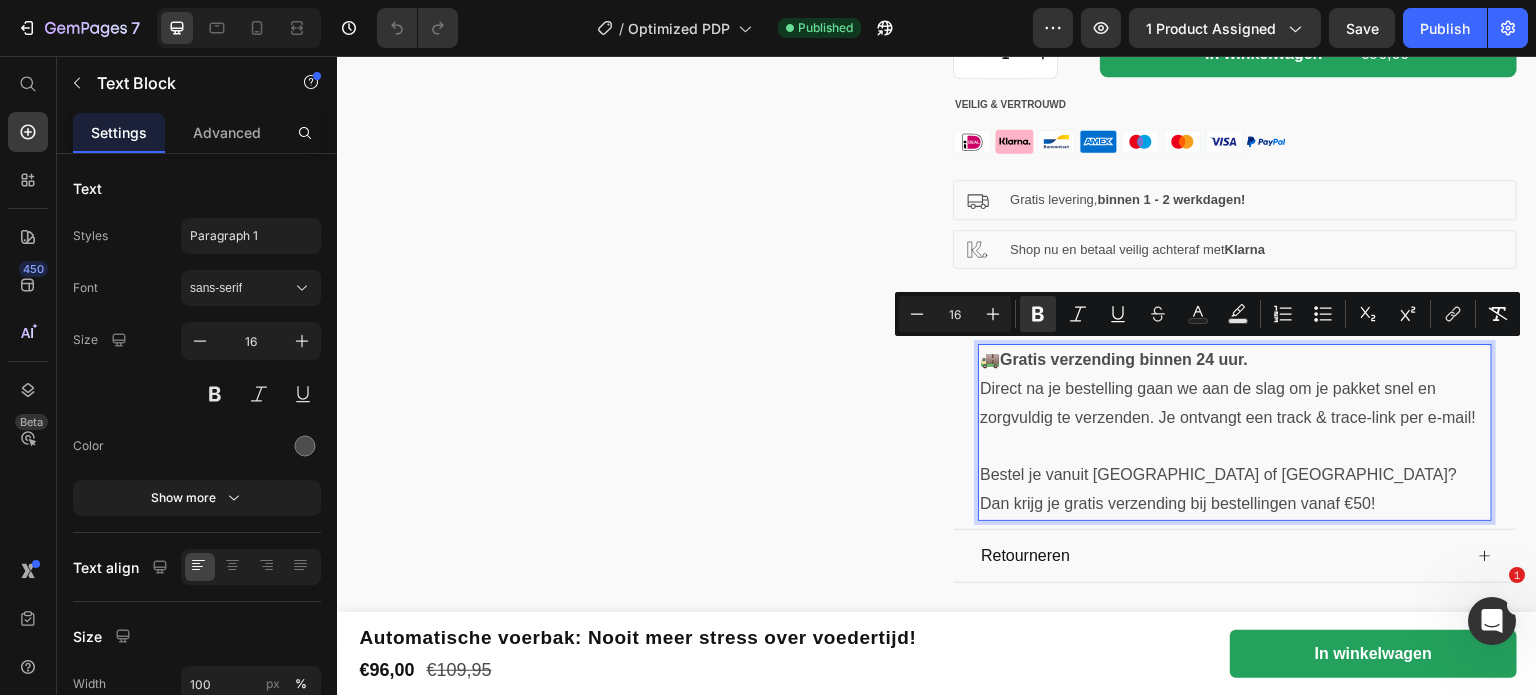 click on "Gratis verzending binnen 24 uur." at bounding box center (1124, 359) 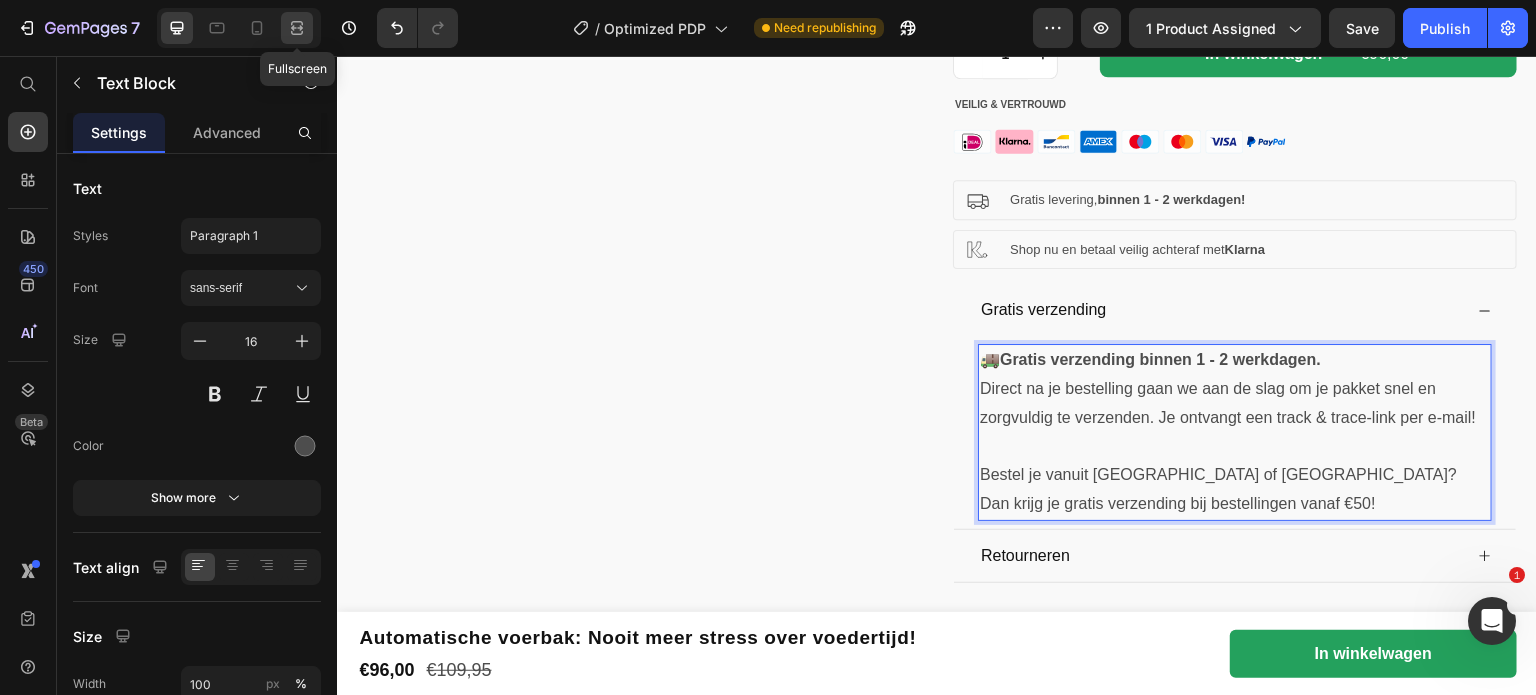 click 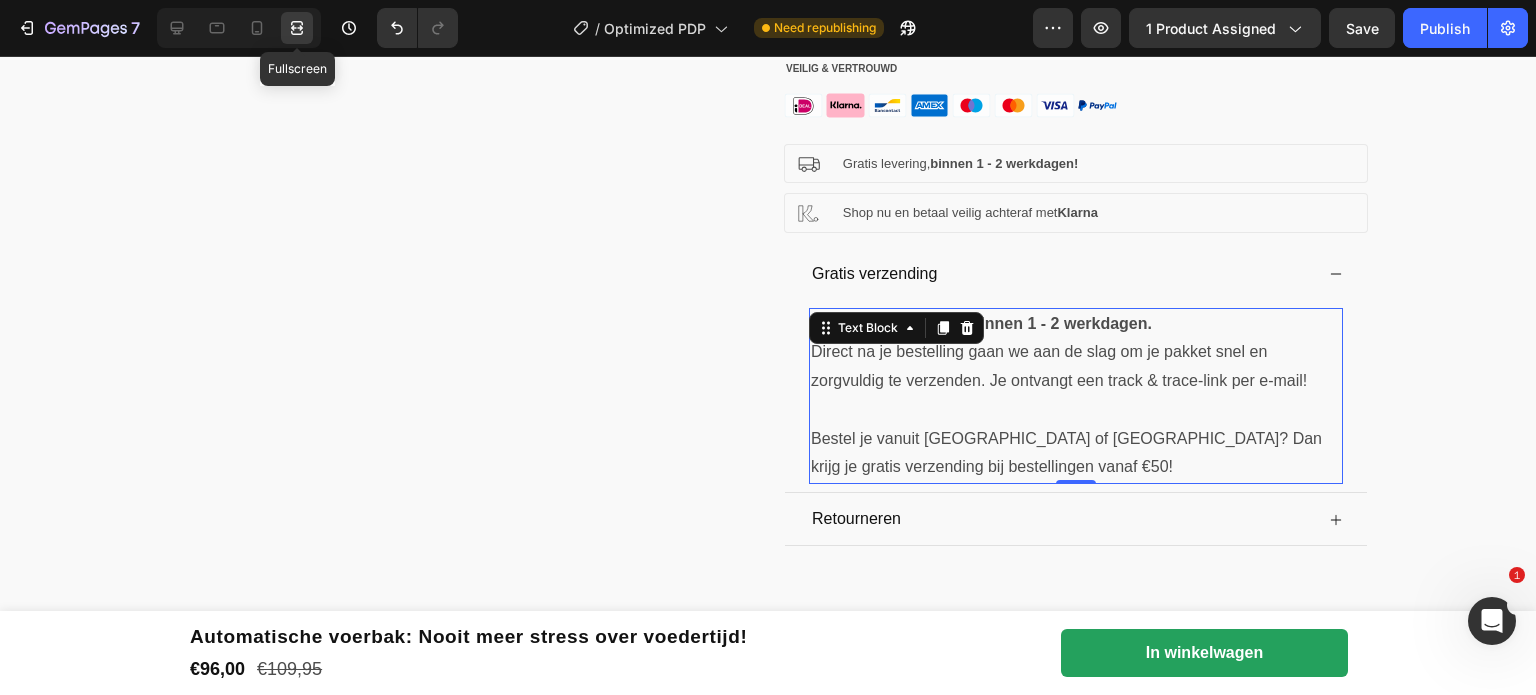 click 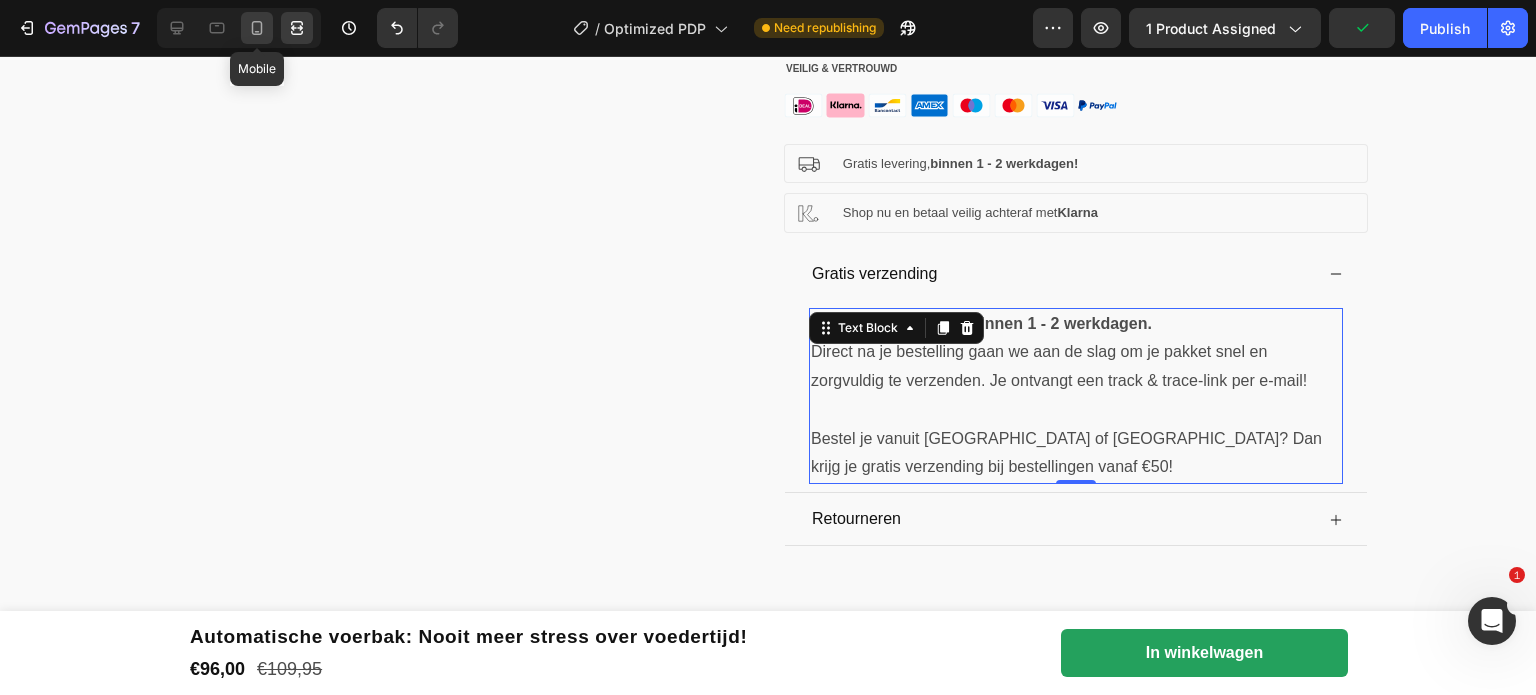 click 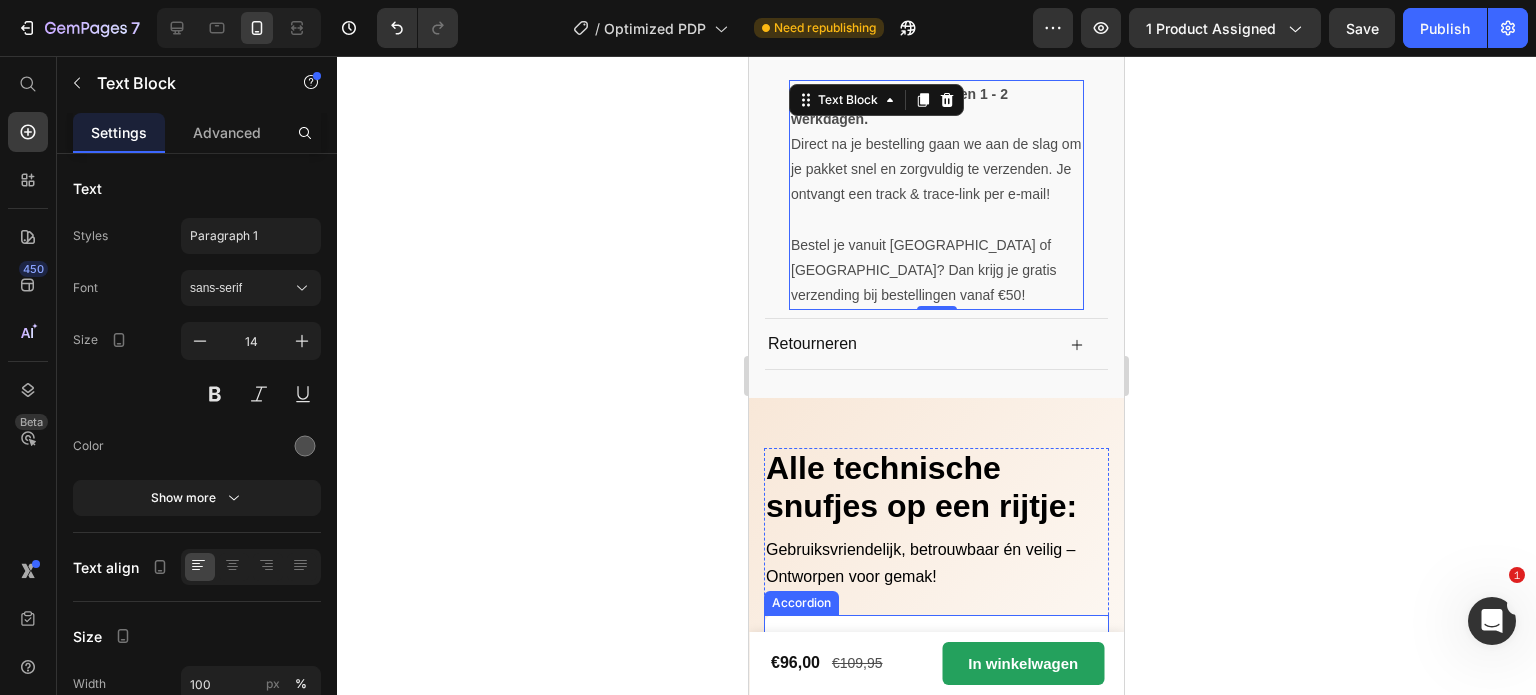 scroll, scrollTop: 1351, scrollLeft: 0, axis: vertical 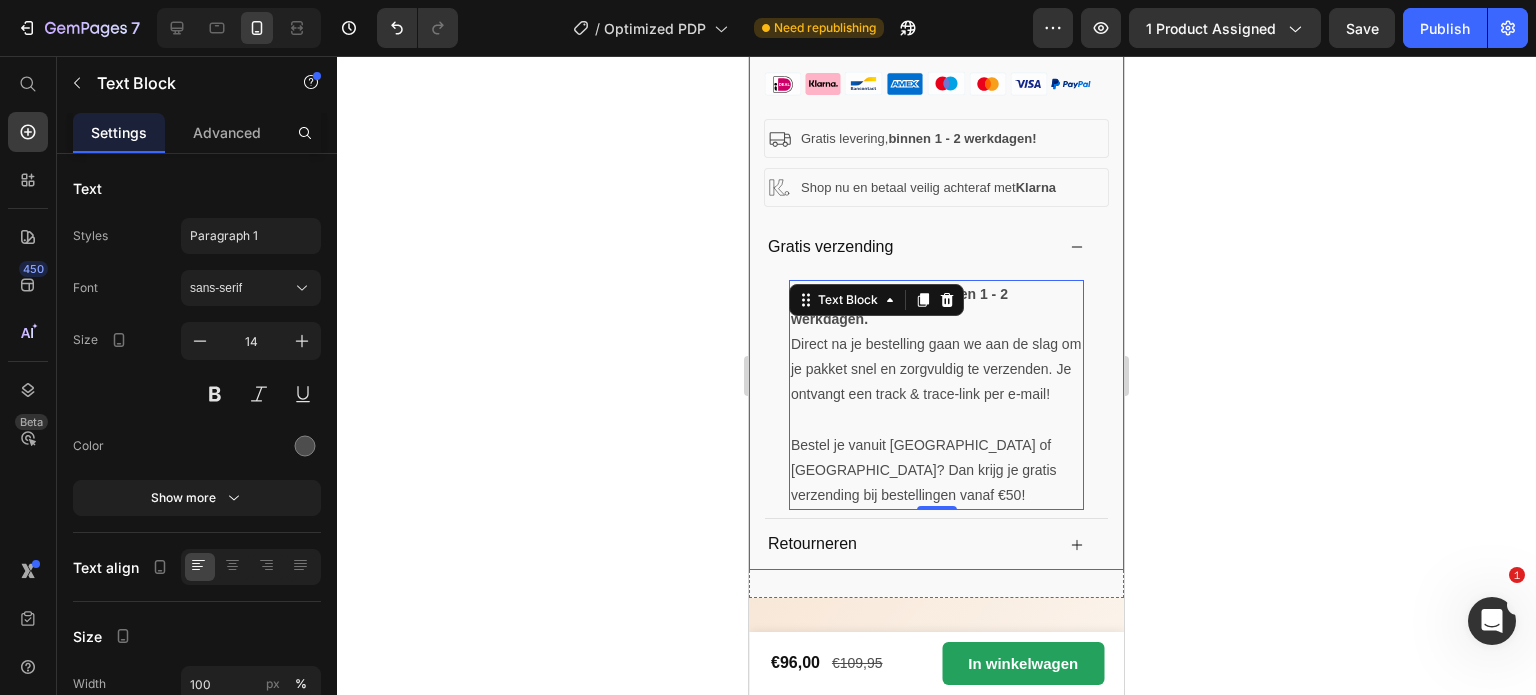 click on "Custom Code
Preview or Publish the page to see the content. Custom Code
Drop element here Row Automatische voerbak: Nooit meer stress over voedertijd! Product Title De slimme voeroplossing voor jouw kat of hond, ook als jij er even niet bent! Heading €96,00 Product Price €109,95 Product Price Bespaar 13% Discount Tag Row                Title Line
Tot 15 voedermomenten per dag
Voorkom overgewicht en schrokken
Slimme app-bediening
Full HD camera & nachtzicht
Ideaal voor vakantie, werk of onregelmatige dagen Item List This product has only default variant Product Variants & Swatches 1 Product Quantity In winkelwagen
€96,00 Add to Cart Row VEILIG & VERTROUWD Text Block
Icon
Icon
Icon" at bounding box center (936, -155) 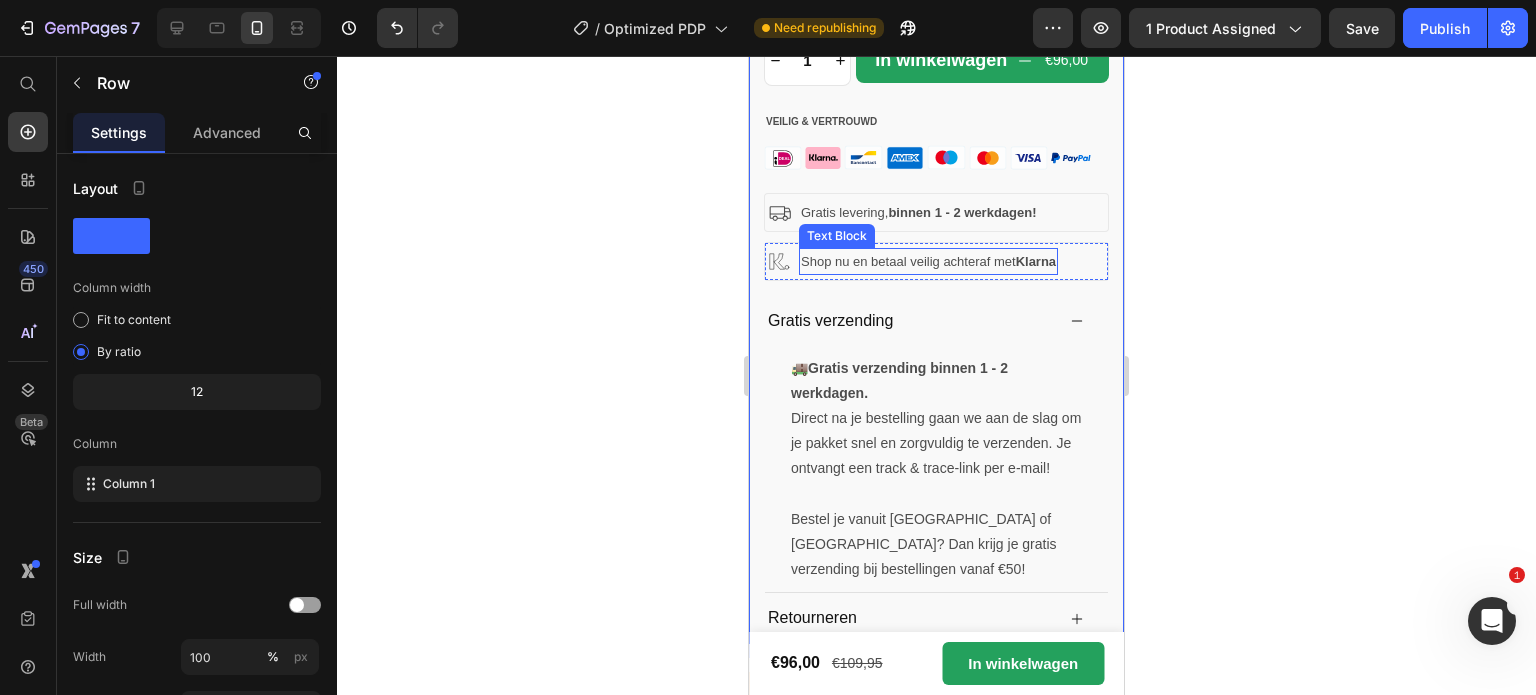 scroll, scrollTop: 1351, scrollLeft: 0, axis: vertical 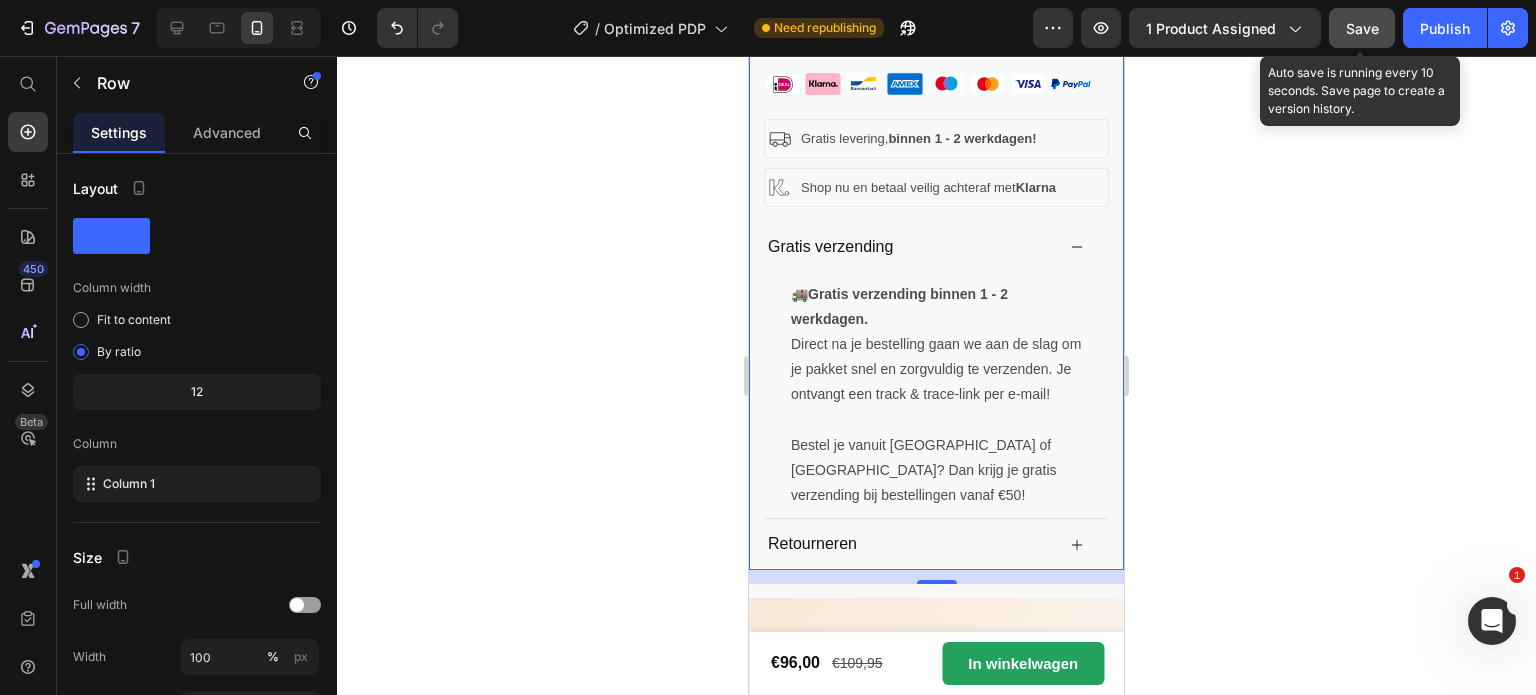 click on "Save" at bounding box center [1362, 28] 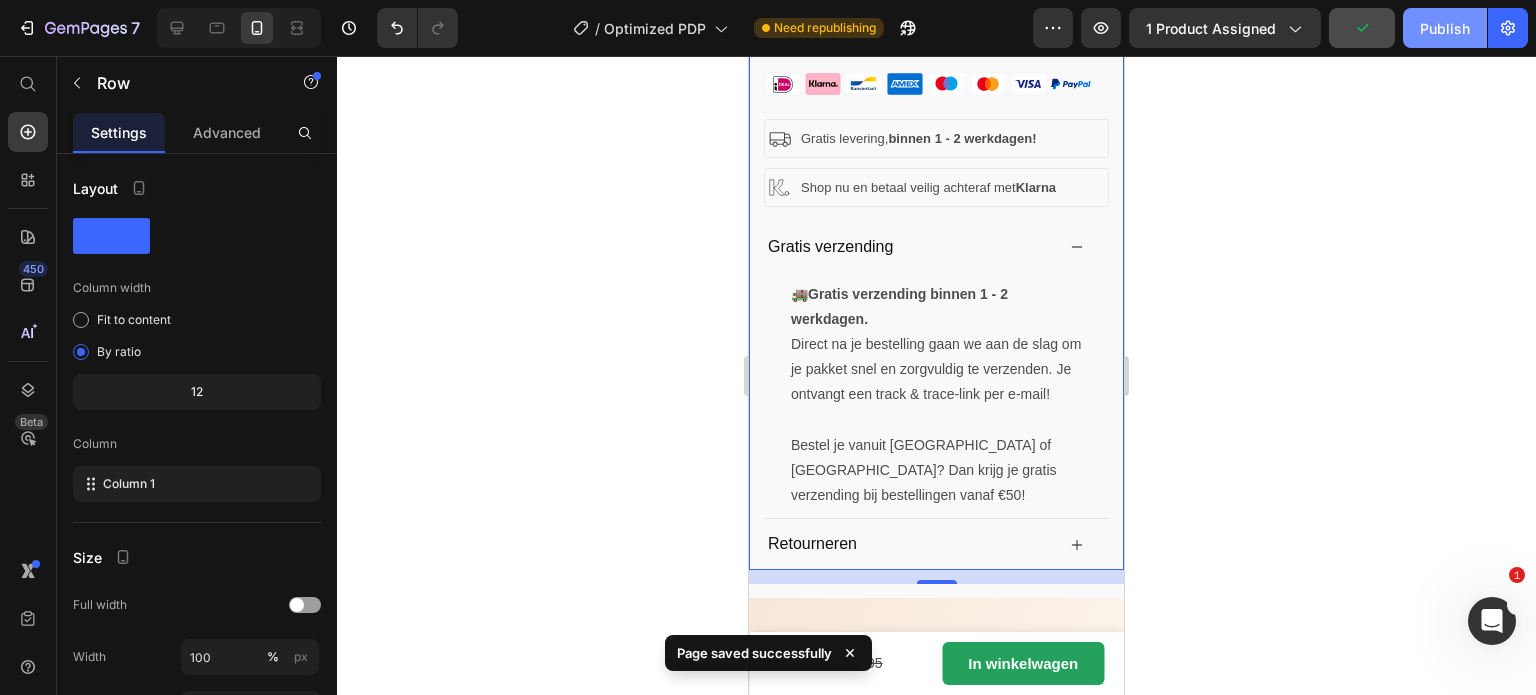click on "Publish" at bounding box center [1445, 28] 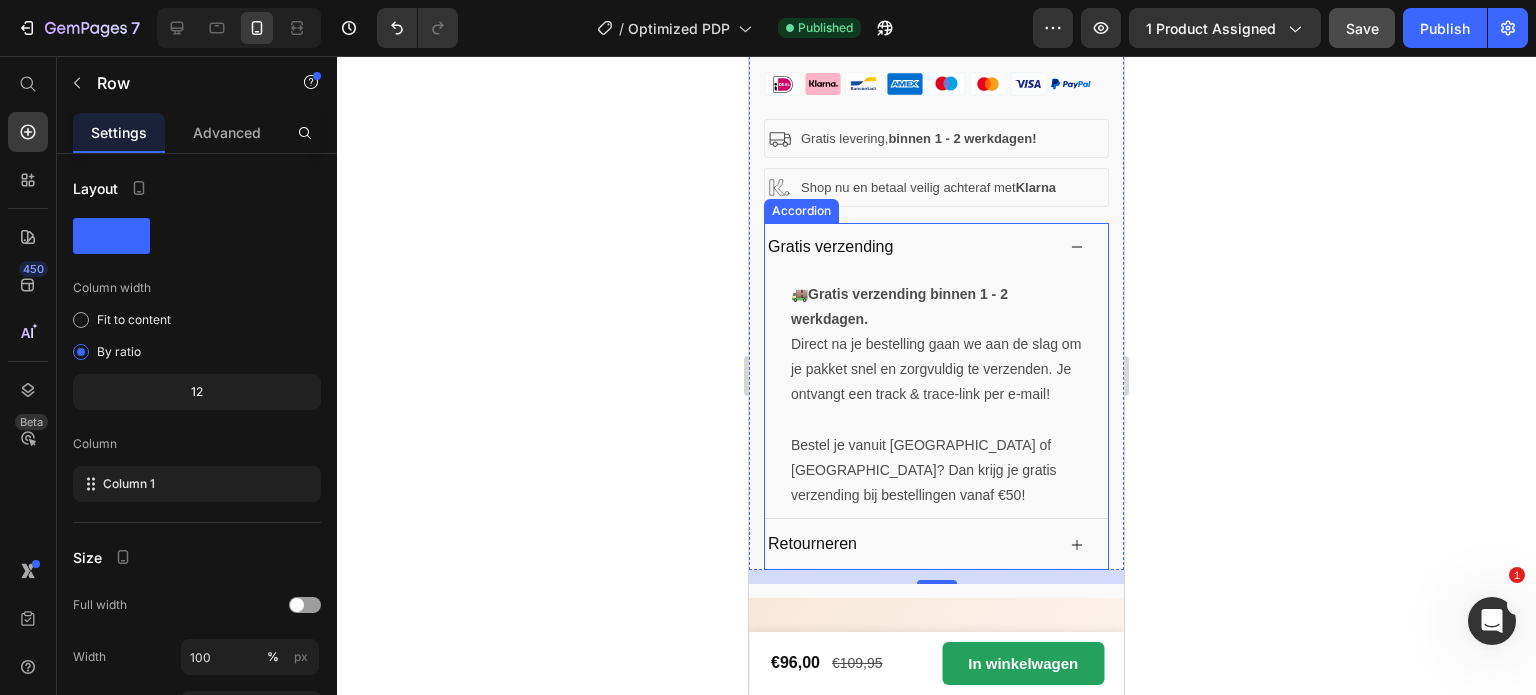 click on "Gratis verzending" at bounding box center (909, 247) 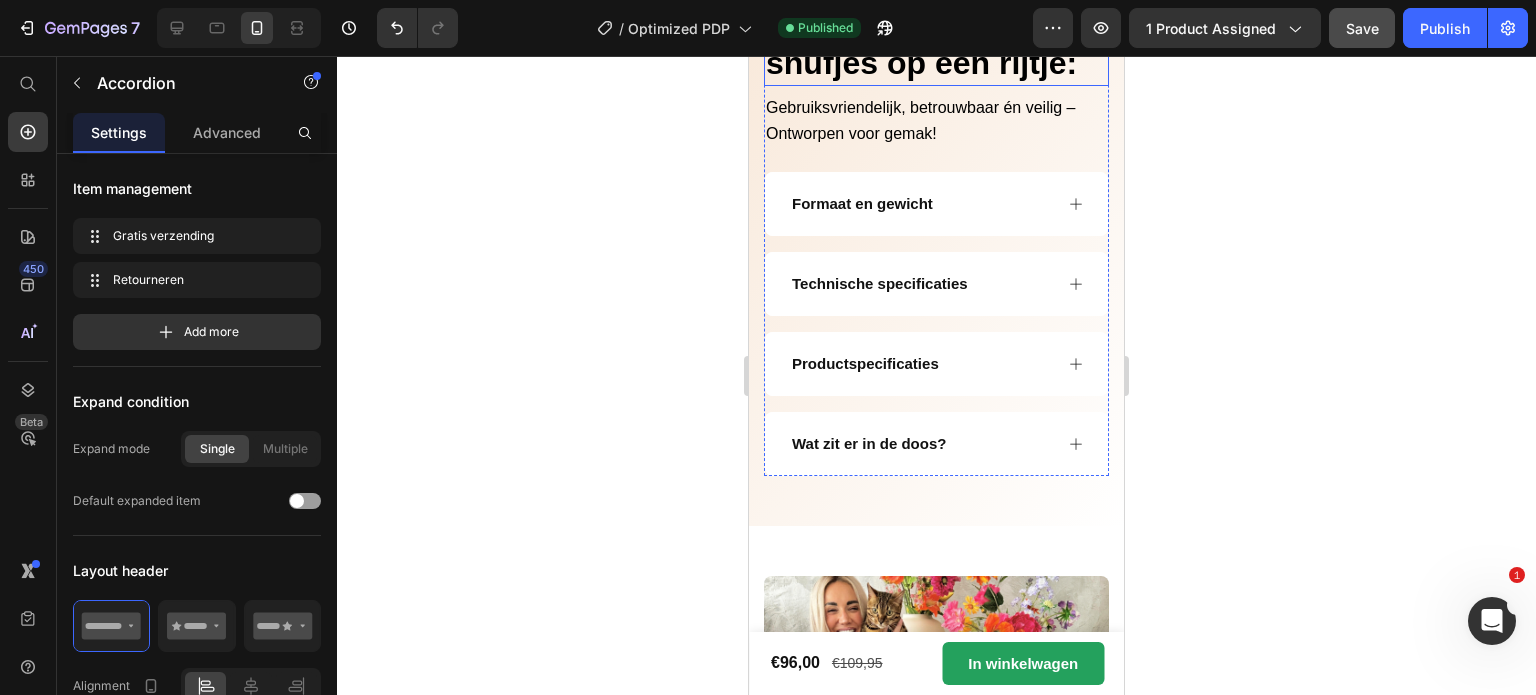 scroll, scrollTop: 1751, scrollLeft: 0, axis: vertical 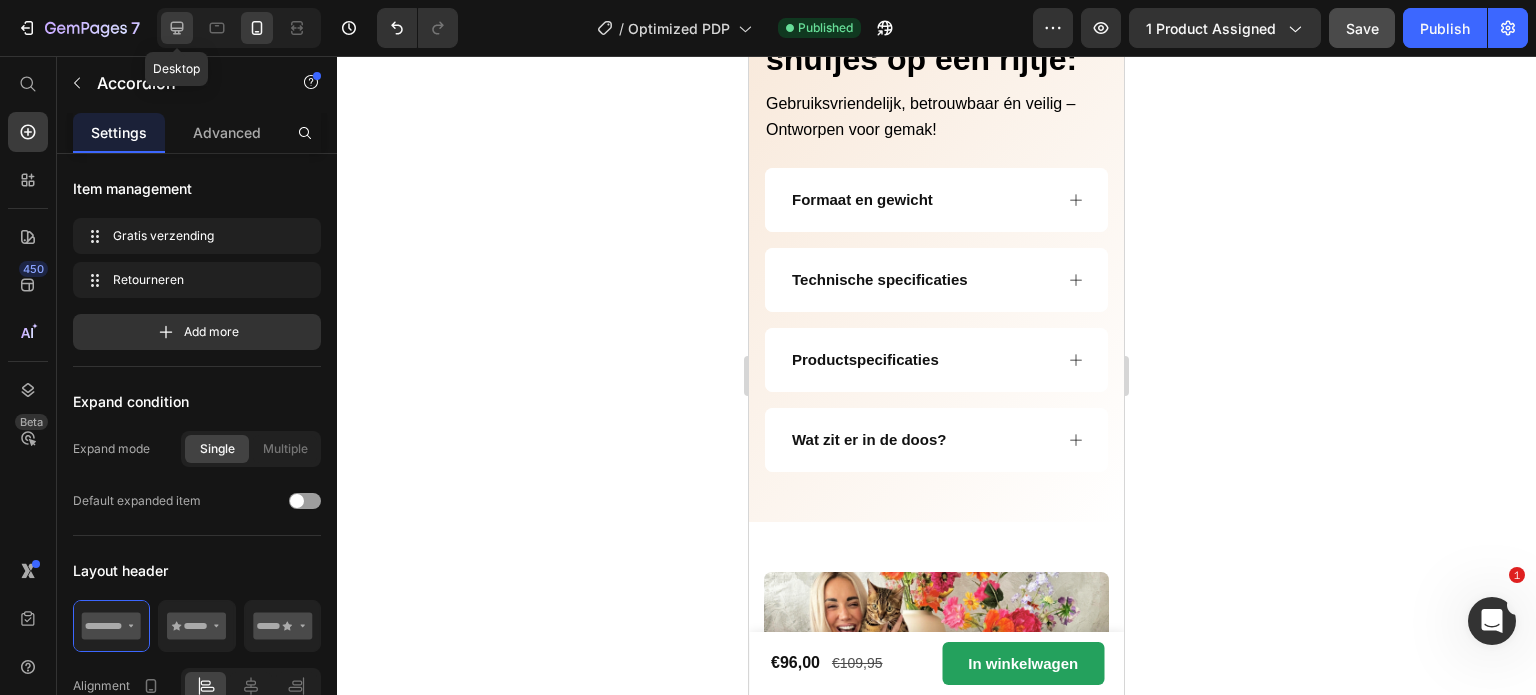 click 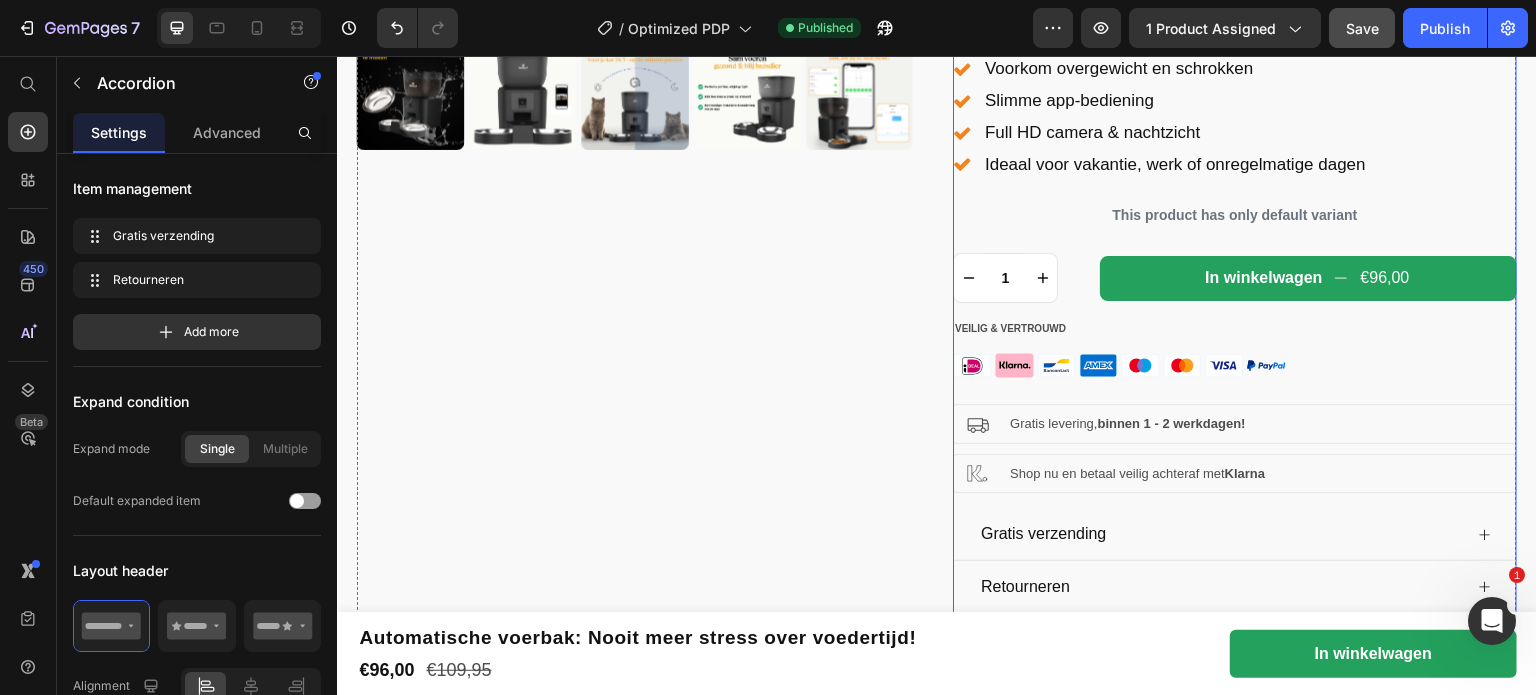 scroll, scrollTop: 876, scrollLeft: 0, axis: vertical 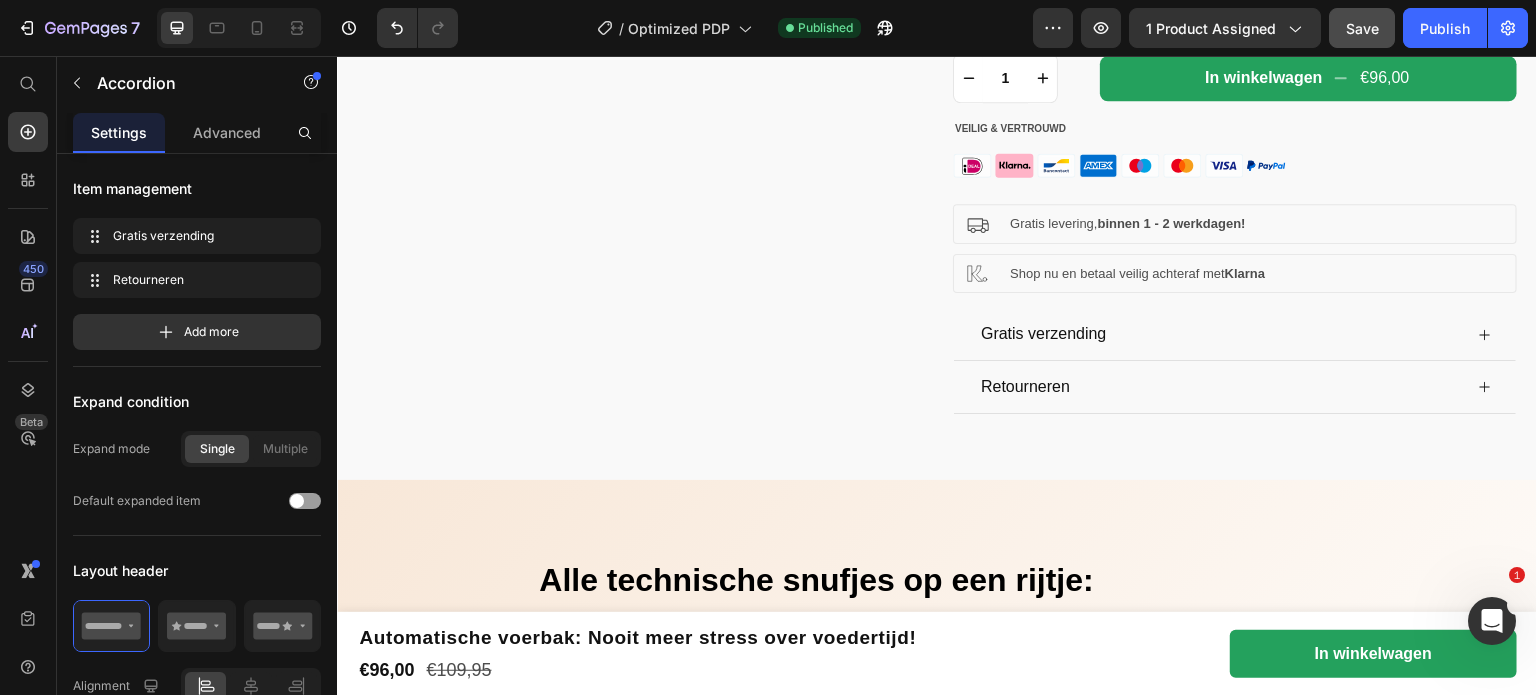 click on "Gratis verzending" at bounding box center [1220, 334] 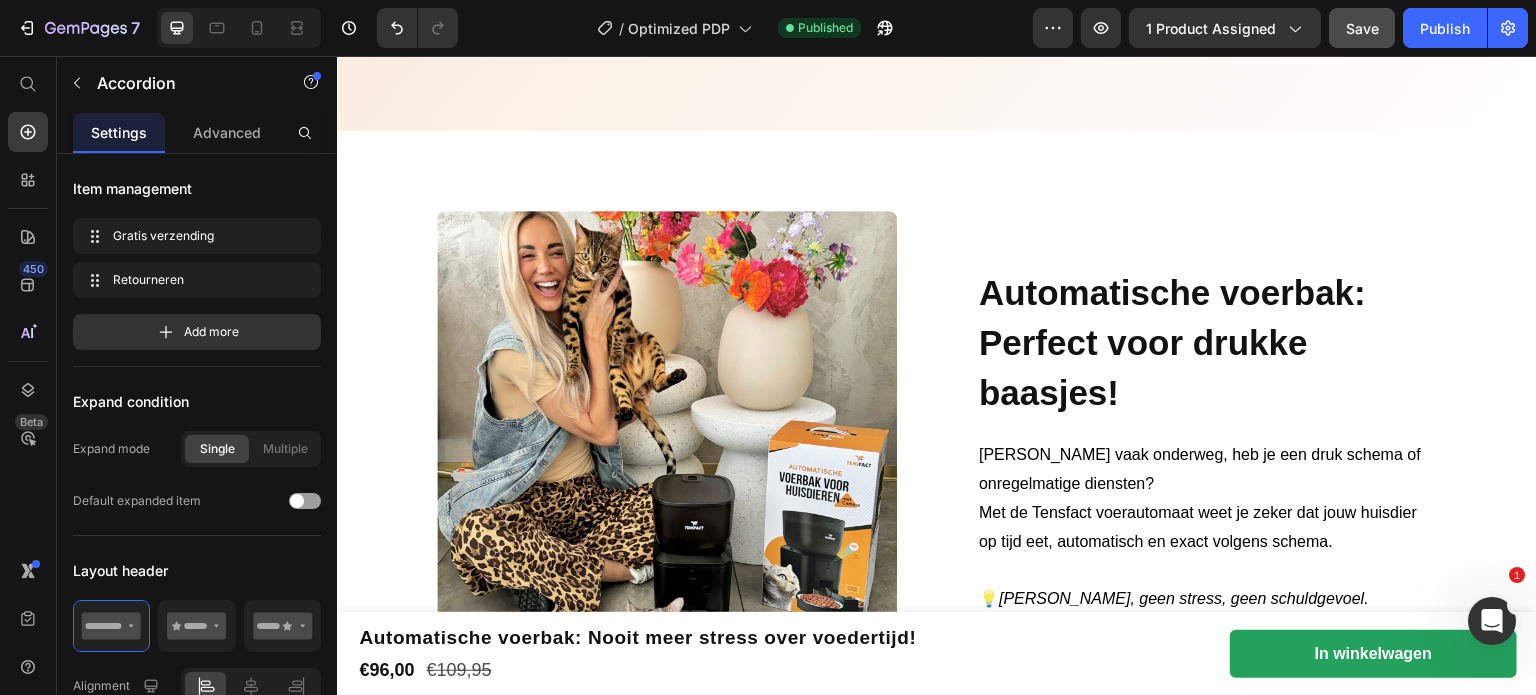 scroll, scrollTop: 1983, scrollLeft: 0, axis: vertical 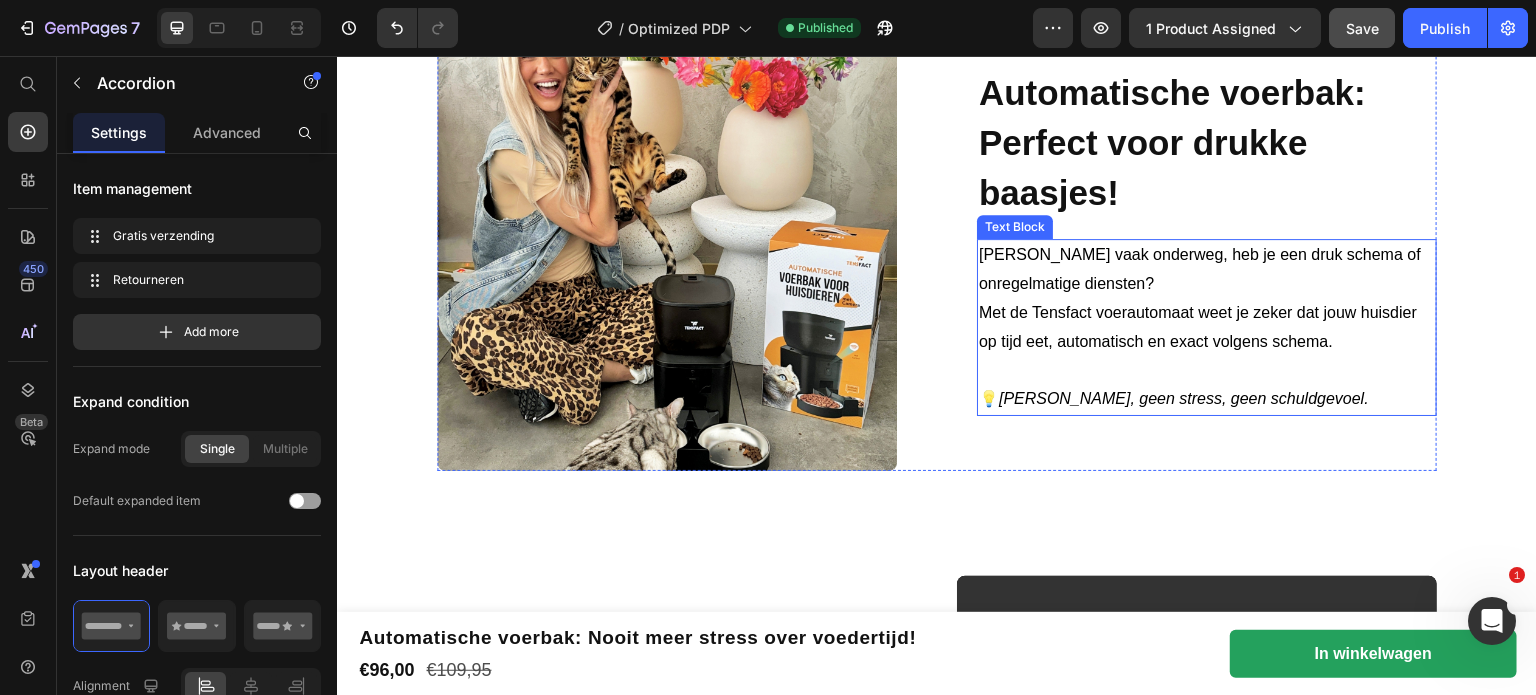 click on "[PERSON_NAME] vaak onderweg, heb je een druk schema of onregelmatige diensten? Met de Tensfact voerautomaat weet je zeker dat jouw huisdier op tijd eet, automatisch en exact volgens schema." at bounding box center (1207, 313) 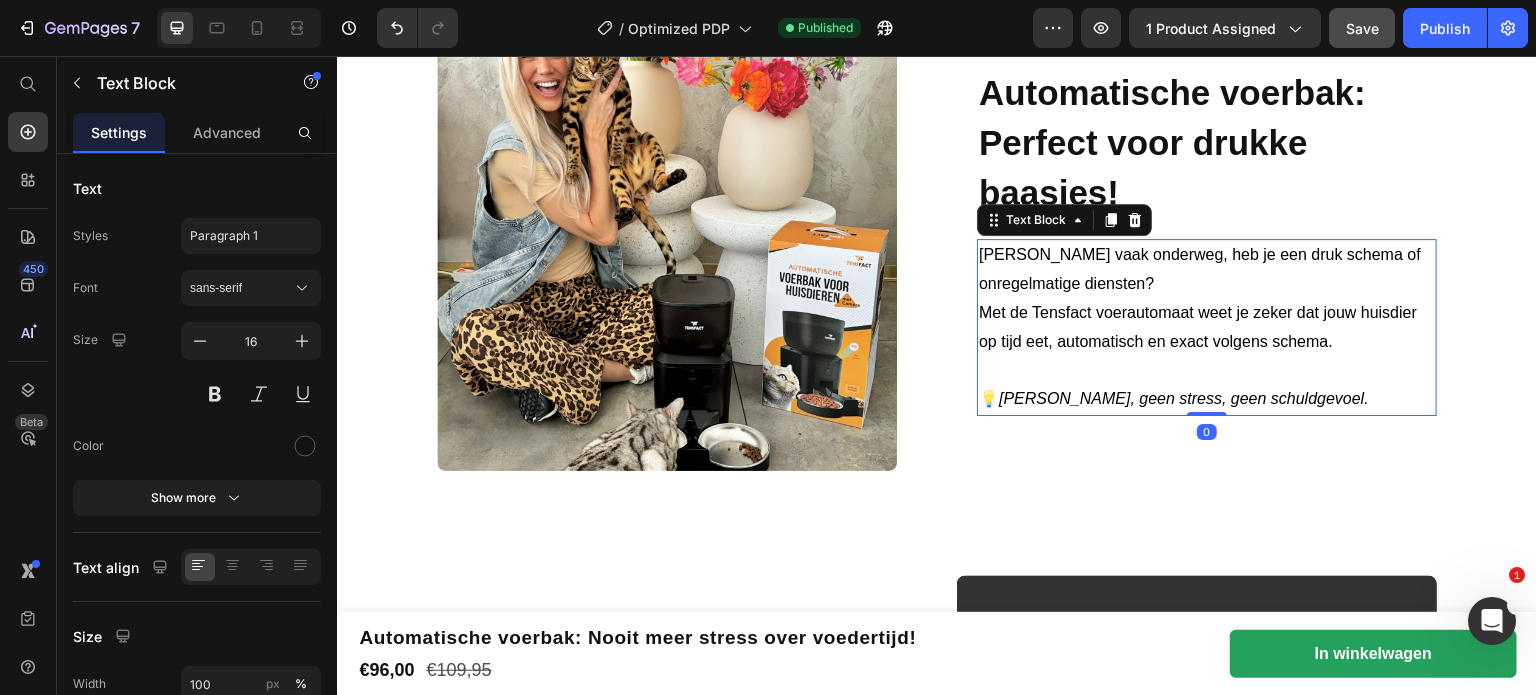 click on "[PERSON_NAME] vaak onderweg, heb je een druk schema of onregelmatige diensten? Met de Tensfact voerautomaat weet je zeker dat jouw huisdier op tijd eet, automatisch en exact volgens schema." at bounding box center (1207, 313) 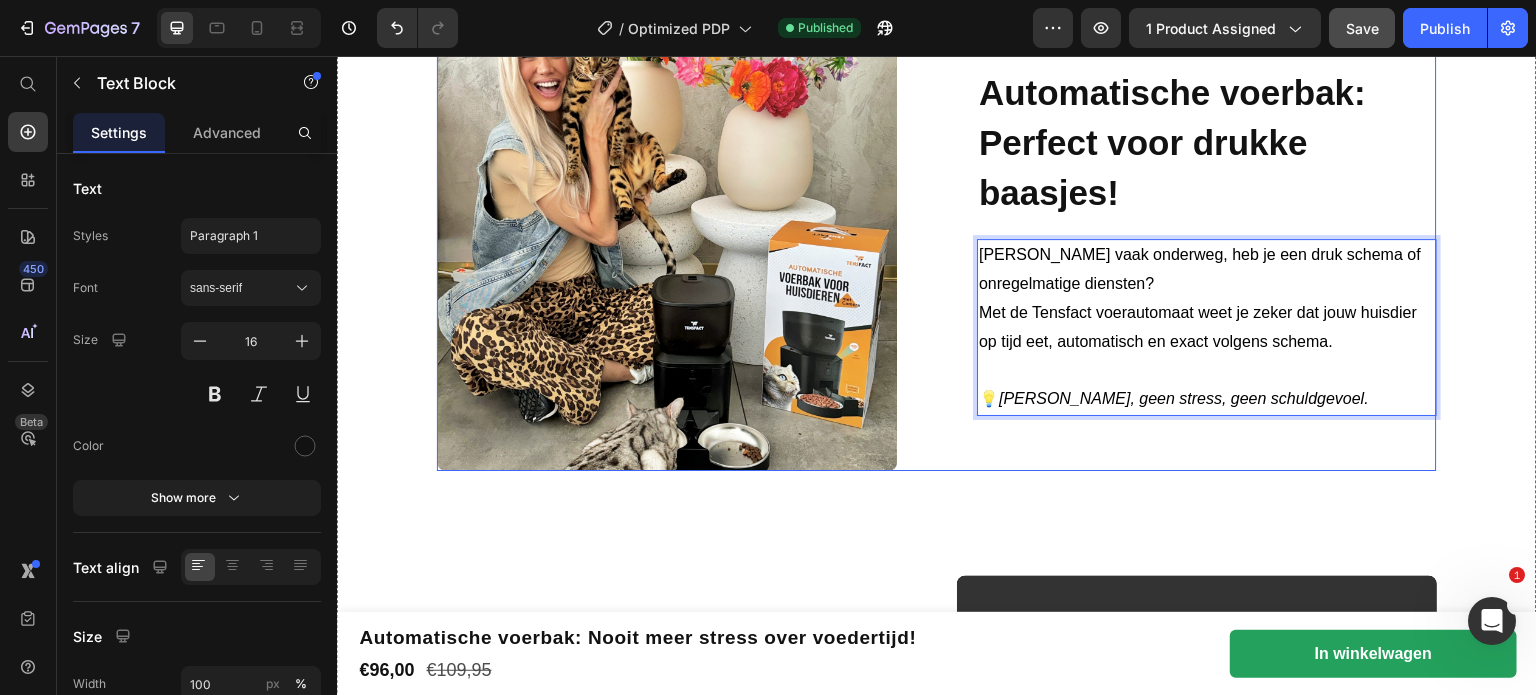 click on "Automatische voerbak: Perfect voor drukke baasjes! Heading [PERSON_NAME] vaak onderweg, heb je een druk schema of onregelmatige diensten? Met de Tensfact voerautomaat weet je zeker dat jouw huisdier op tijd eet, automatisch en exact volgens schema.   💡  [PERSON_NAME], geen stress, geen schuldgevoel. Text Block   0" at bounding box center (1207, 241) 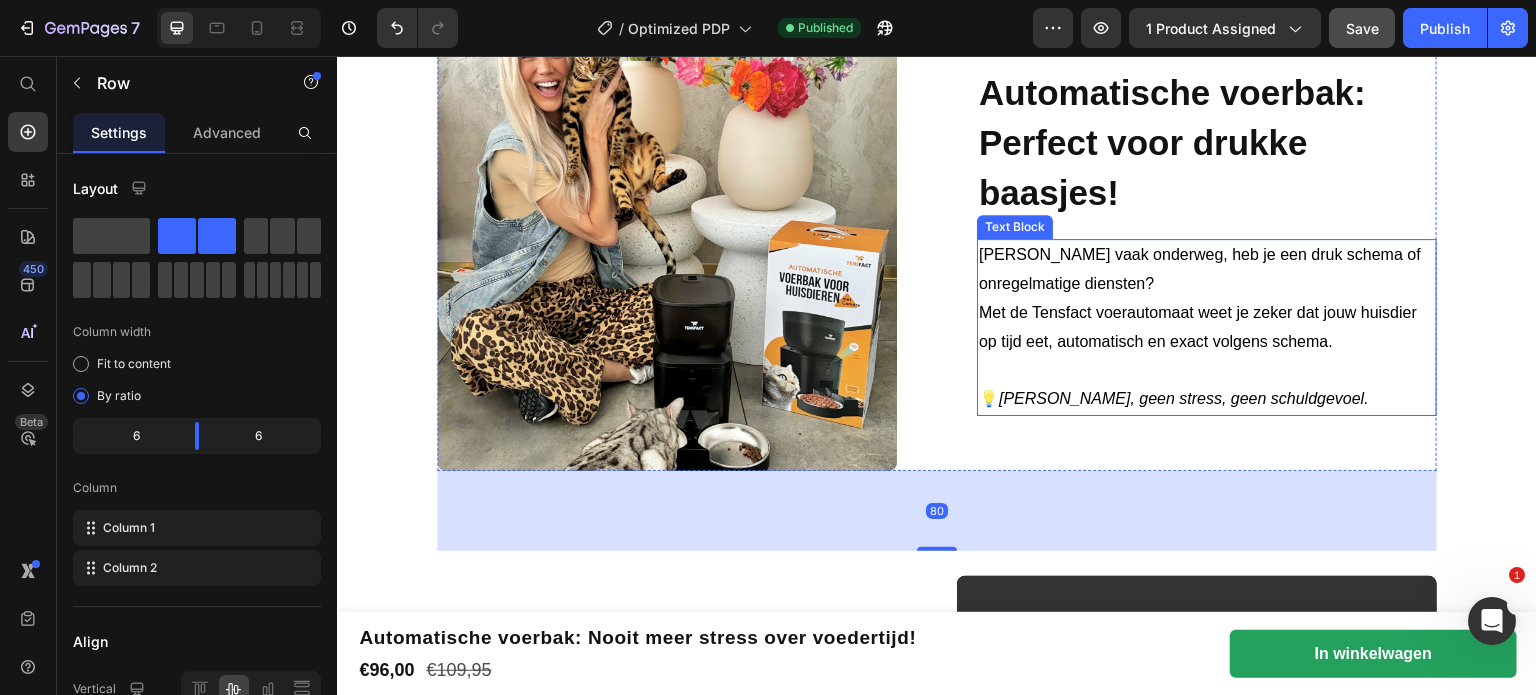 click on "[PERSON_NAME] vaak onderweg, heb je een druk schema of onregelmatige diensten? Met de Tensfact voerautomaat weet je zeker dat jouw huisdier op tijd eet, automatisch en exact volgens schema." at bounding box center [1207, 313] 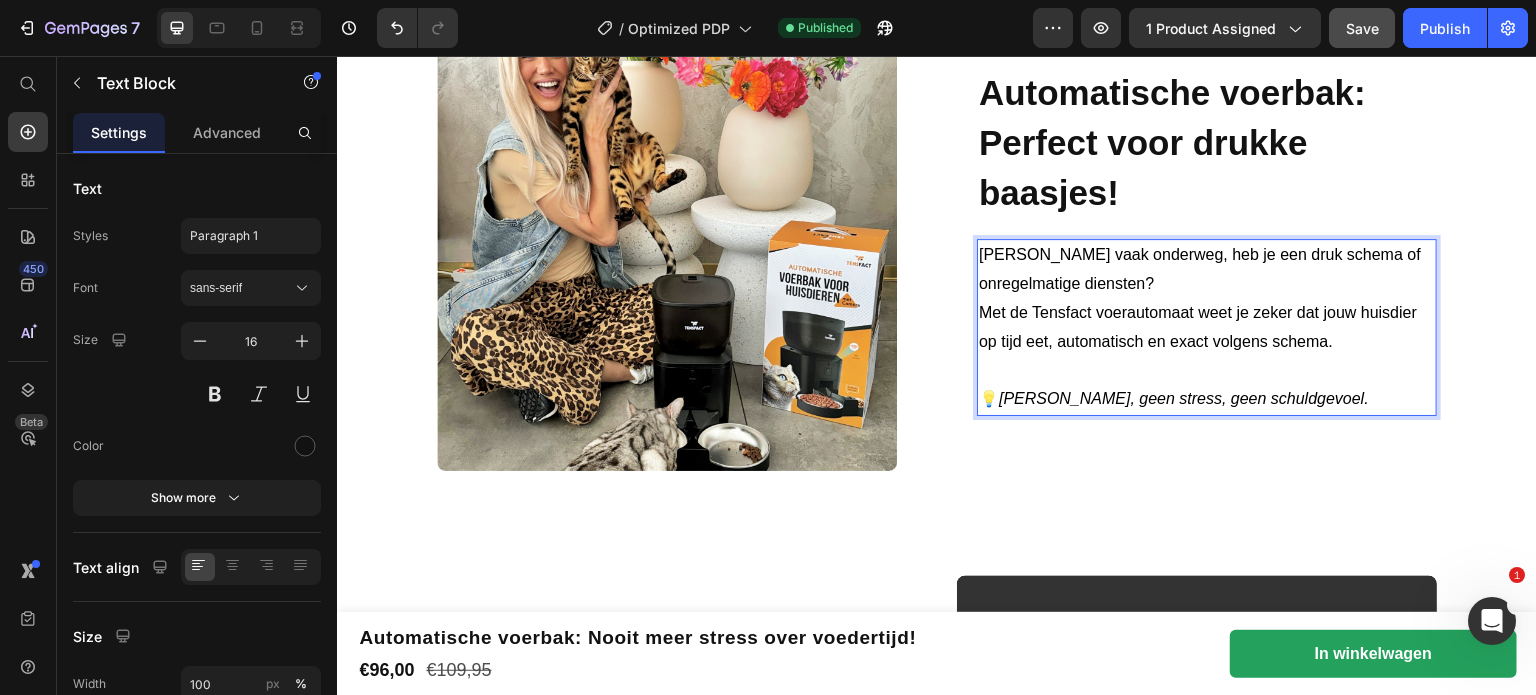 scroll, scrollTop: 1968, scrollLeft: 0, axis: vertical 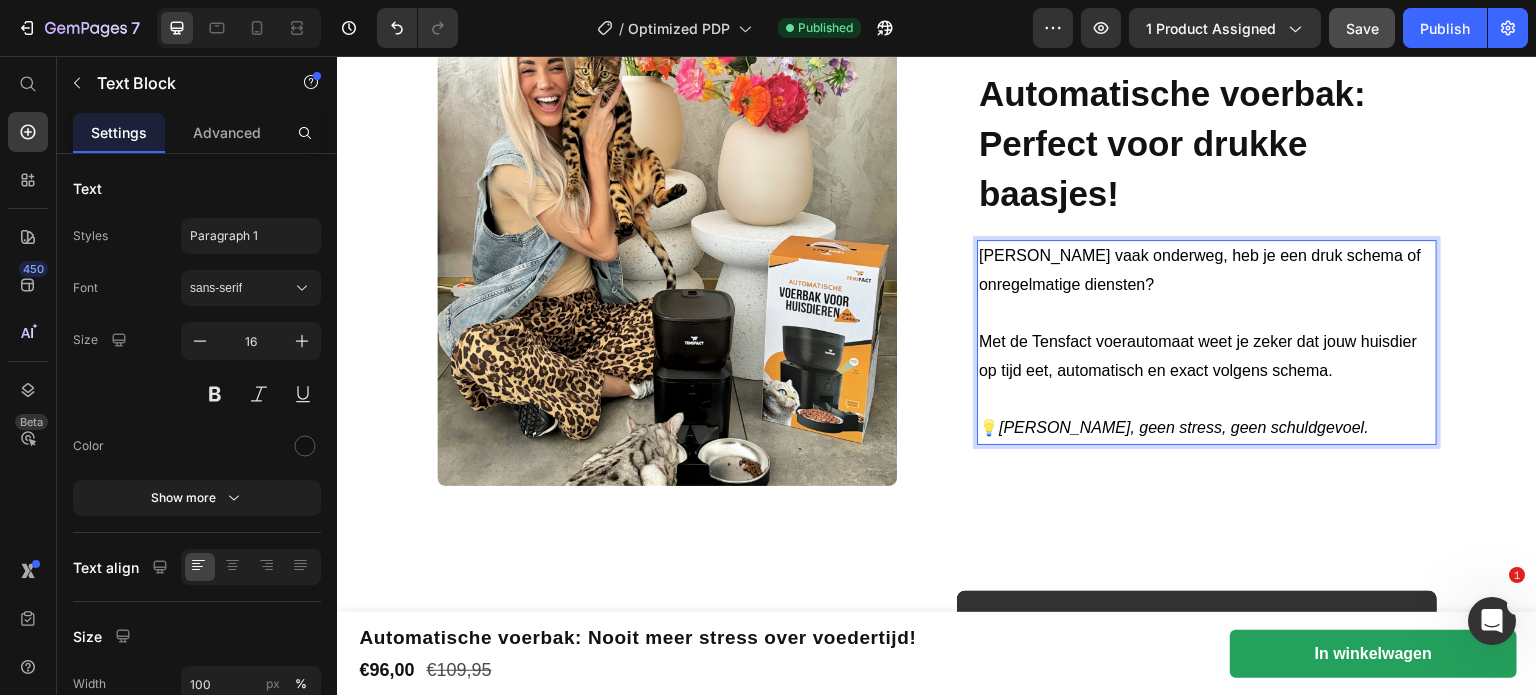 click on "💡  [PERSON_NAME], geen stress, geen schuldgevoel." at bounding box center [1207, 428] 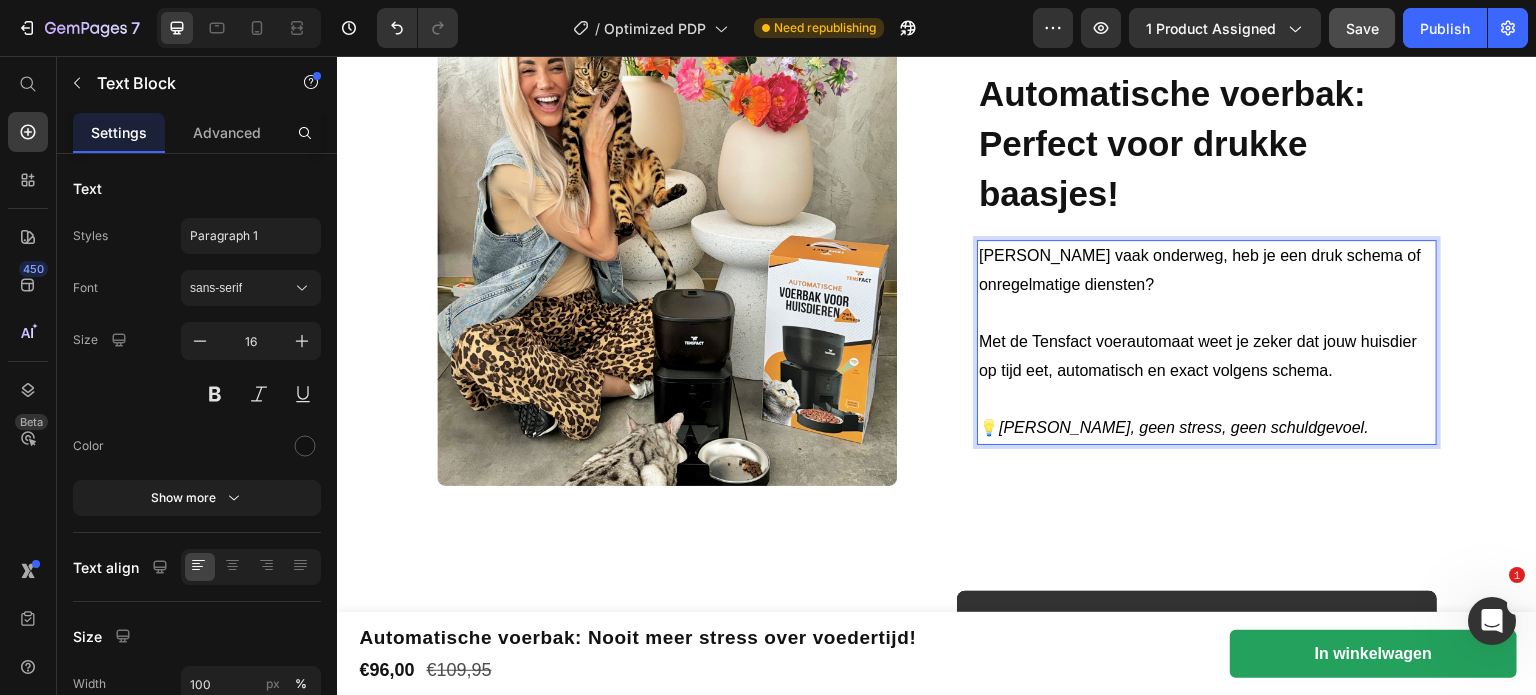 click on "[PERSON_NAME] vaak onderweg, heb je een druk schema of onregelmatige diensten? Met de Tensfact voerautomaat weet je zeker dat jouw huisdier op tijd eet, automatisch en exact volgens schema." at bounding box center (1207, 328) 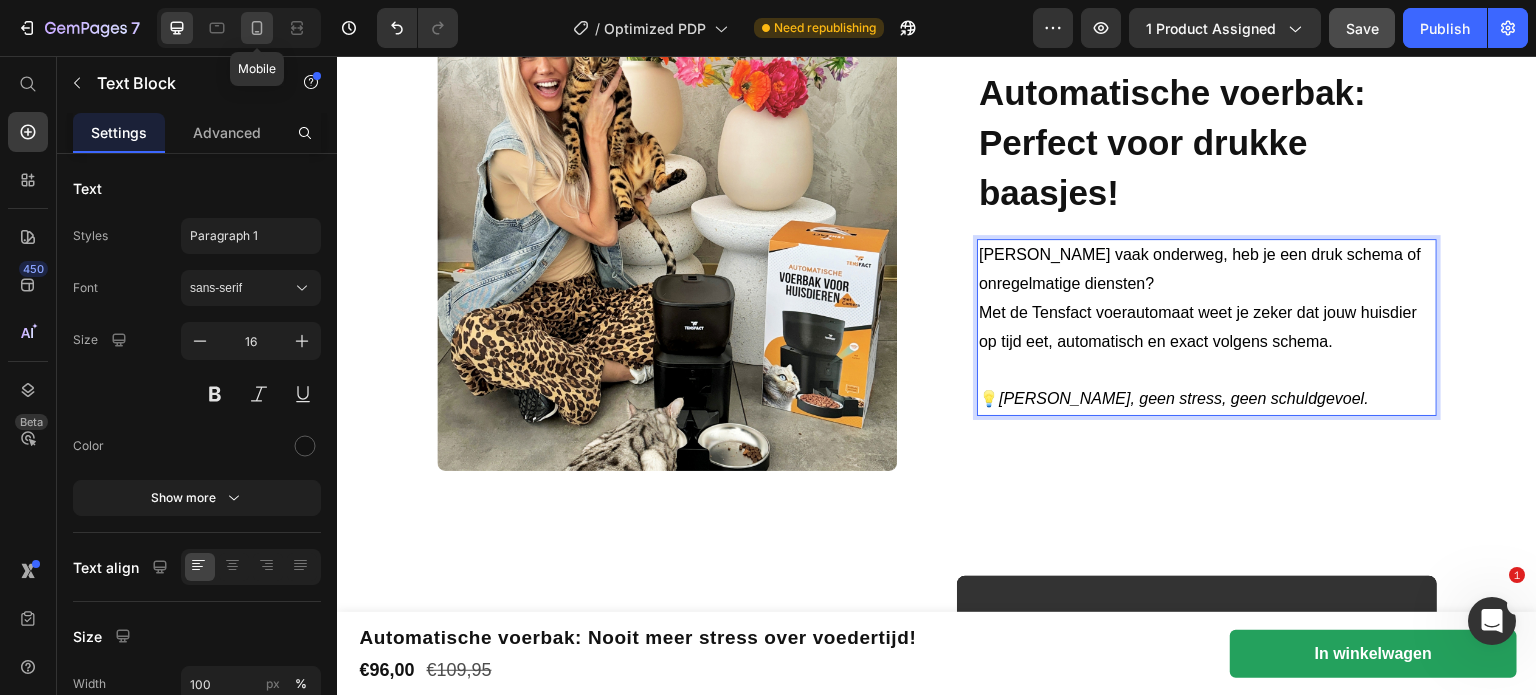 click 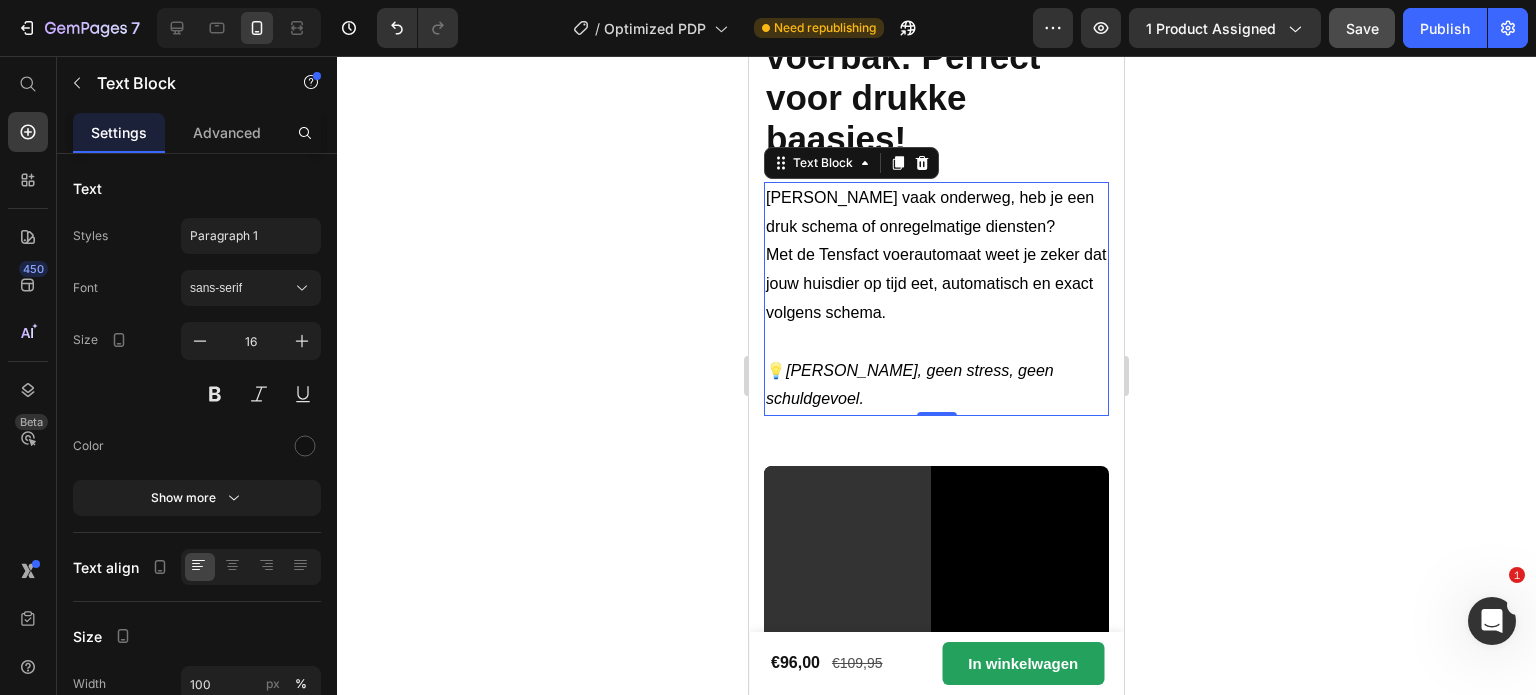 scroll, scrollTop: 2292, scrollLeft: 0, axis: vertical 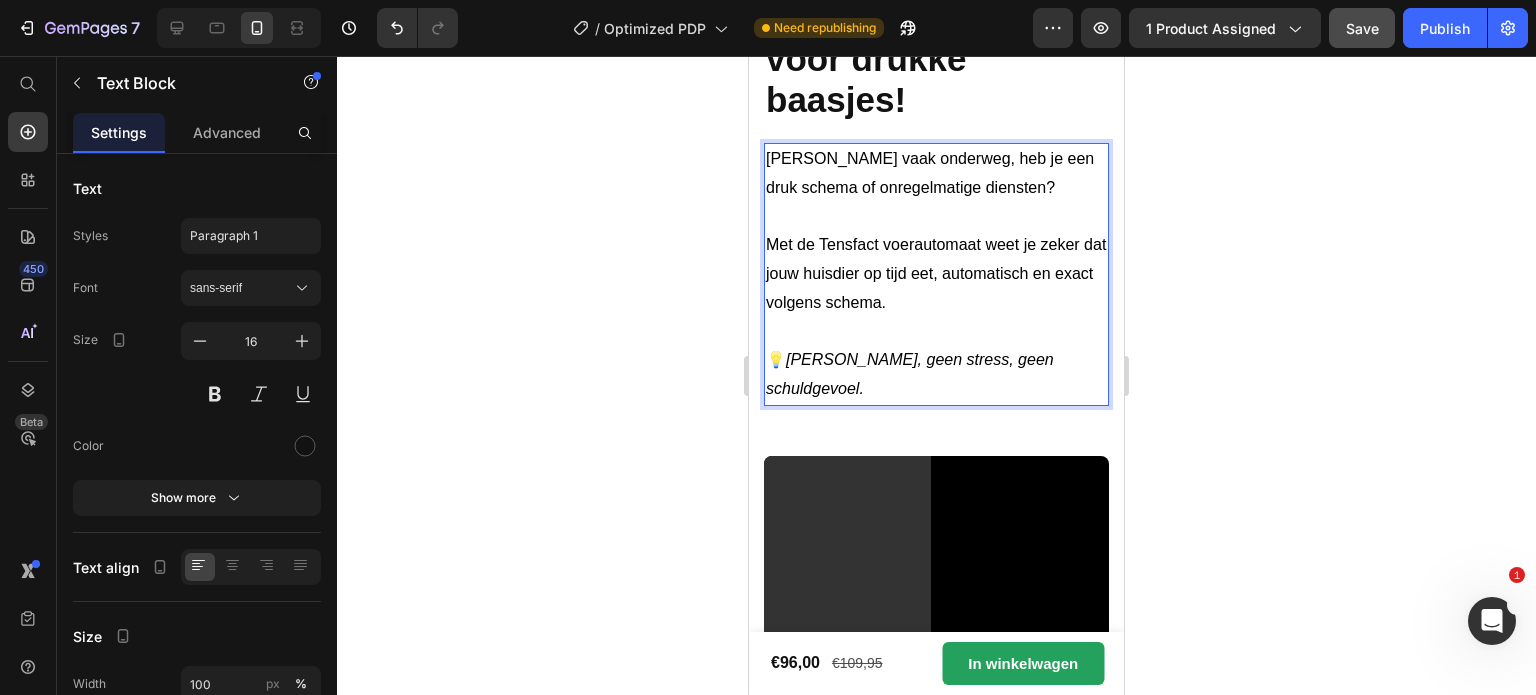 click on "[PERSON_NAME] vaak onderweg, heb je een druk schema of onregelmatige diensten? Met de Tensfact voerautomaat weet je zeker dat jouw huisdier op tijd eet, automatisch en exact volgens schema." at bounding box center [936, 246] 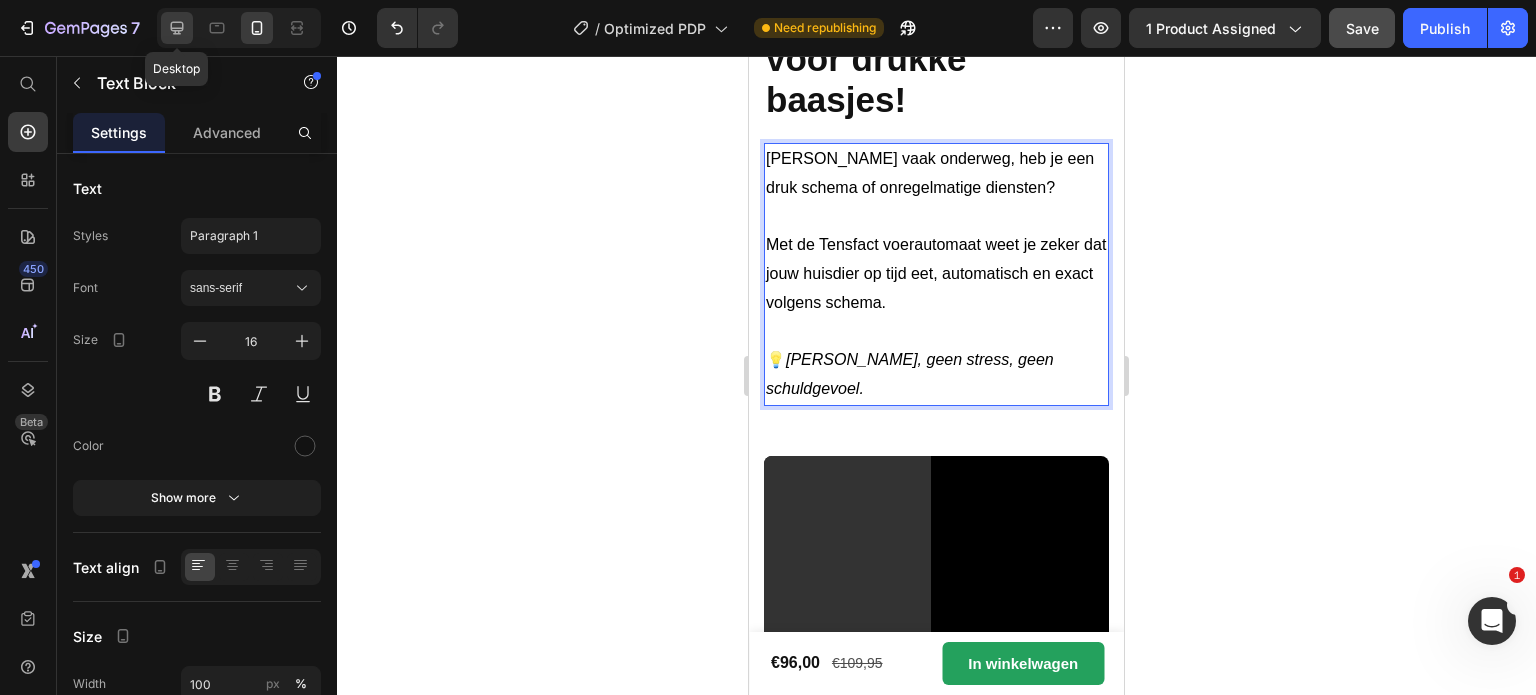 click 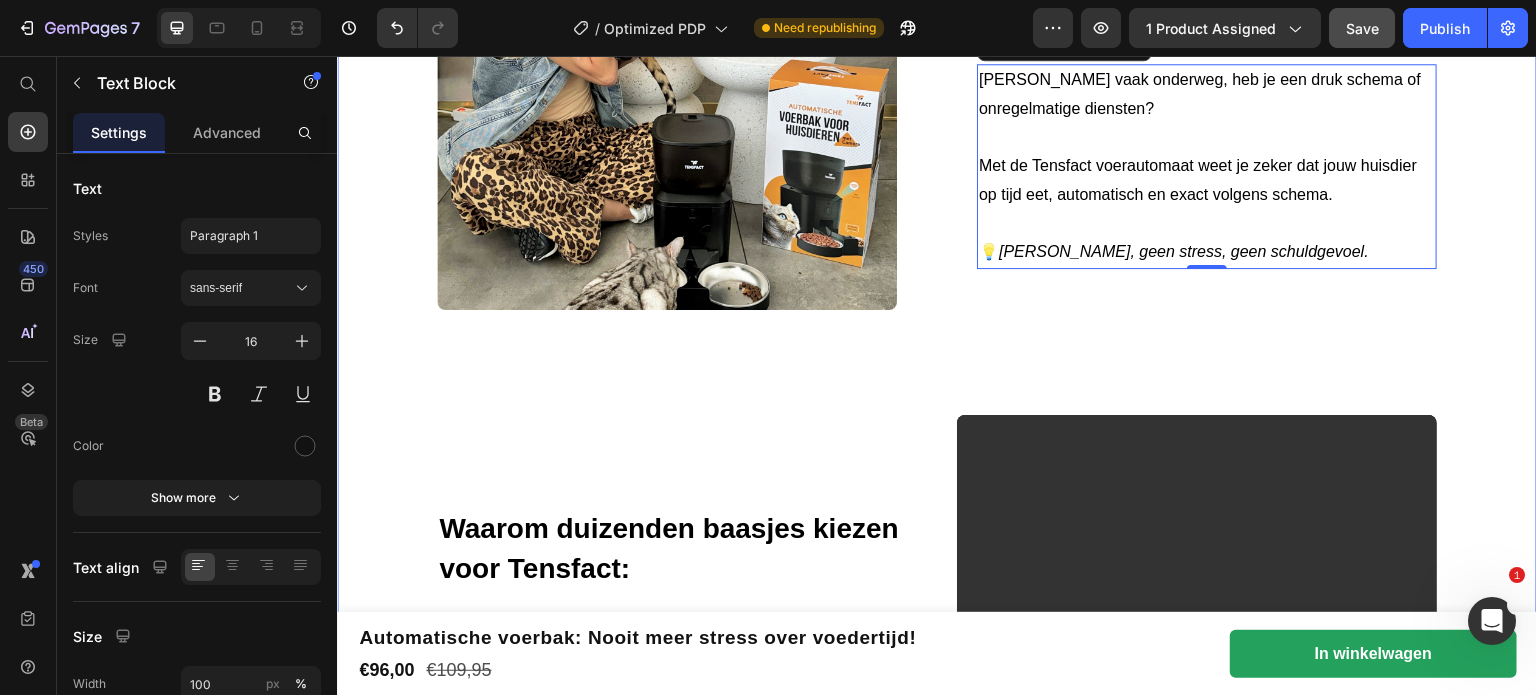 scroll, scrollTop: 1844, scrollLeft: 0, axis: vertical 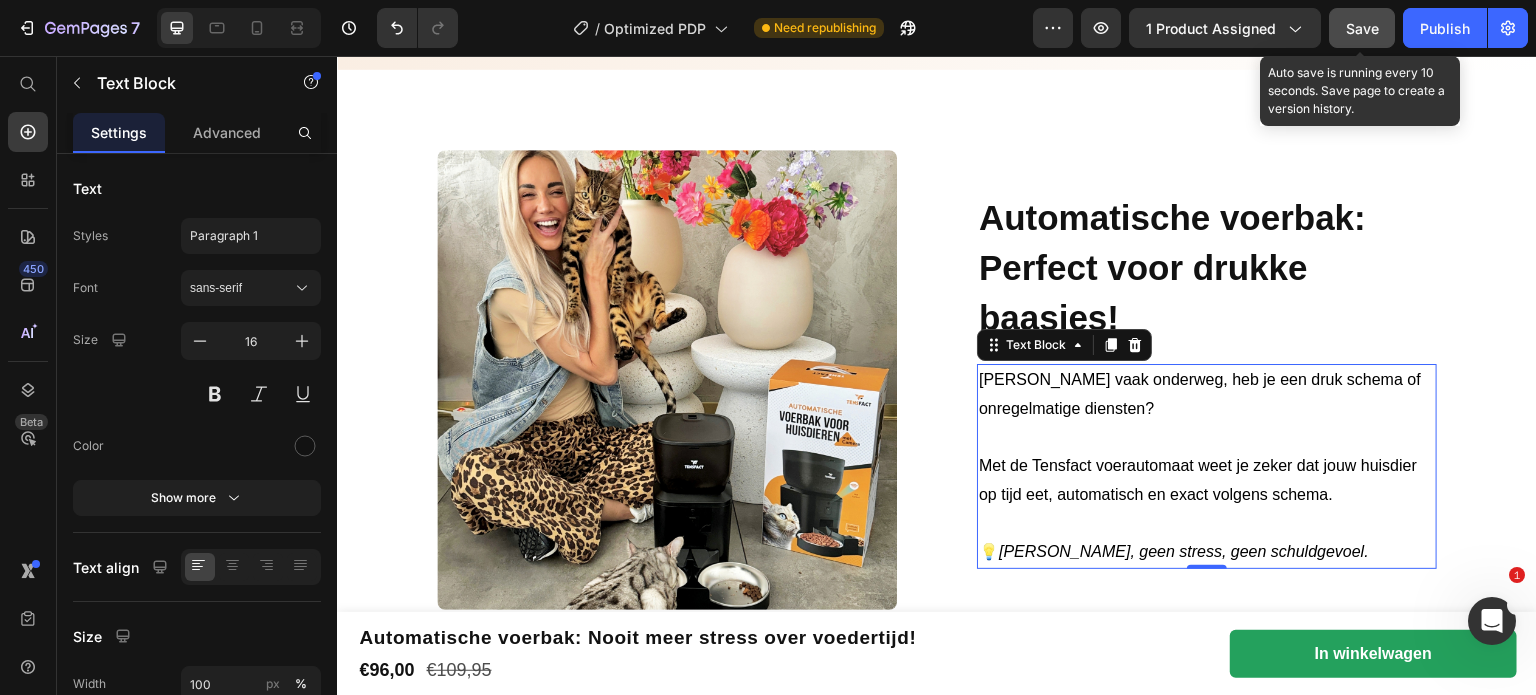 click on "Save" at bounding box center [1362, 28] 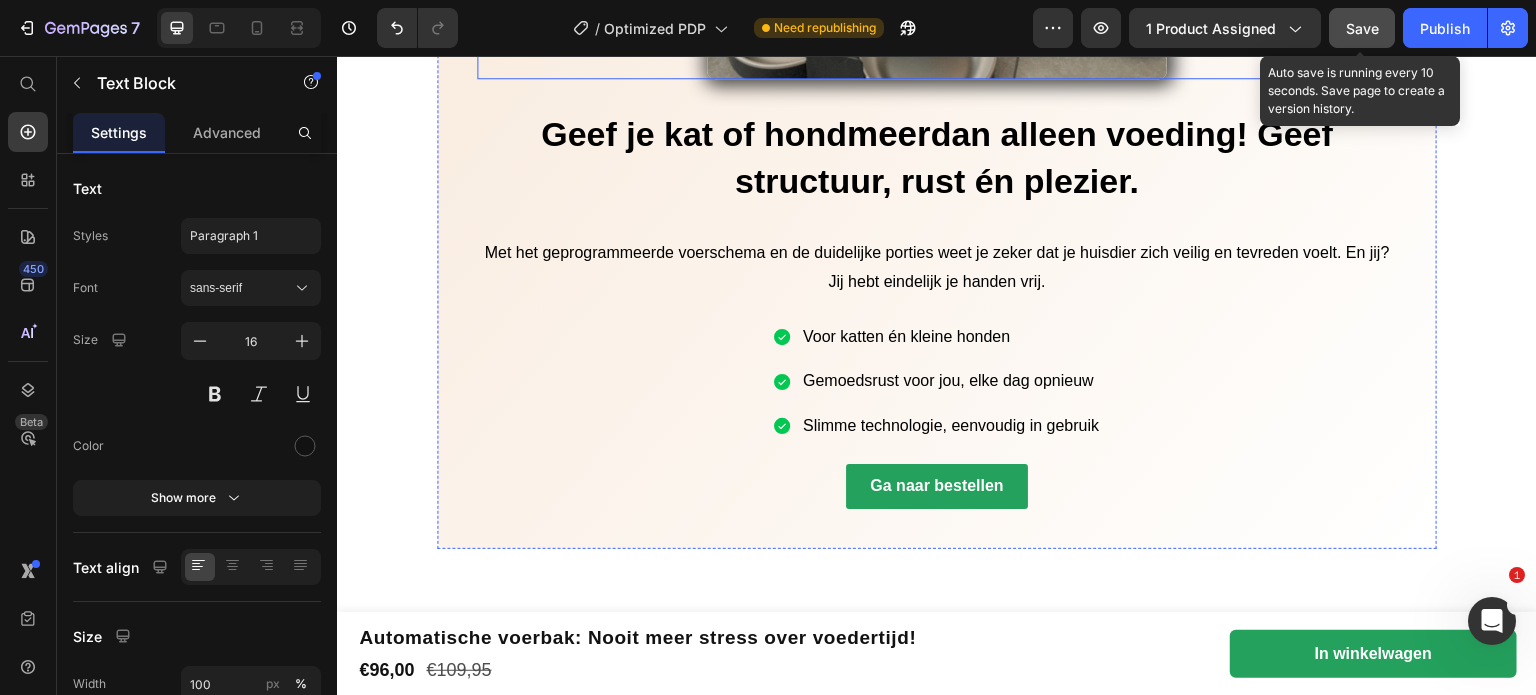 scroll, scrollTop: 4444, scrollLeft: 0, axis: vertical 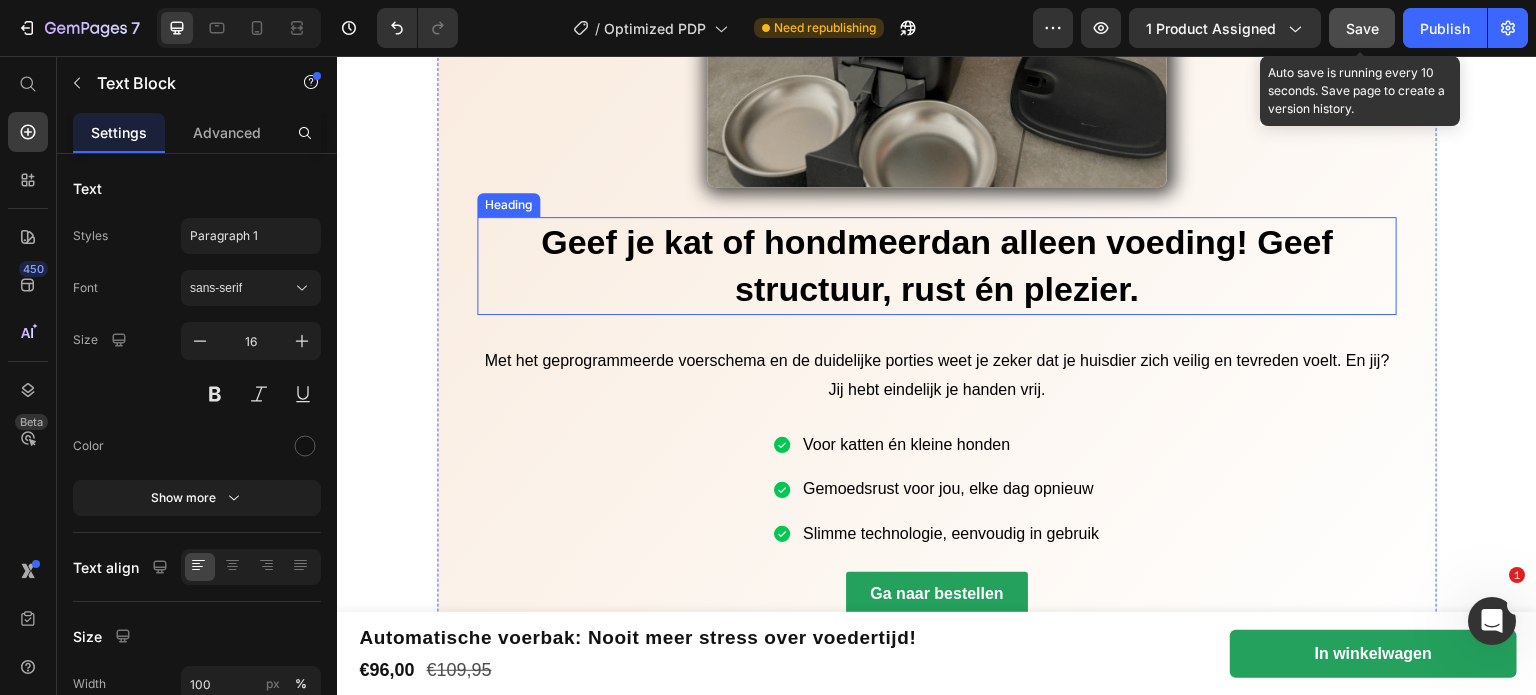 click on "dan alleen voeding! Geef structuur, rust én plezier." at bounding box center [1034, 265] 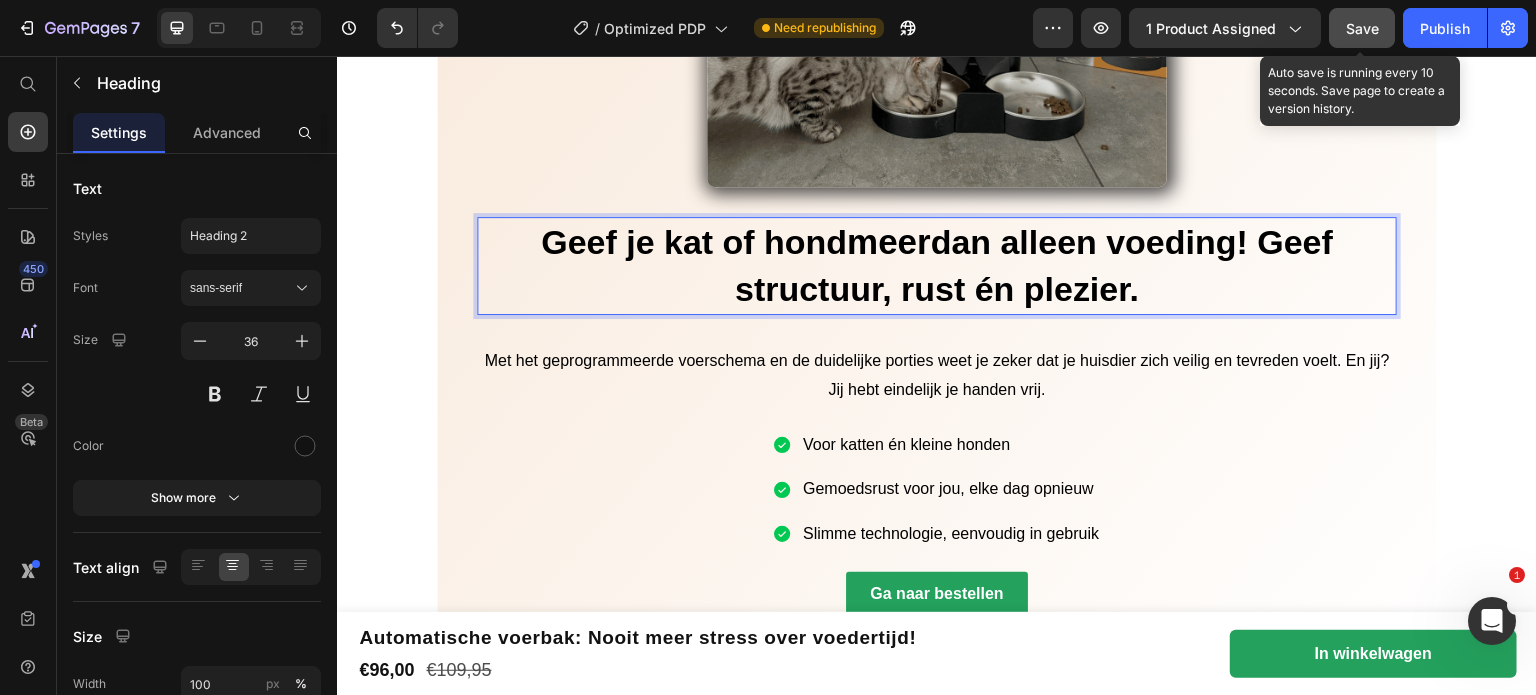 click on "dan alleen voeding! Geef structuur, rust én plezier." at bounding box center (1034, 265) 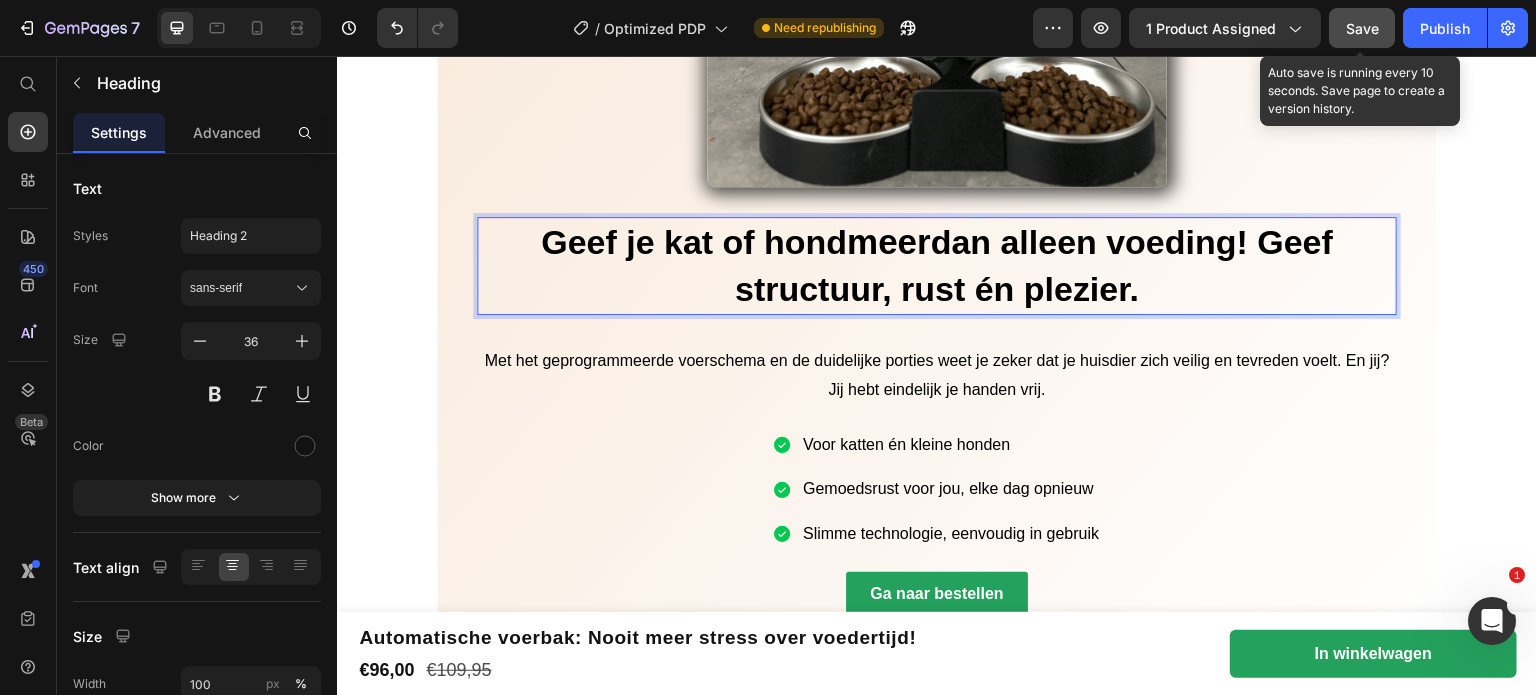 click on "meer" at bounding box center [889, 241] 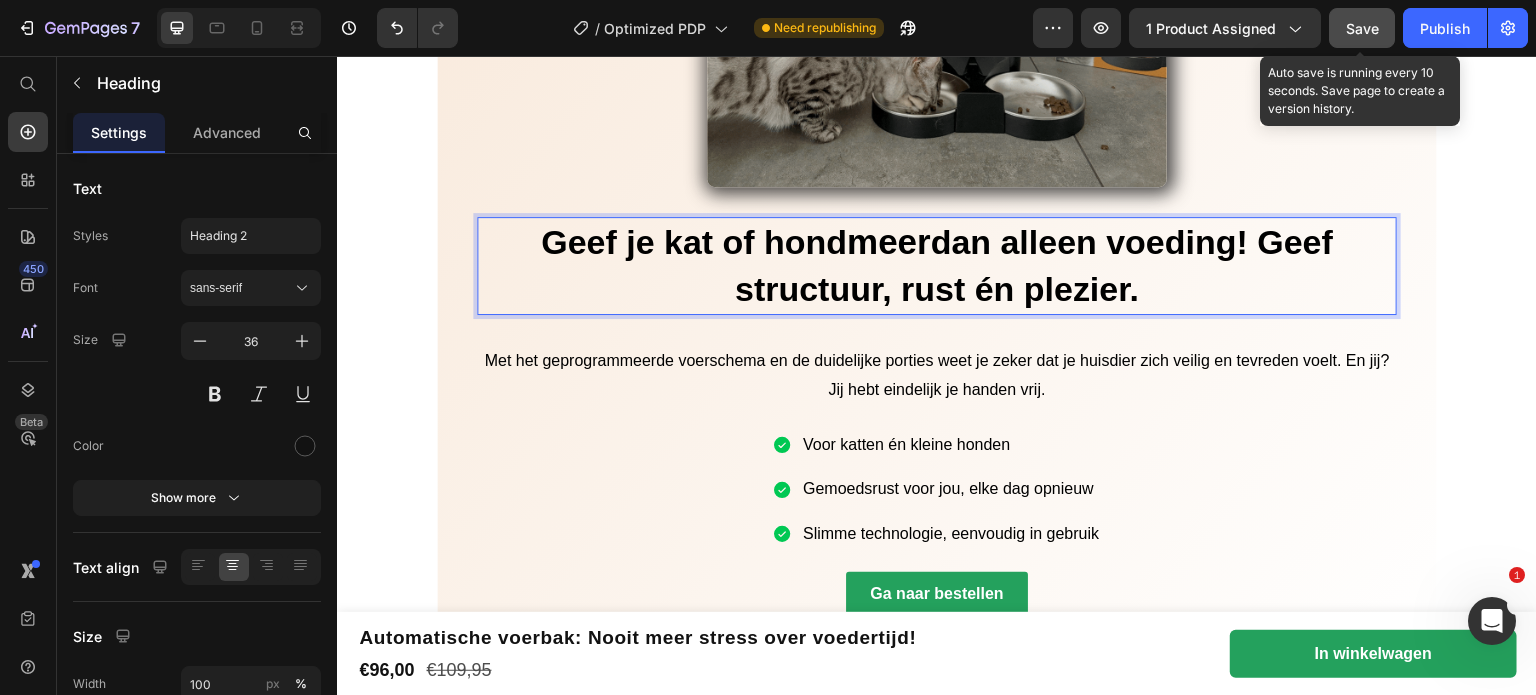 click on "meer" at bounding box center (889, 241) 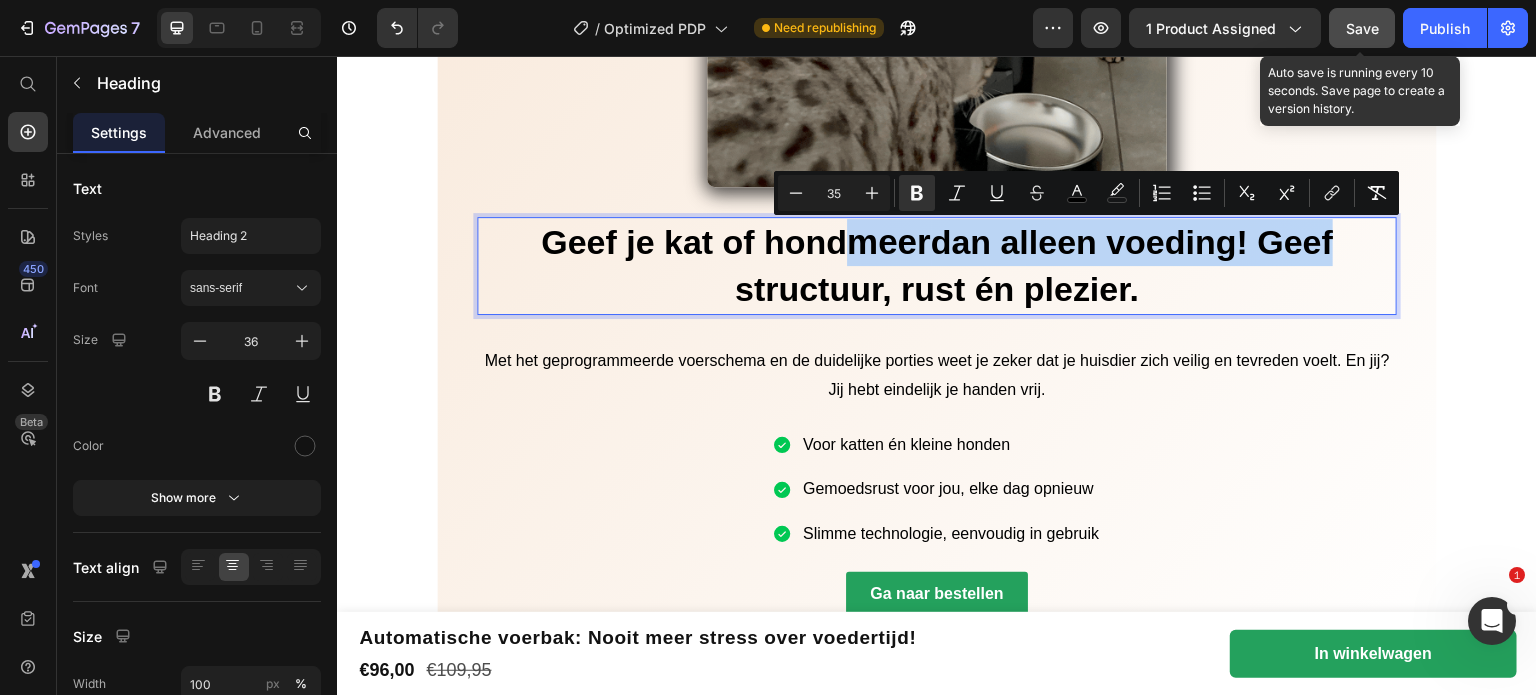 drag, startPoint x: 843, startPoint y: 242, endPoint x: 1339, endPoint y: 264, distance: 496.48767 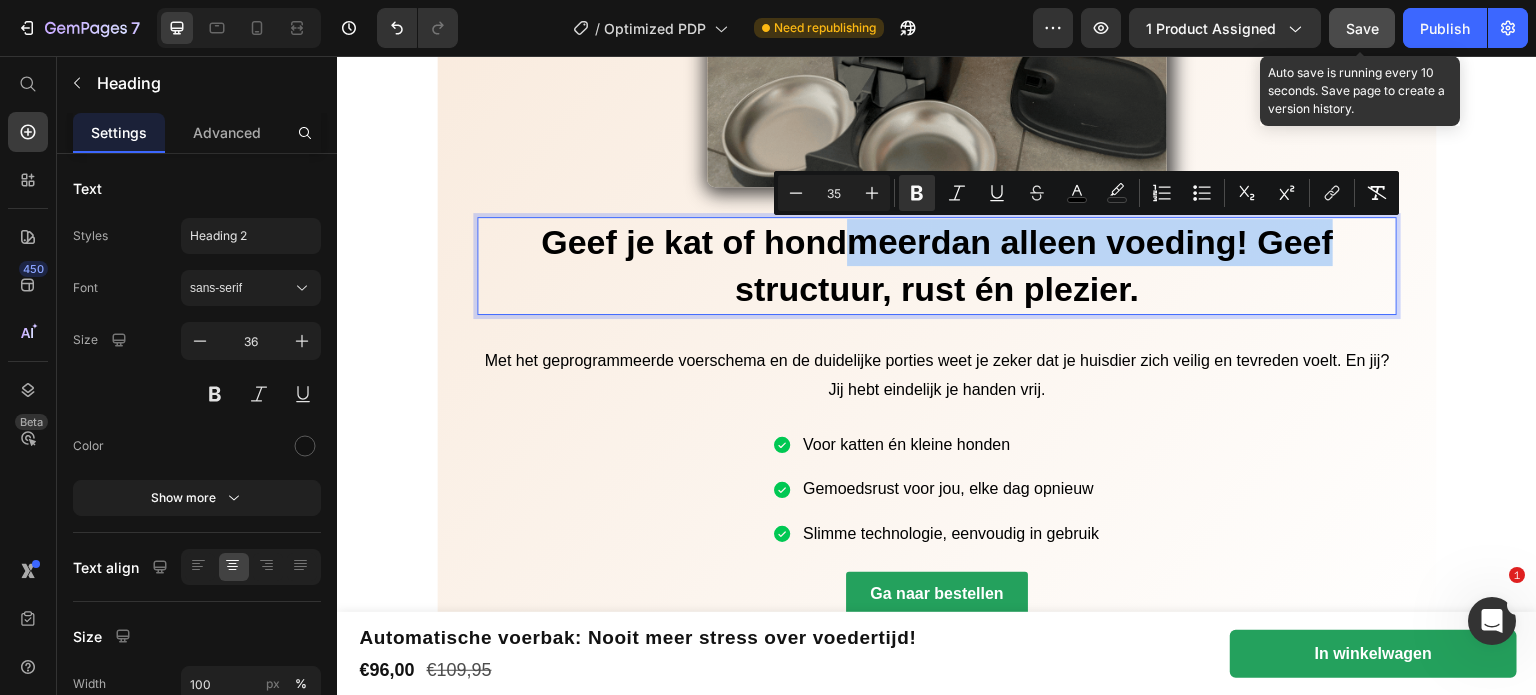 click on "Geef je kat of hond  meer  dan alleen voeding! Geef structuur, rust én plezier." at bounding box center (937, 266) 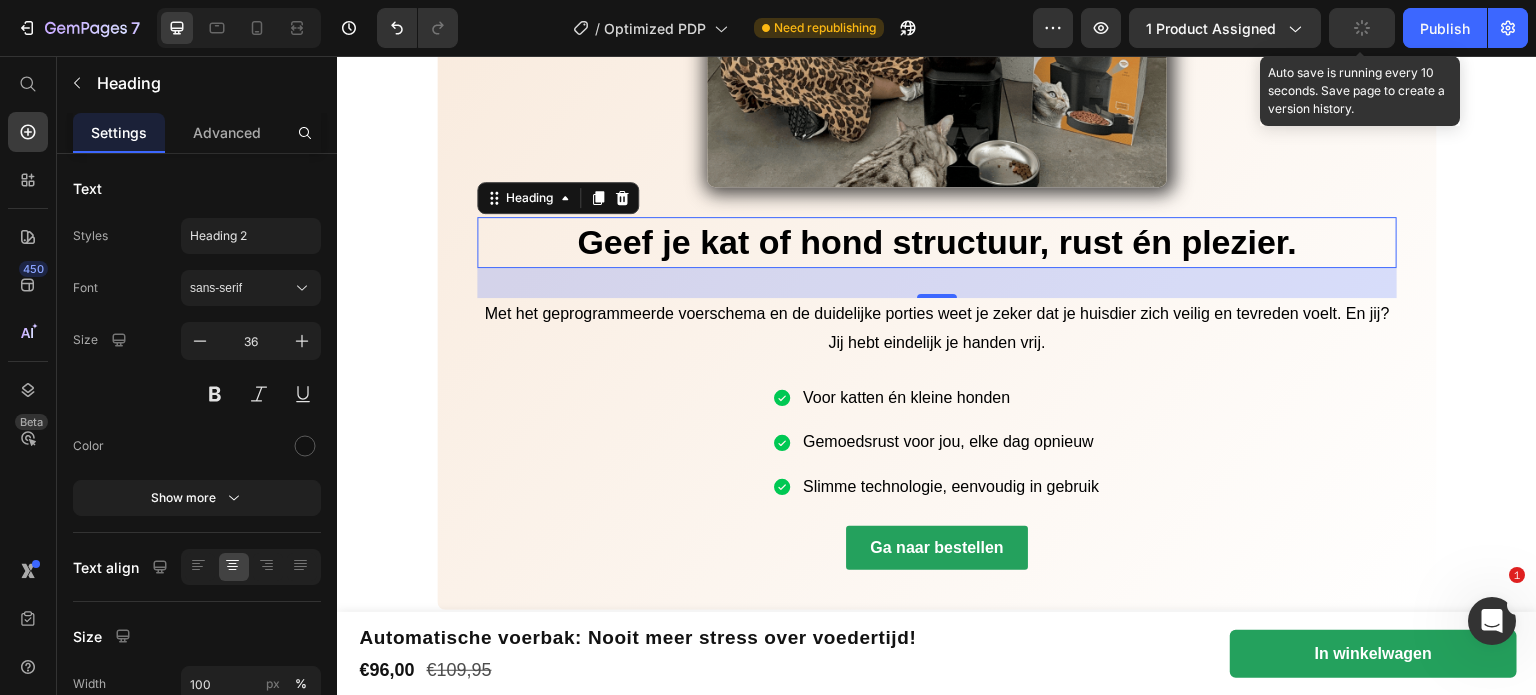 click 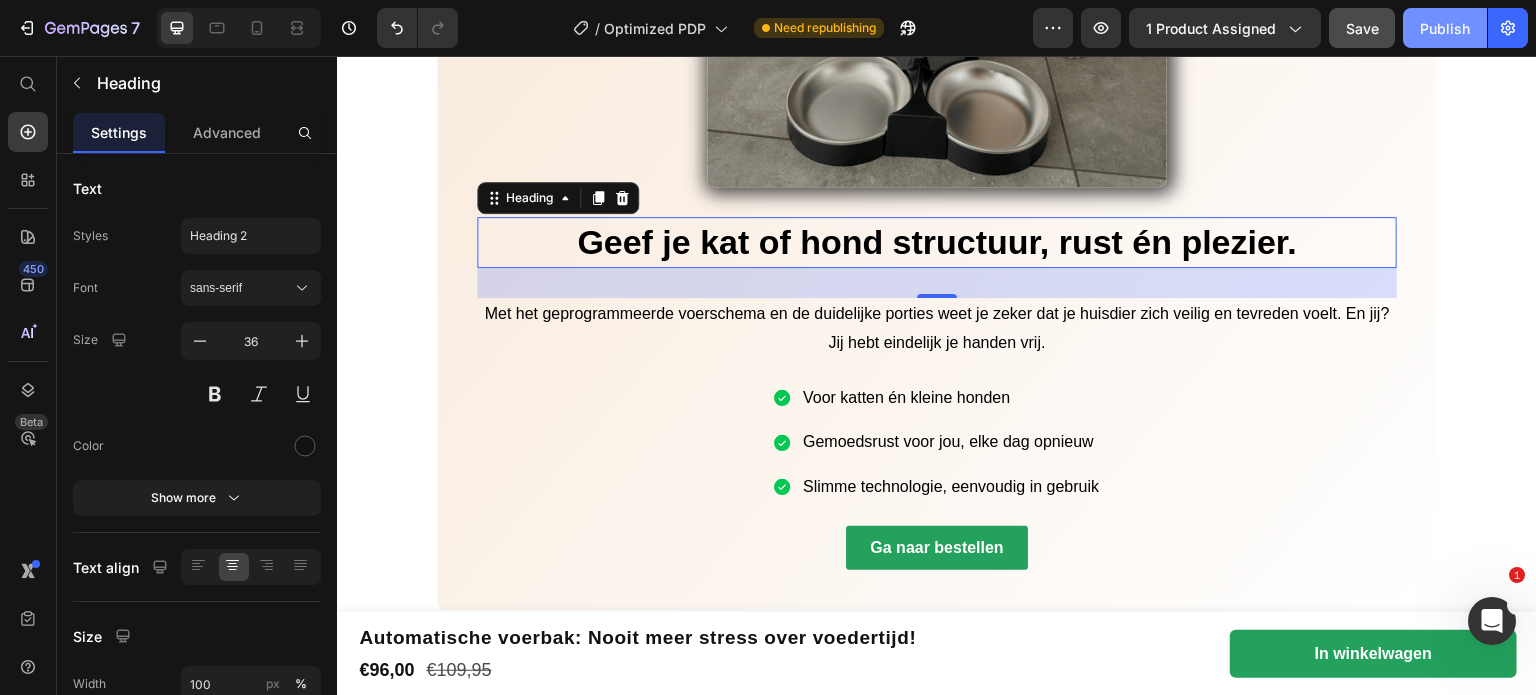 click on "Publish" at bounding box center [1445, 28] 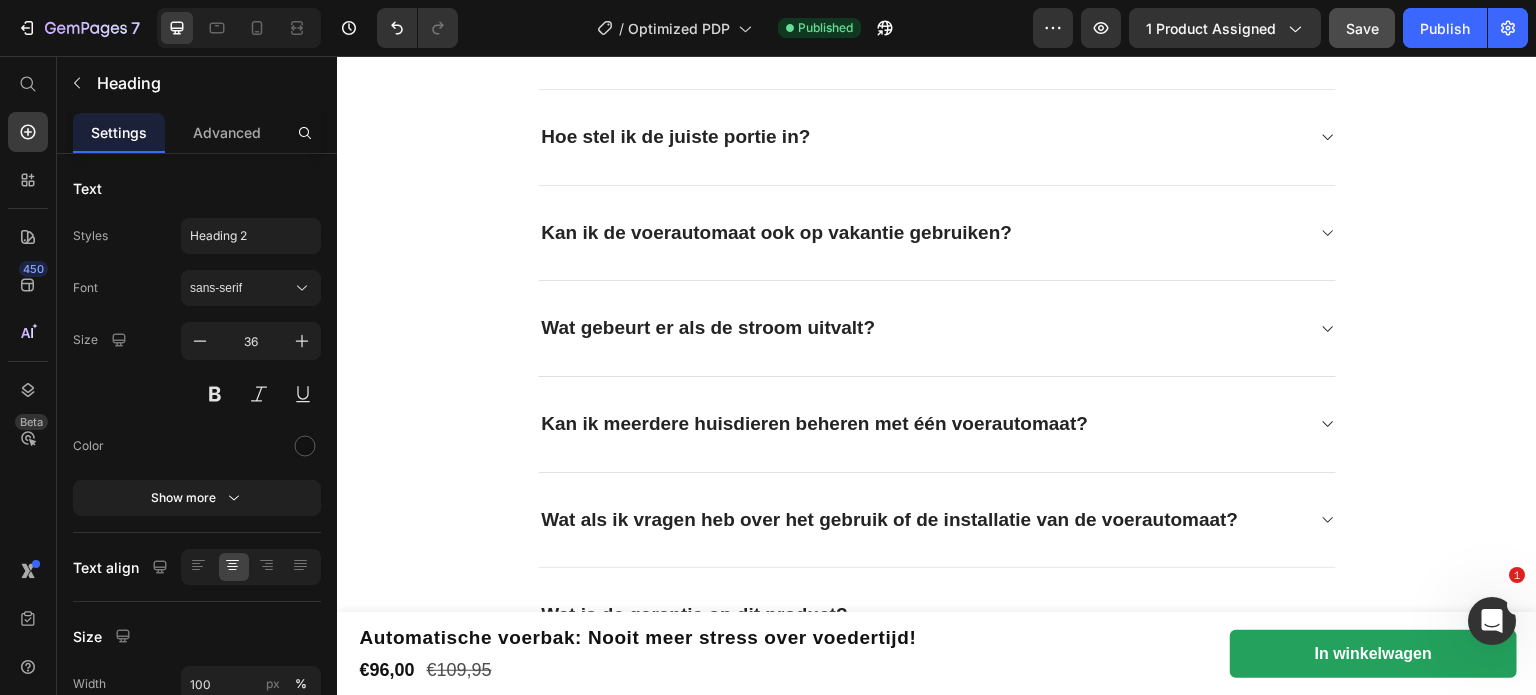 scroll, scrollTop: 5144, scrollLeft: 0, axis: vertical 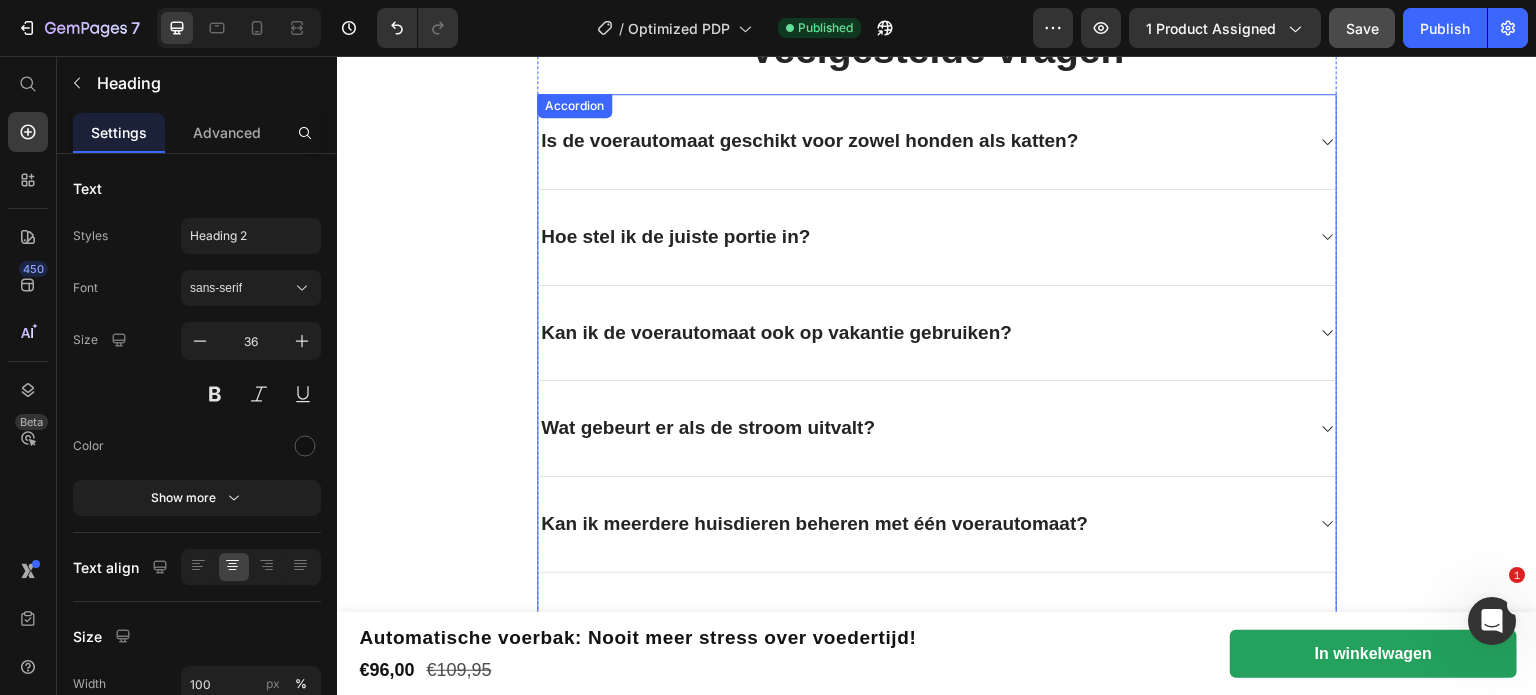 click on "Hoe stel ik de juiste portie in?" at bounding box center [921, 237] 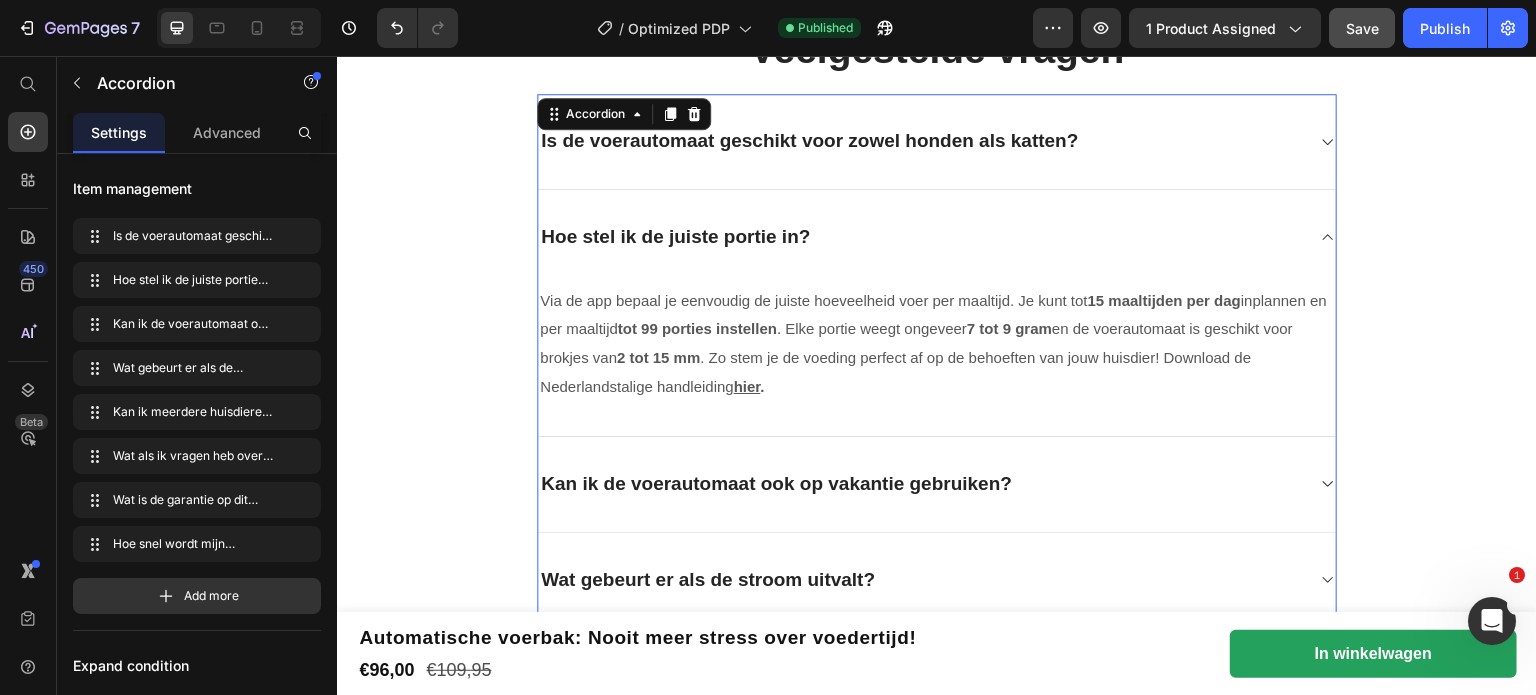 click on "Hoe stel ik de juiste portie in?" at bounding box center [921, 237] 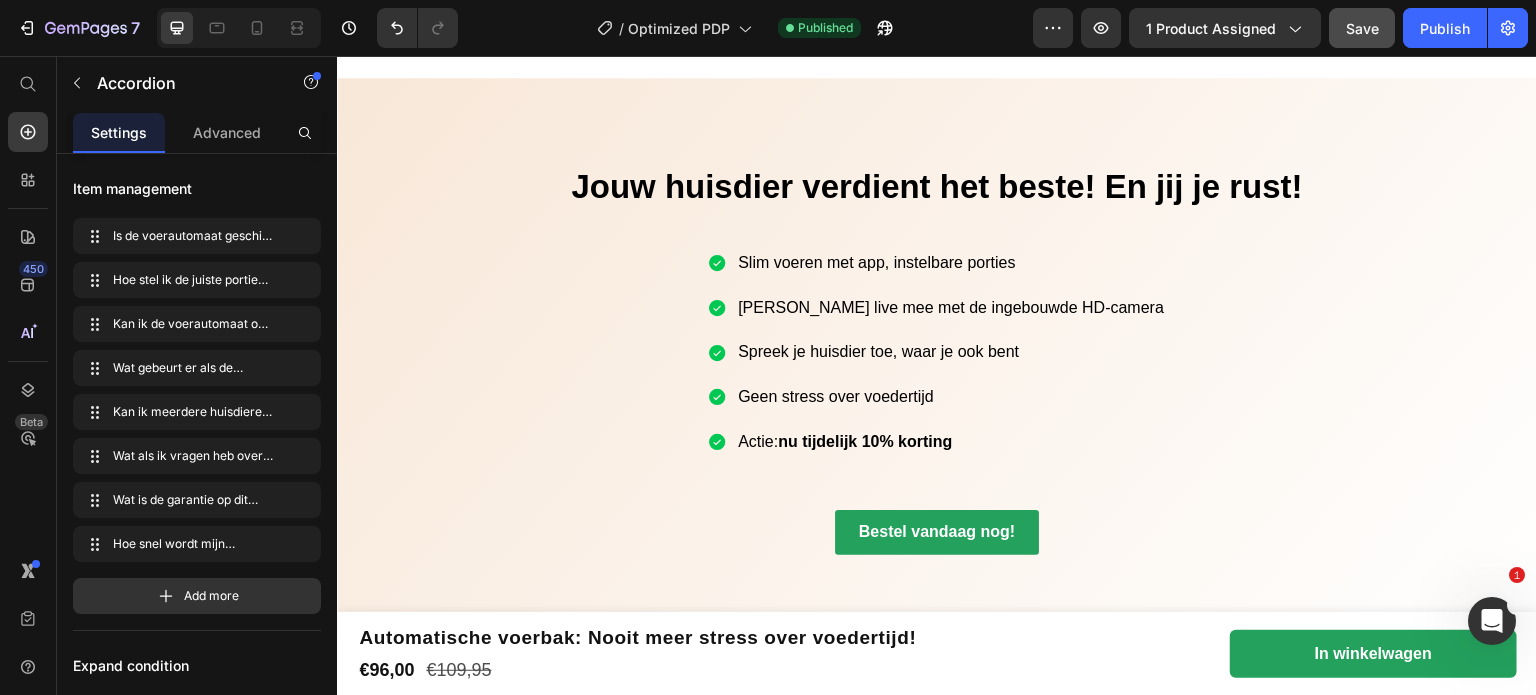 scroll, scrollTop: 6838, scrollLeft: 0, axis: vertical 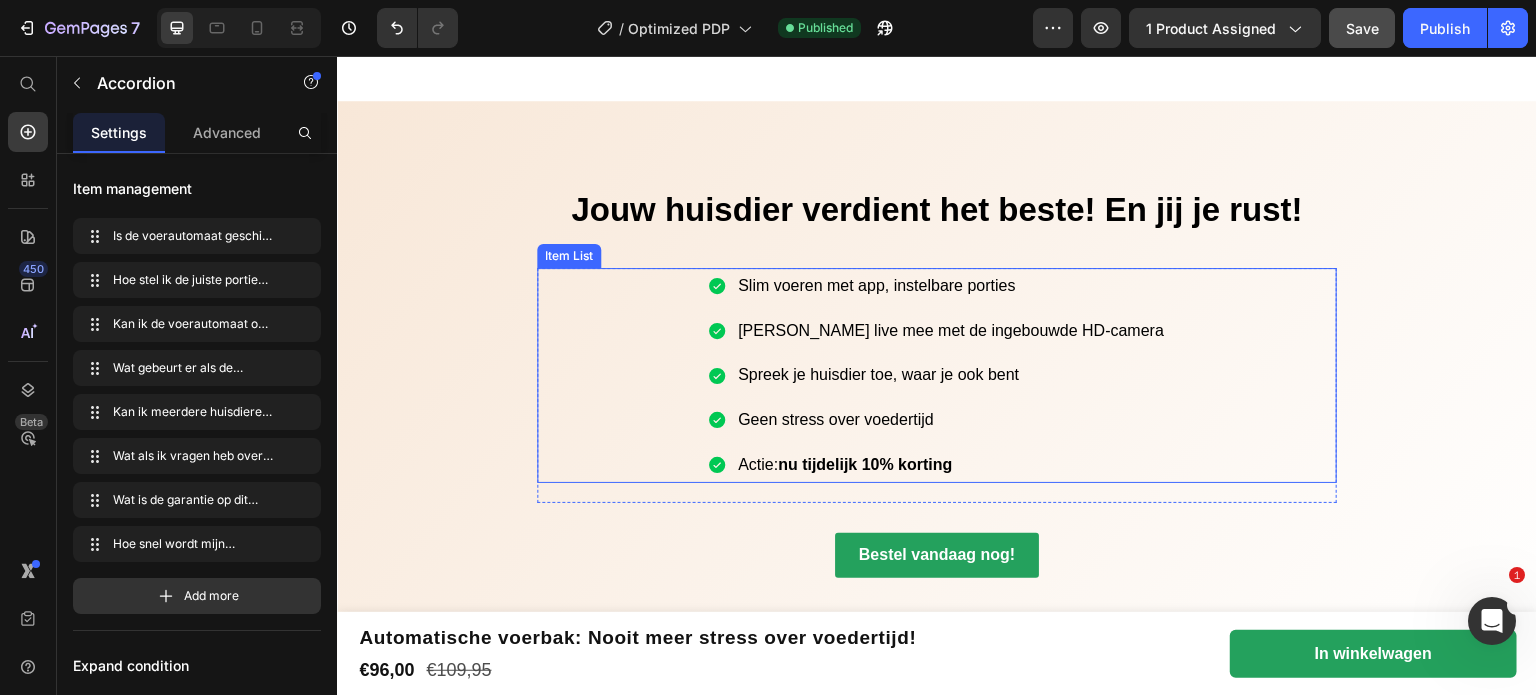 click on "nu tijdelijk 10% korting" at bounding box center [865, 464] 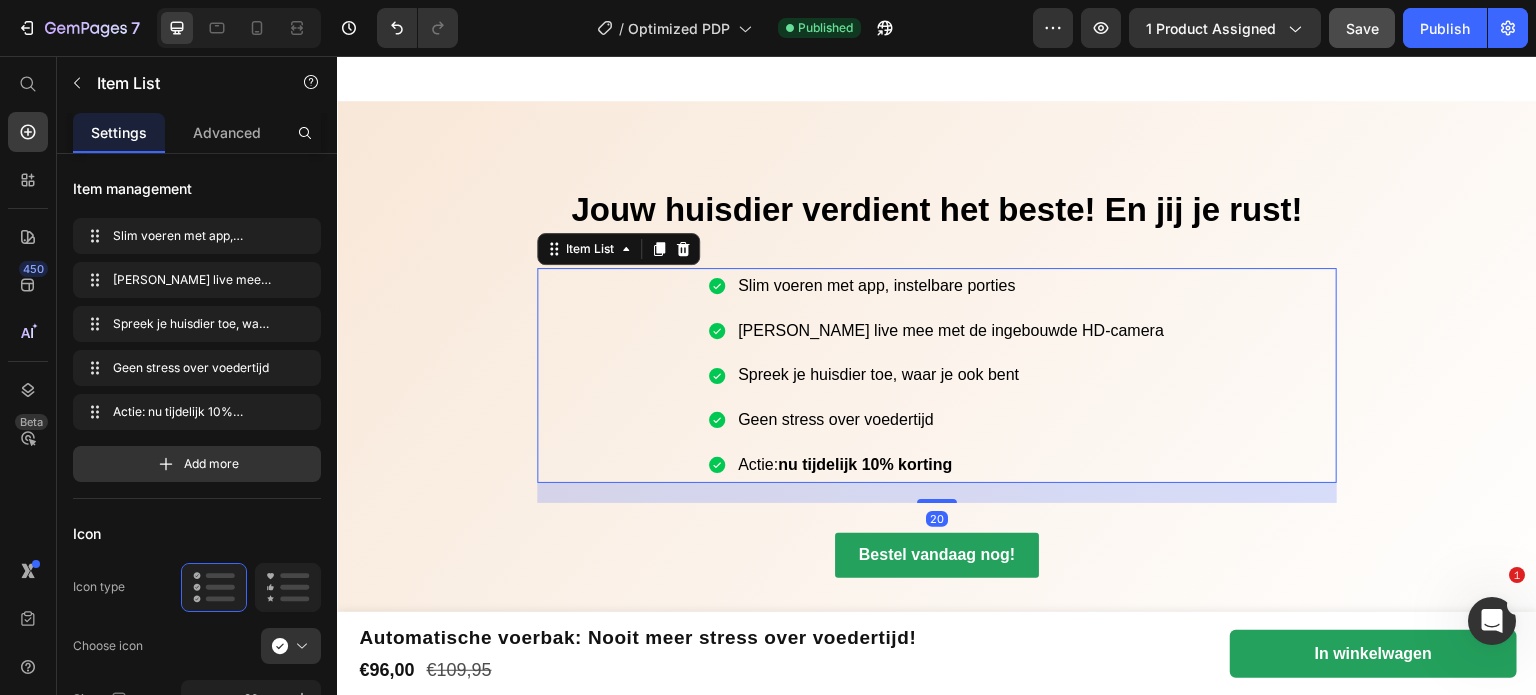 click on "nu tijdelijk 10% korting" at bounding box center [865, 464] 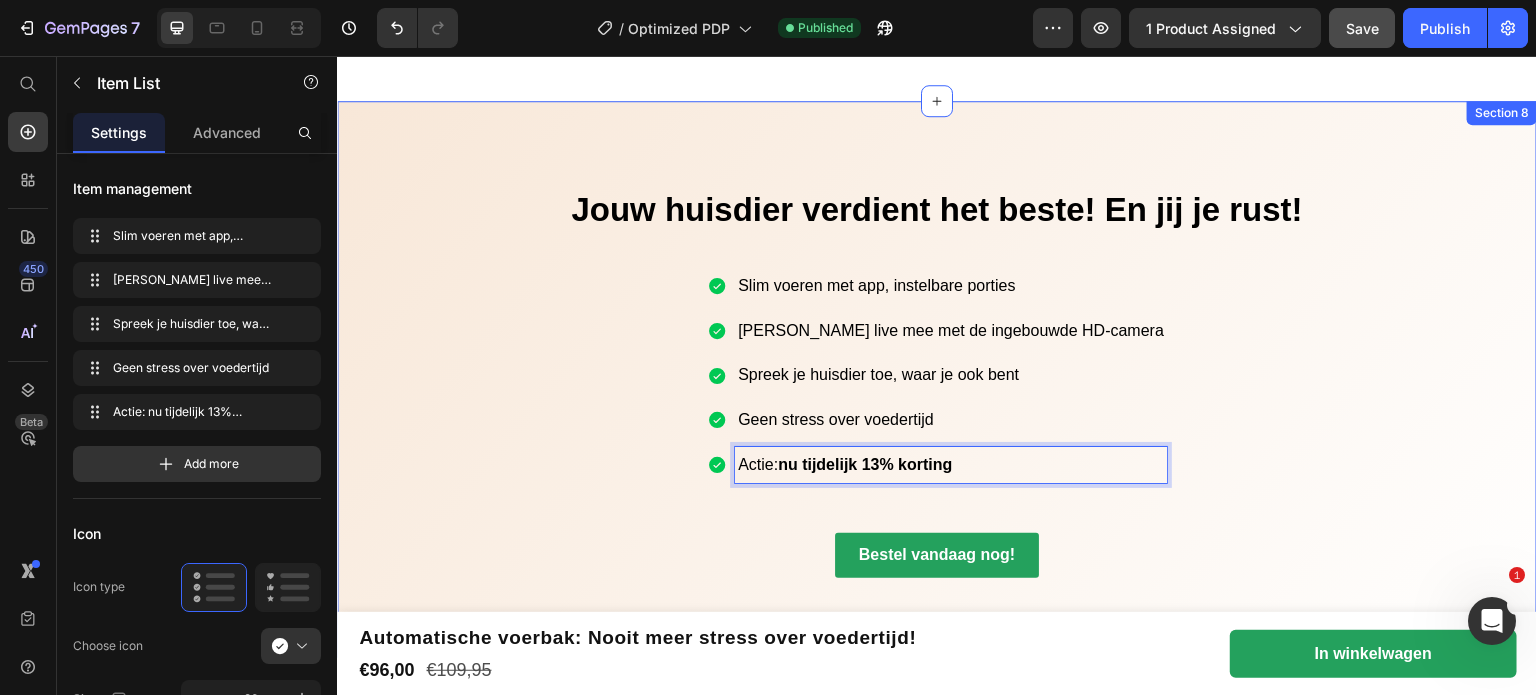 click on "Jouw huisdier verdient het beste! En jij je rust! Heading Slim voeren met app, instelbare porties Kijk live mee met de ingebouwde HD-camera Spreek je huisdier toe, waar je ook bent Geen stress over voedertijd Actie:  nu tijdelijk 13% korting  Item List   20 Row Bestel vandaag nog! [GEOGRAPHIC_DATA]" at bounding box center [937, 379] 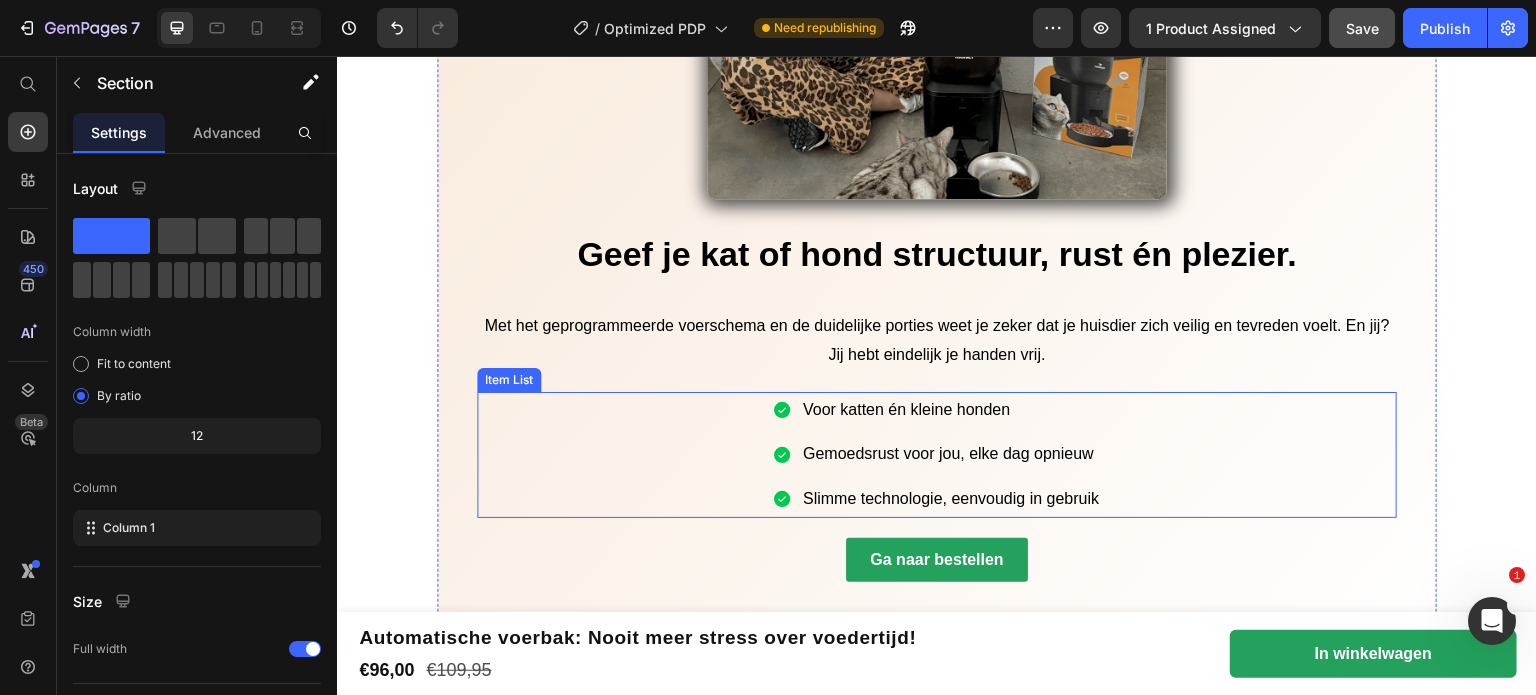 scroll, scrollTop: 4438, scrollLeft: 0, axis: vertical 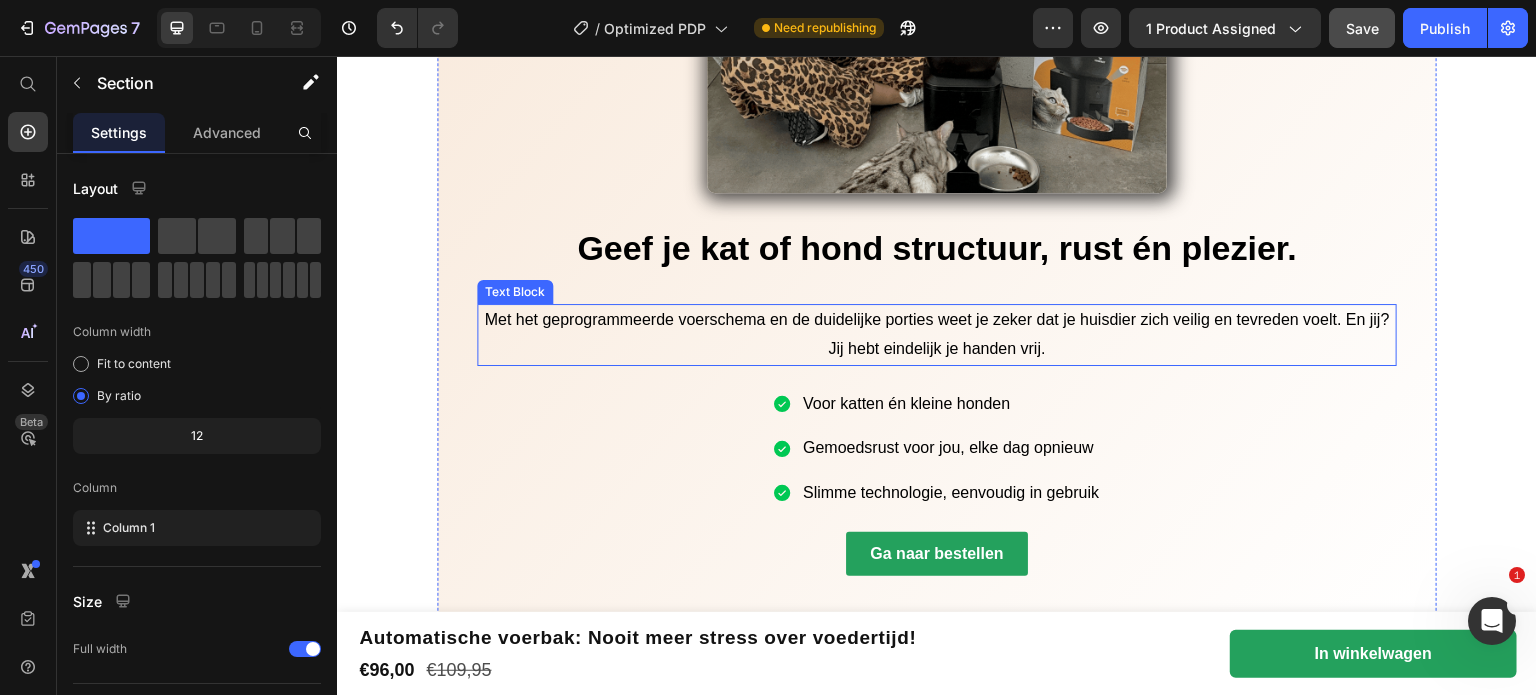 click on "Met het geprogrammeerde voerschema en de duidelijke porties weet je zeker dat je huisdier zich veilig en tevreden voelt. En jij? Jij hebt eindelijk je handen vrij." at bounding box center [936, 334] 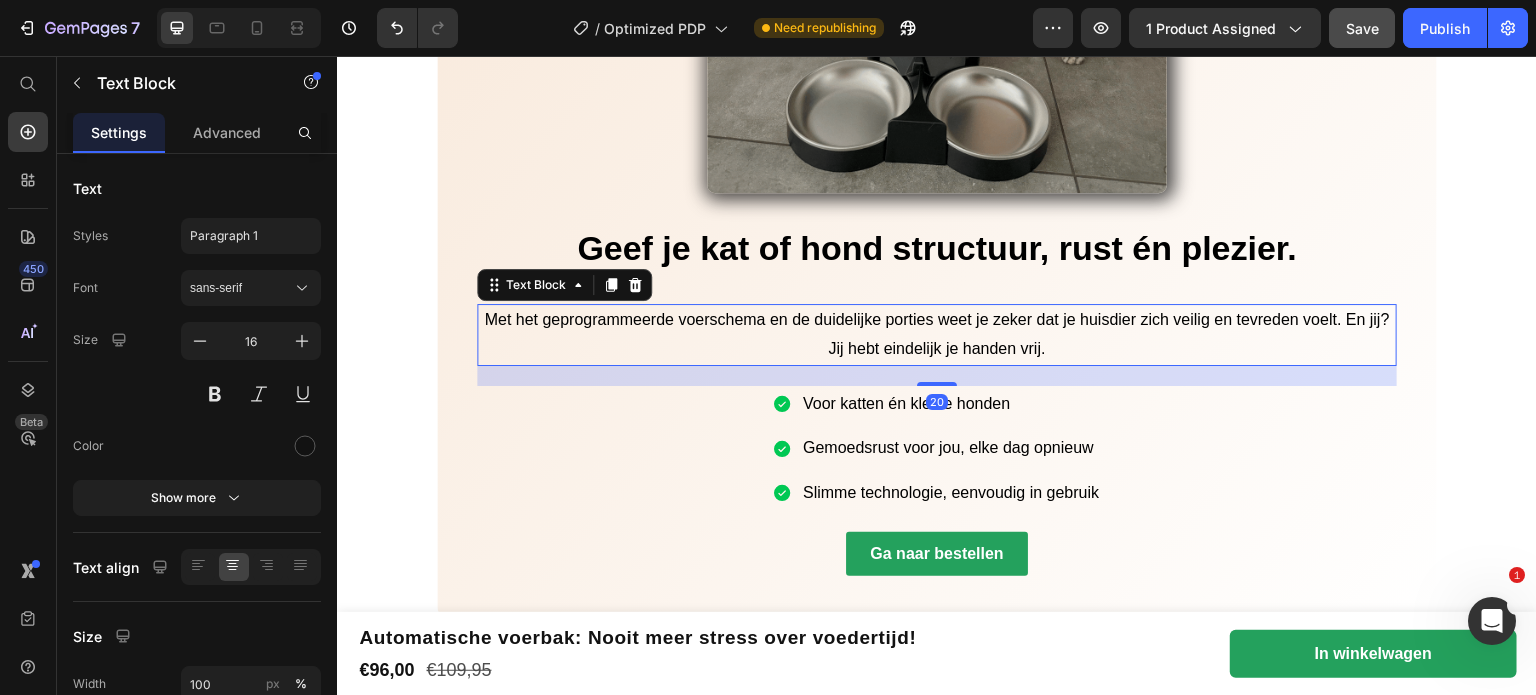 click on "Met het geprogrammeerde voerschema en de duidelijke porties weet je zeker dat je huisdier zich veilig en tevreden voelt. En jij? Jij hebt eindelijk je handen vrij." at bounding box center (936, 334) 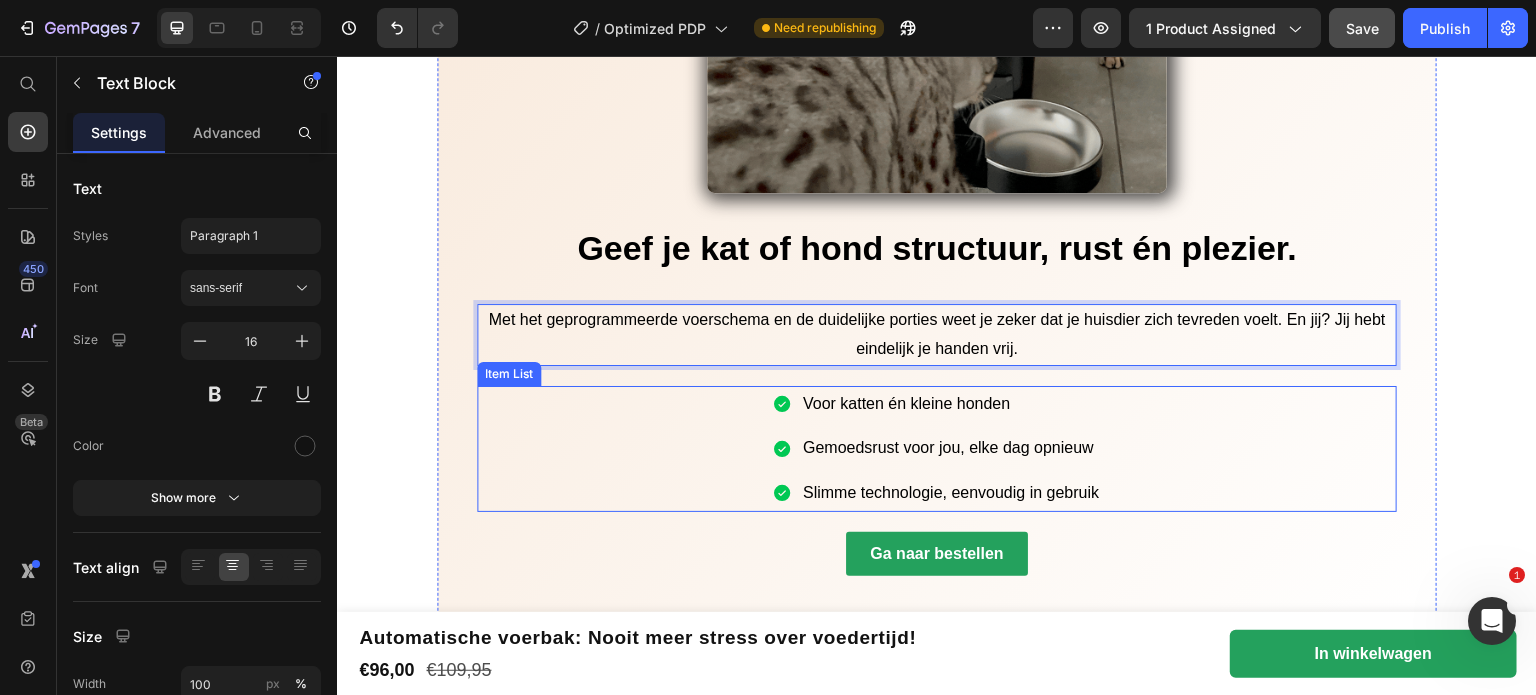 click on "Voor katten én kleine honden Gemoedsrust voor jou, elke dag opnieuw Slimme technologie, eenvoudig in gebruik" at bounding box center [937, 449] 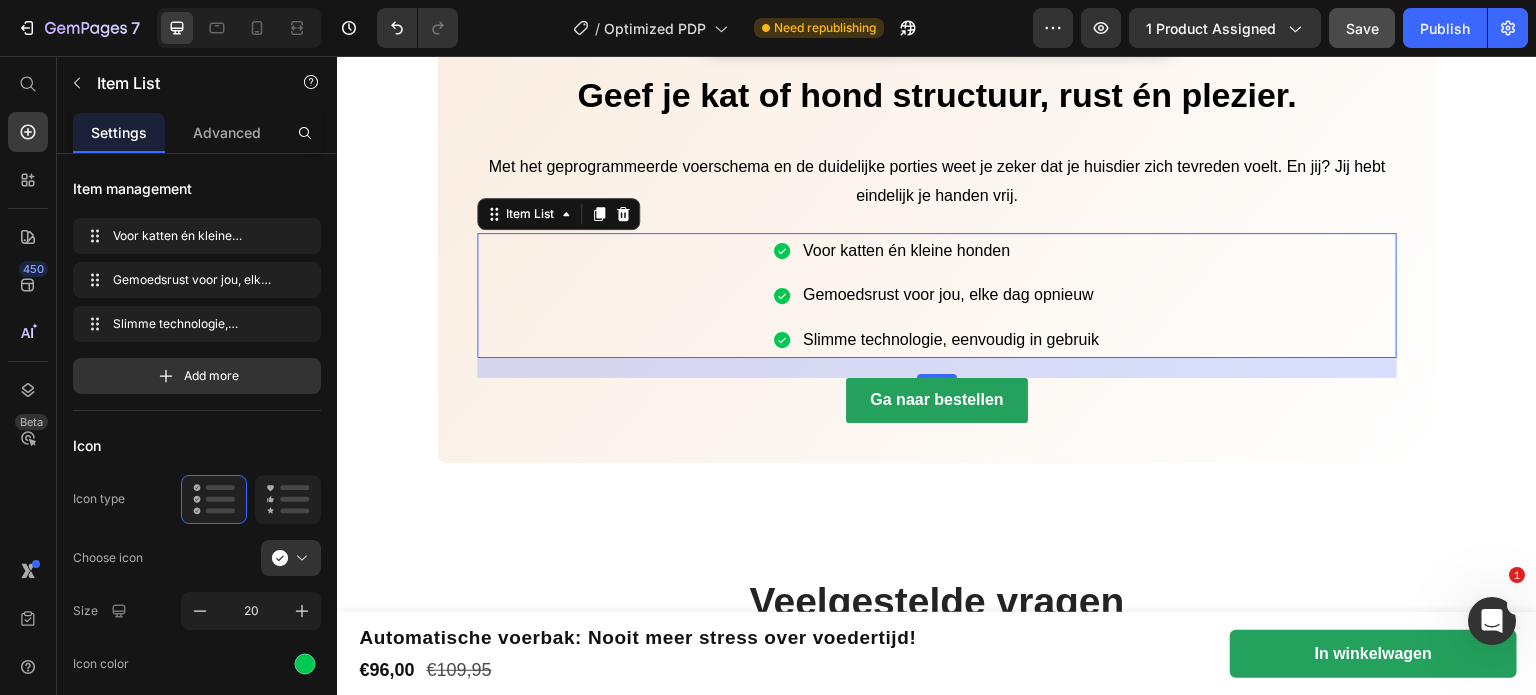scroll, scrollTop: 4638, scrollLeft: 0, axis: vertical 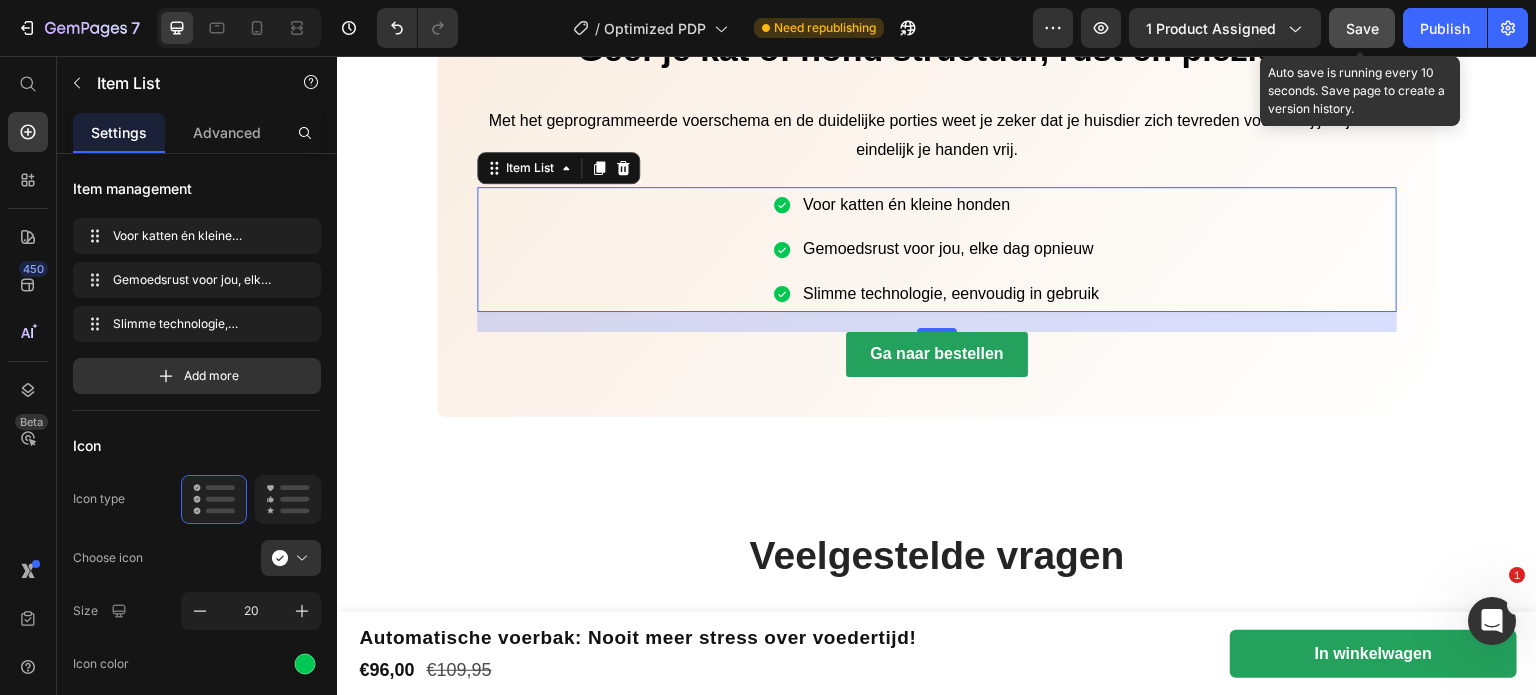 click on "Save" at bounding box center (1362, 28) 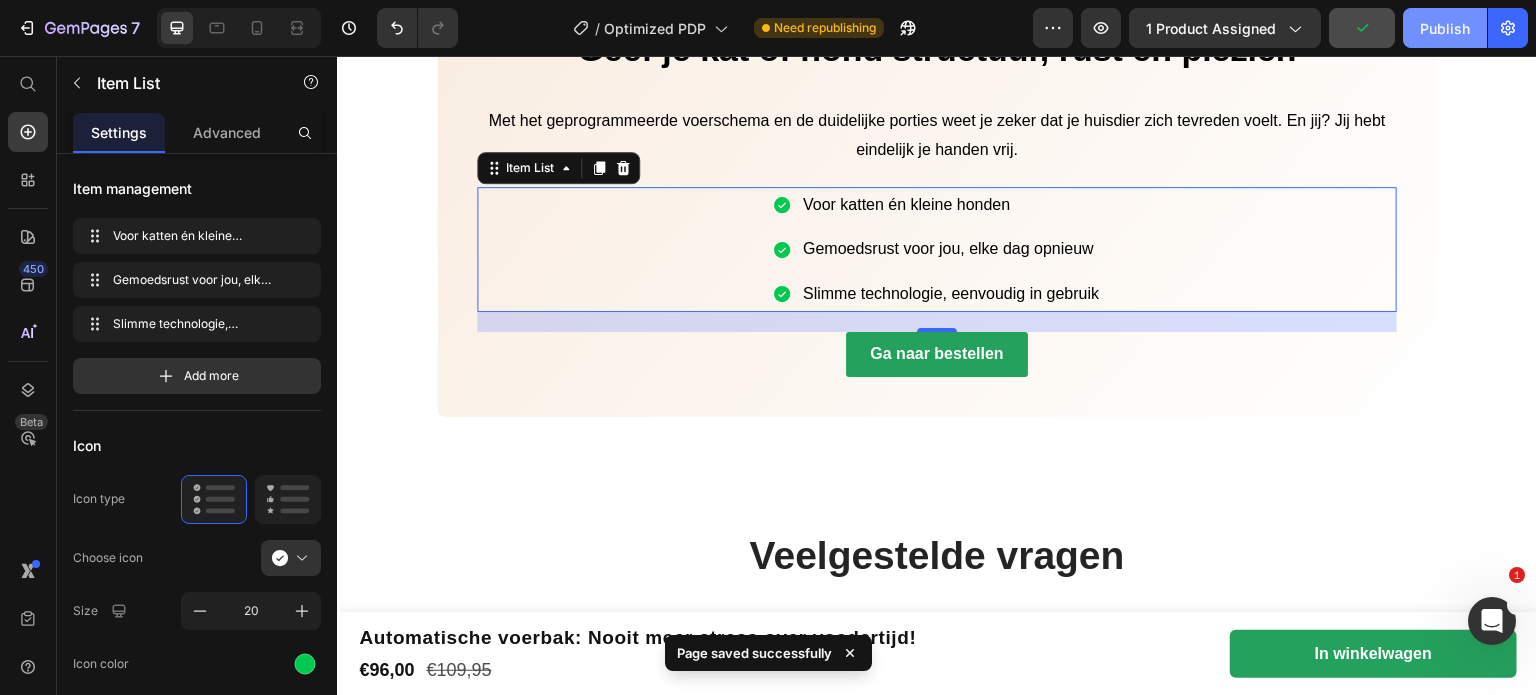 click on "Publish" at bounding box center [1445, 28] 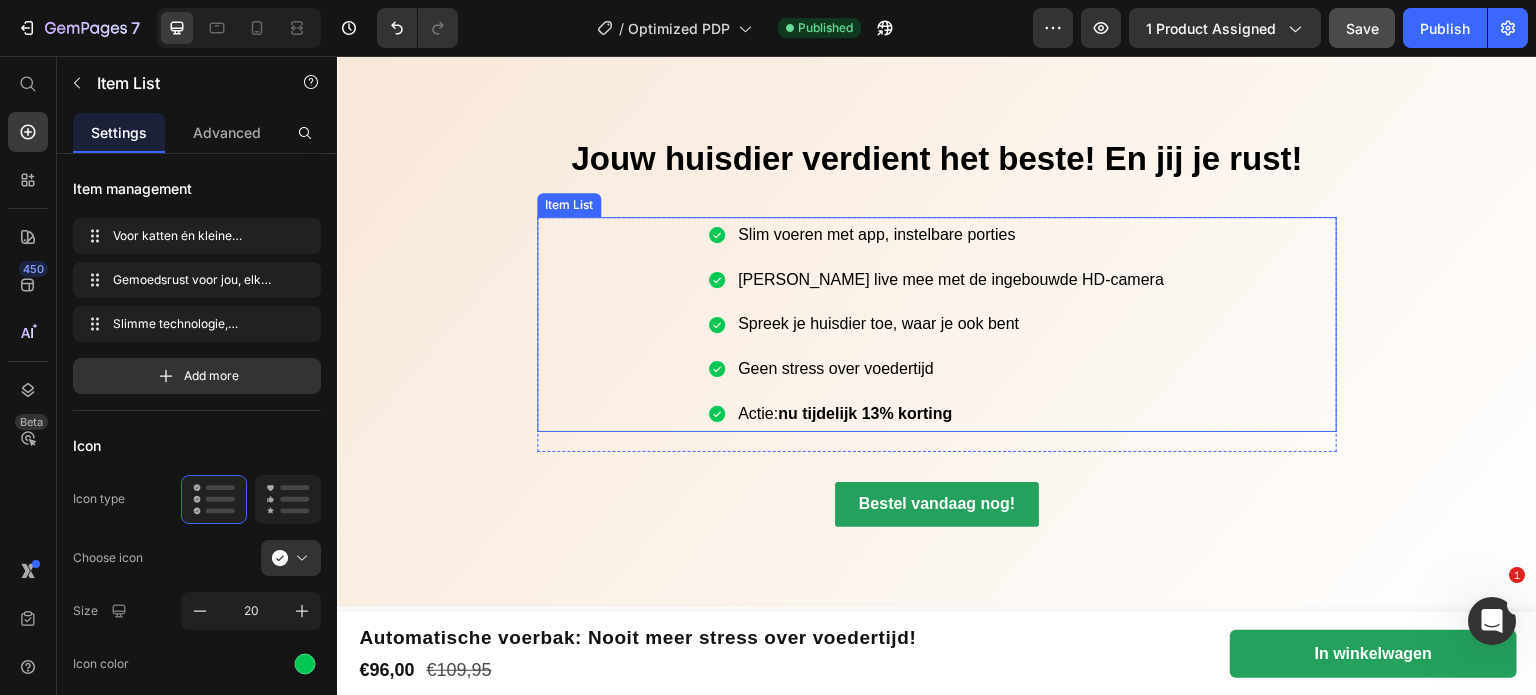 scroll, scrollTop: 6938, scrollLeft: 0, axis: vertical 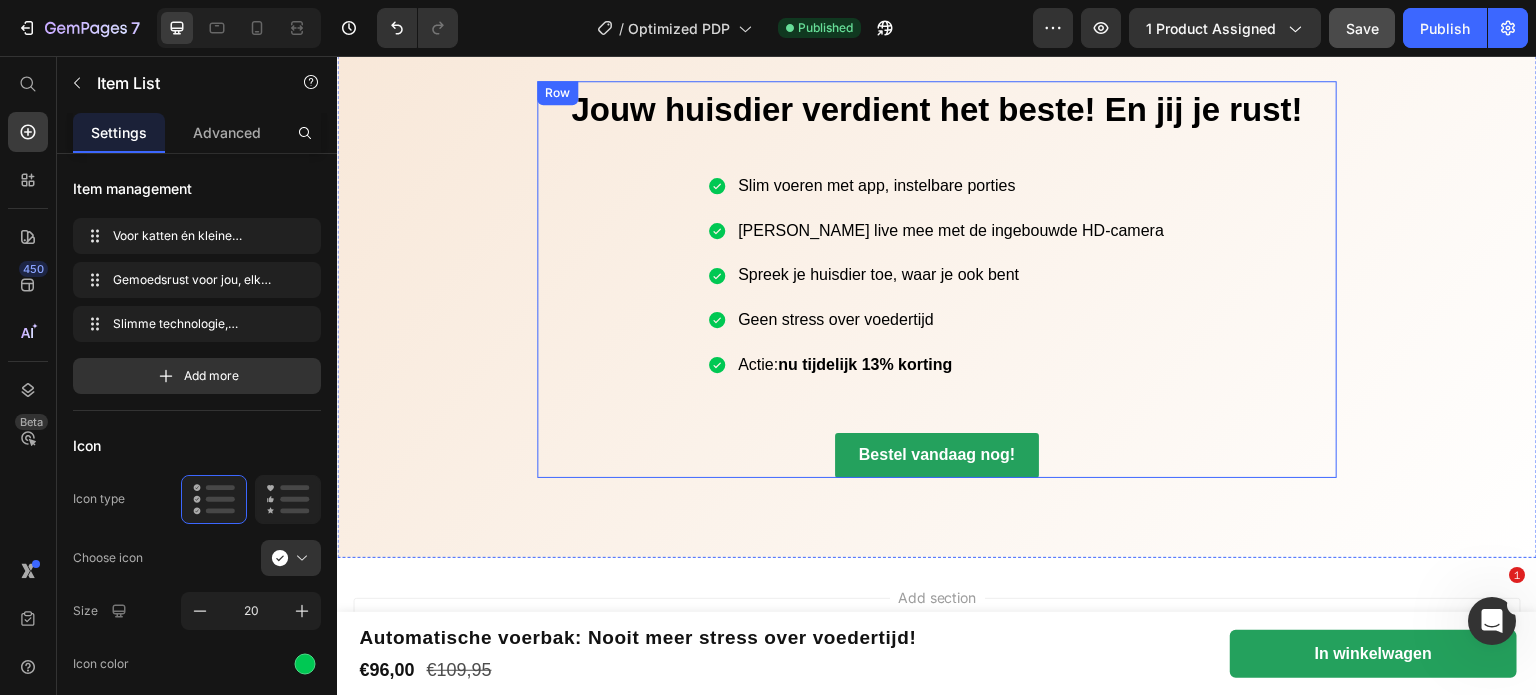 click on "Slim voeren met app, instelbare porties Kijk live mee met de ingebouwde HD-camera Spreek je huisdier toe, waar je ook bent Geen stress over voedertijd Actie:  nu tijdelijk 13% korting" at bounding box center (937, 275) 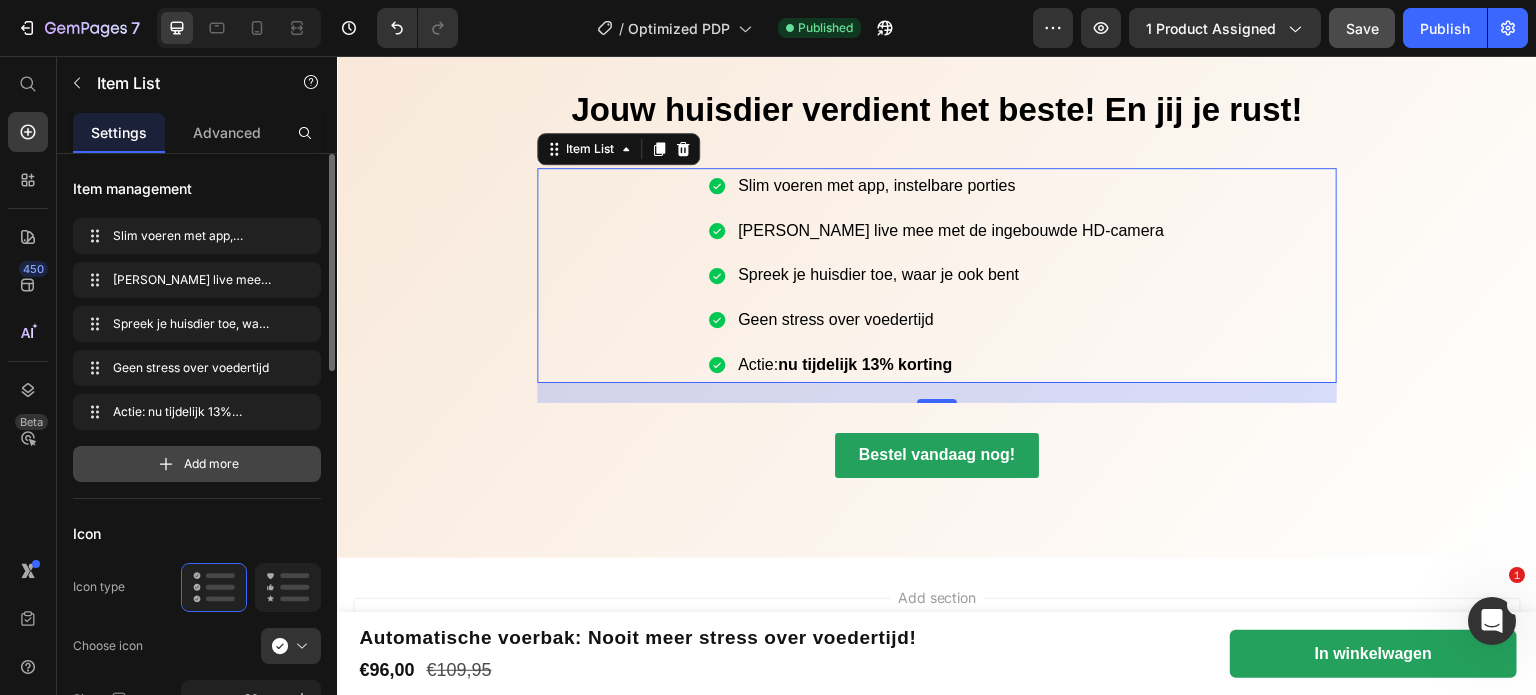 click on "Add more" at bounding box center [211, 464] 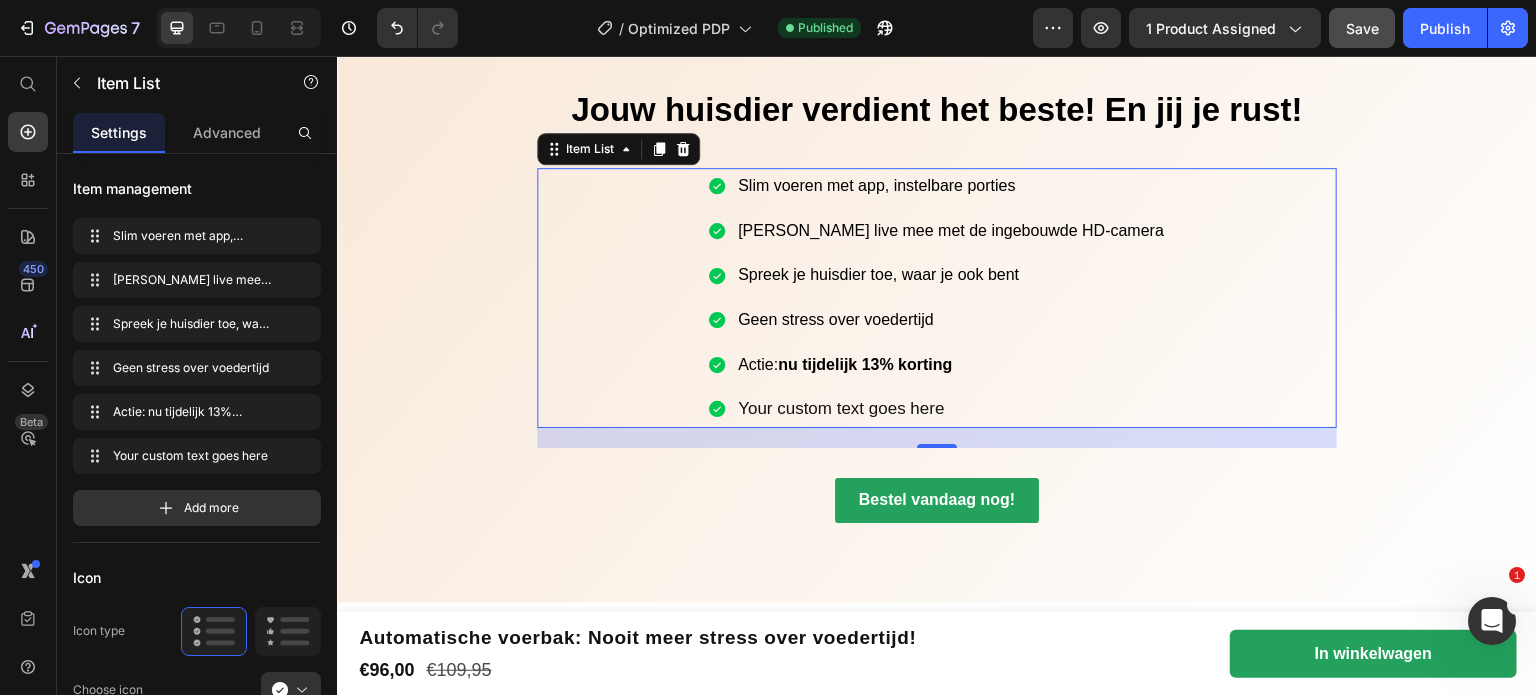 click on "Your custom text goes here" at bounding box center (951, 409) 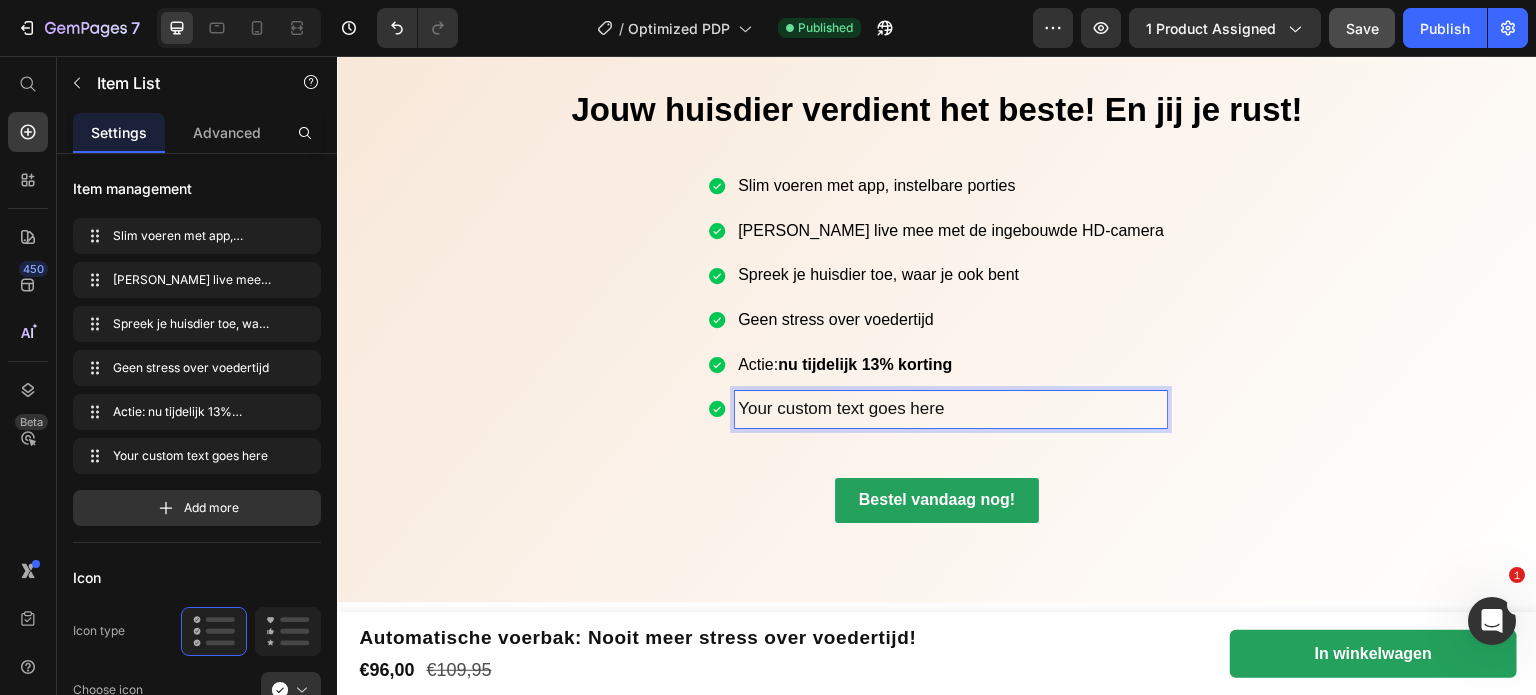 click on "Your custom text goes here" at bounding box center (951, 409) 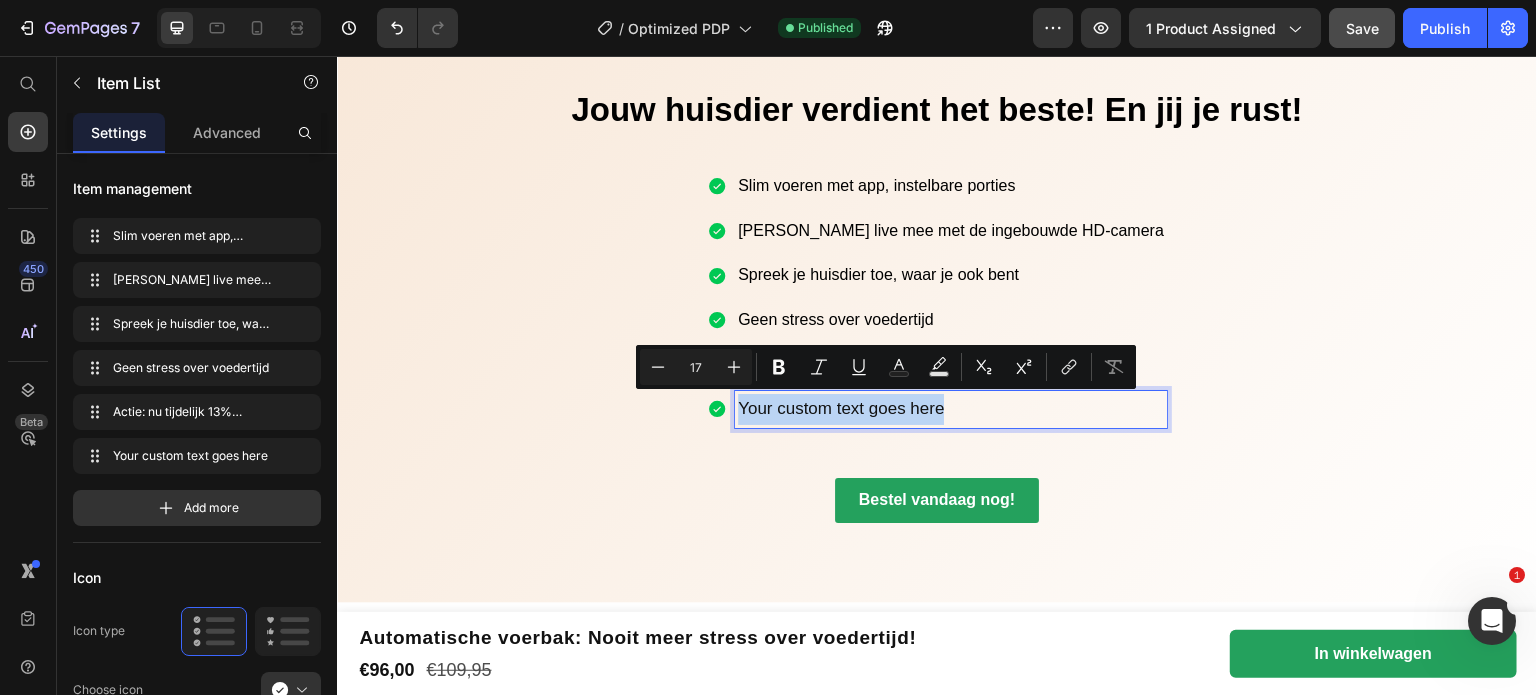 drag, startPoint x: 1022, startPoint y: 404, endPoint x: 785, endPoint y: 407, distance: 237.01898 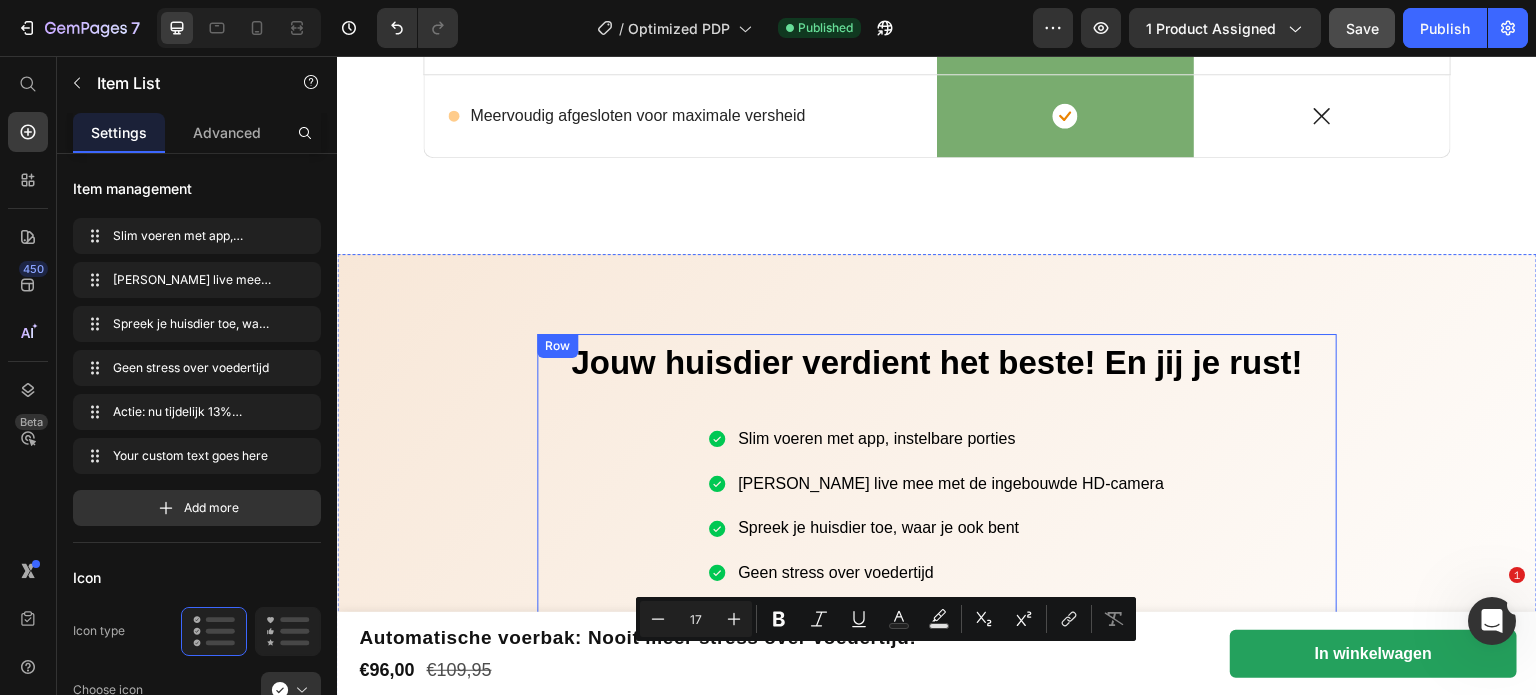 scroll, scrollTop: 6638, scrollLeft: 0, axis: vertical 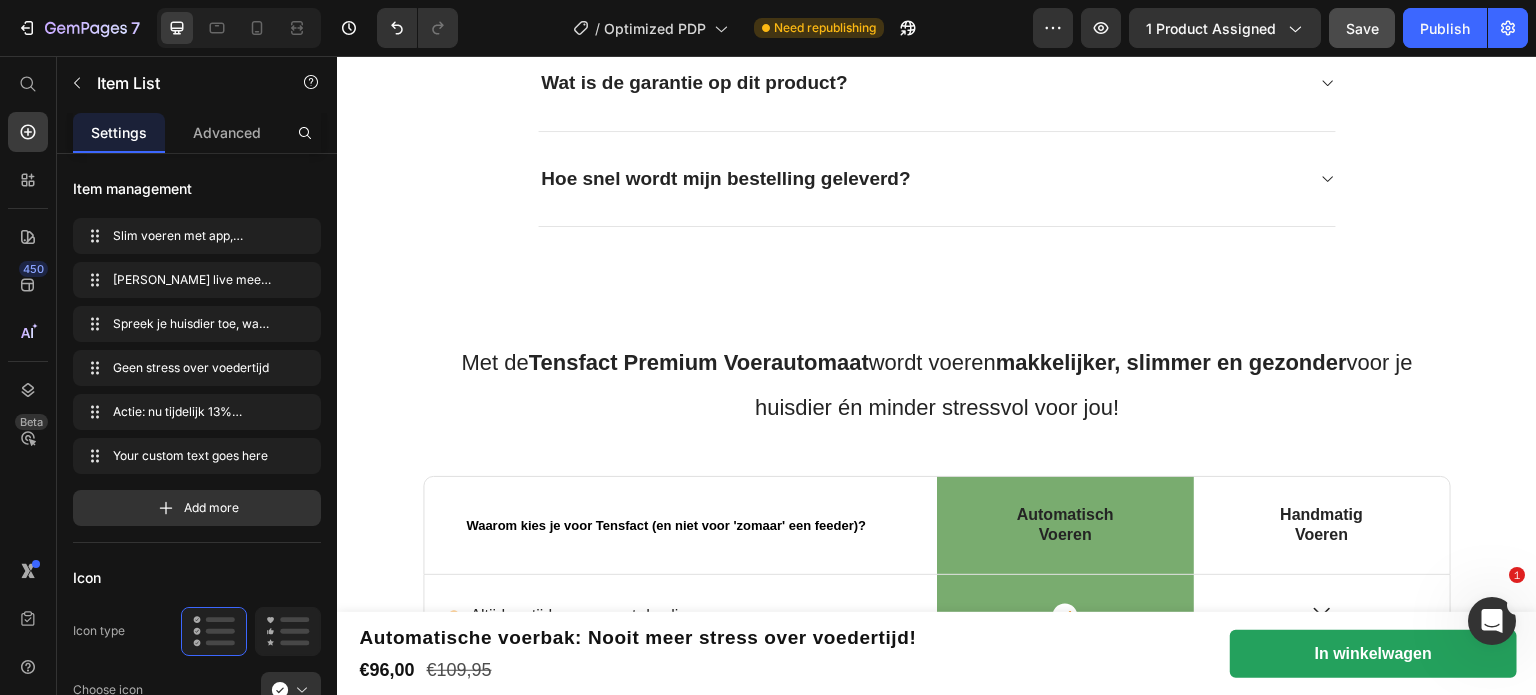 type on "16" 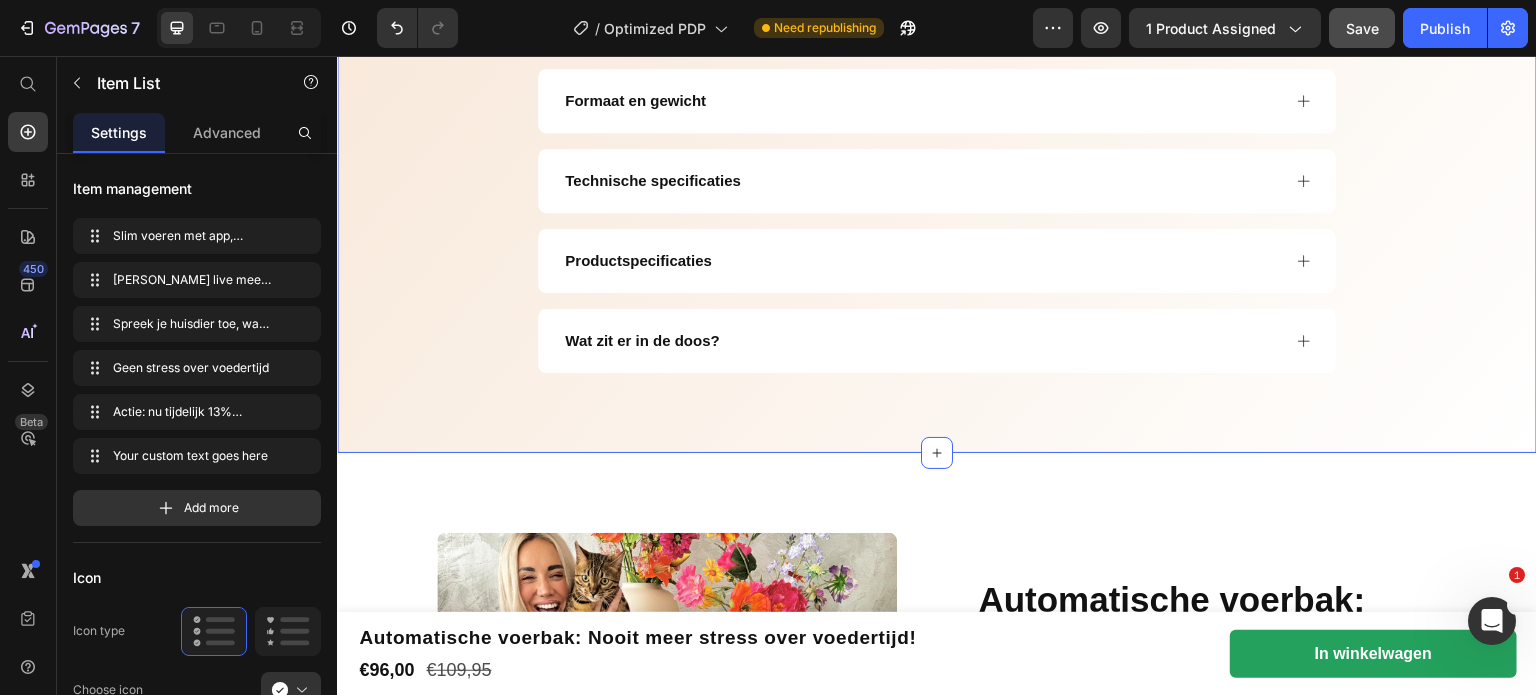 scroll, scrollTop: 1438, scrollLeft: 0, axis: vertical 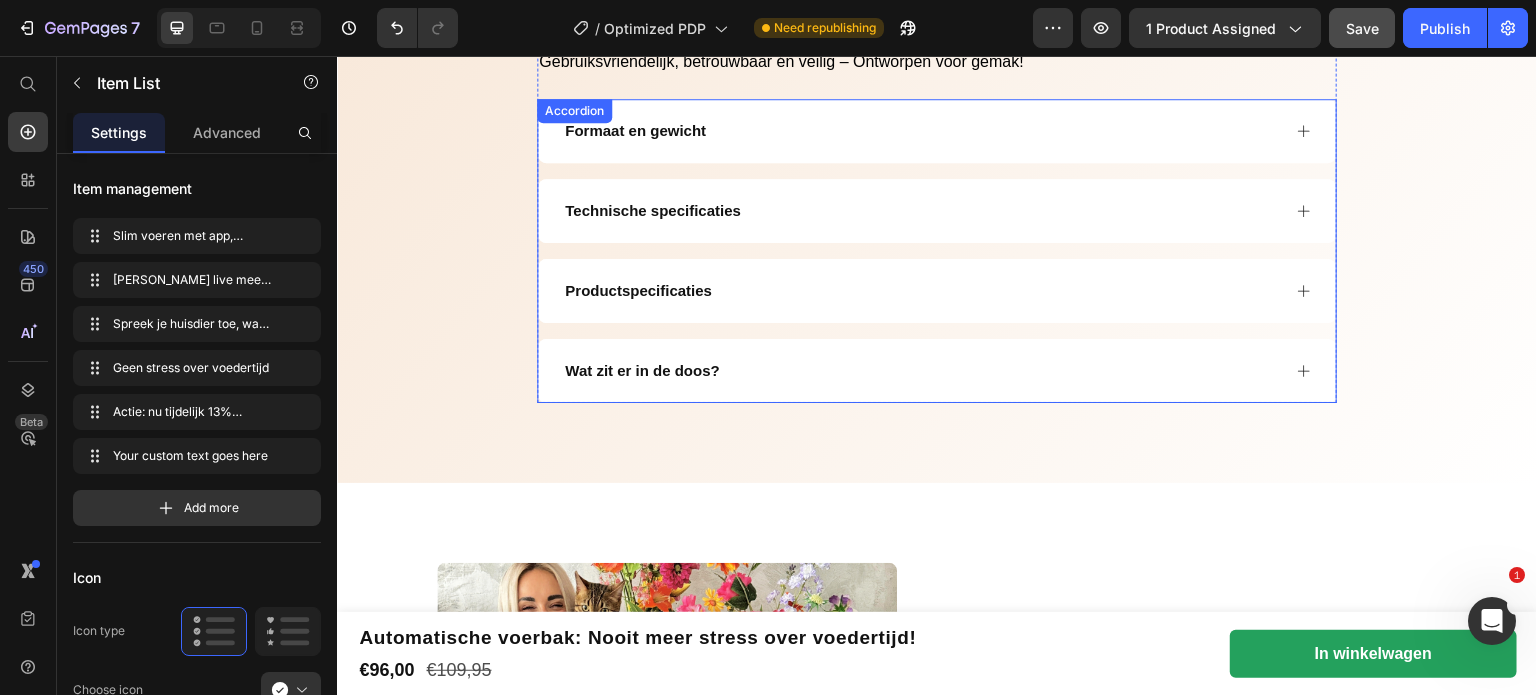 click on "Productspecificaties" at bounding box center [921, 291] 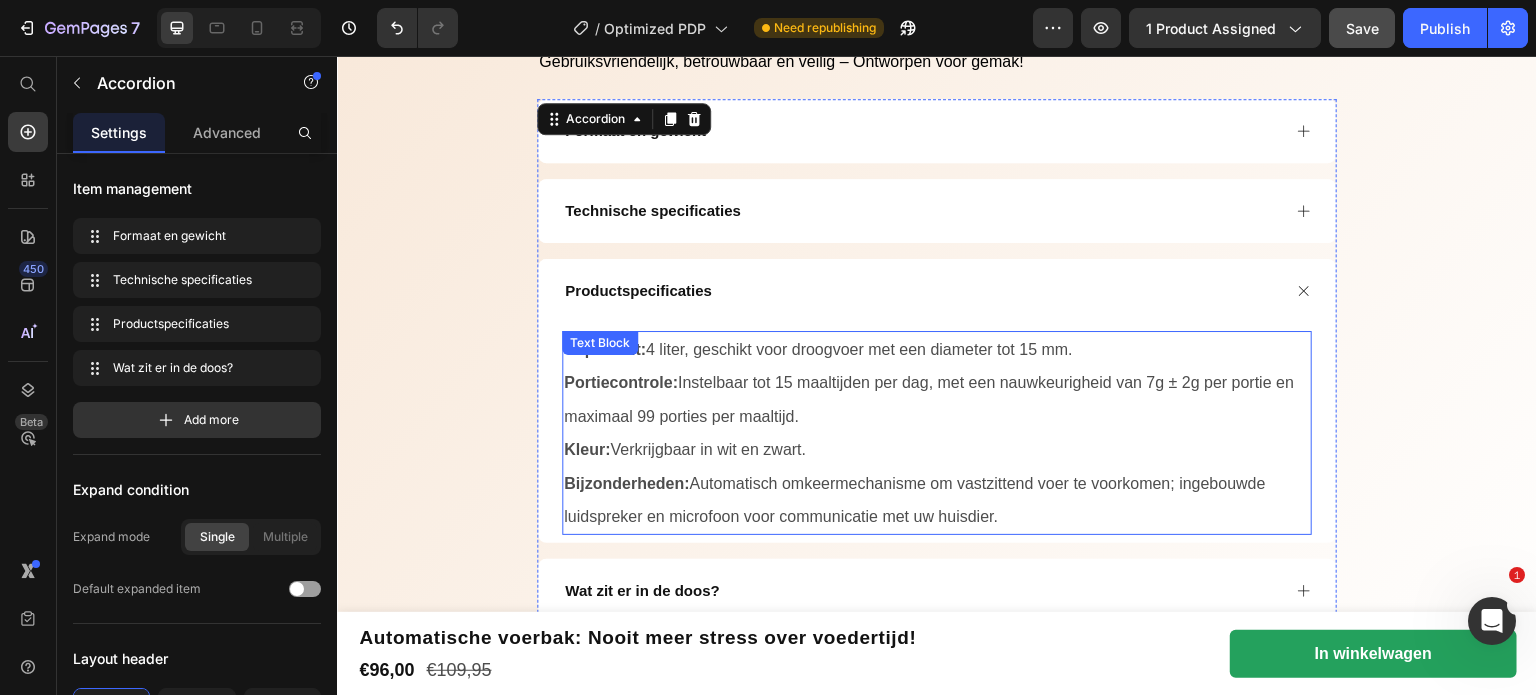 click on "Capaciteit:  4 liter, geschikt voor droogvoer met een diameter tot 15 mm." at bounding box center [818, 349] 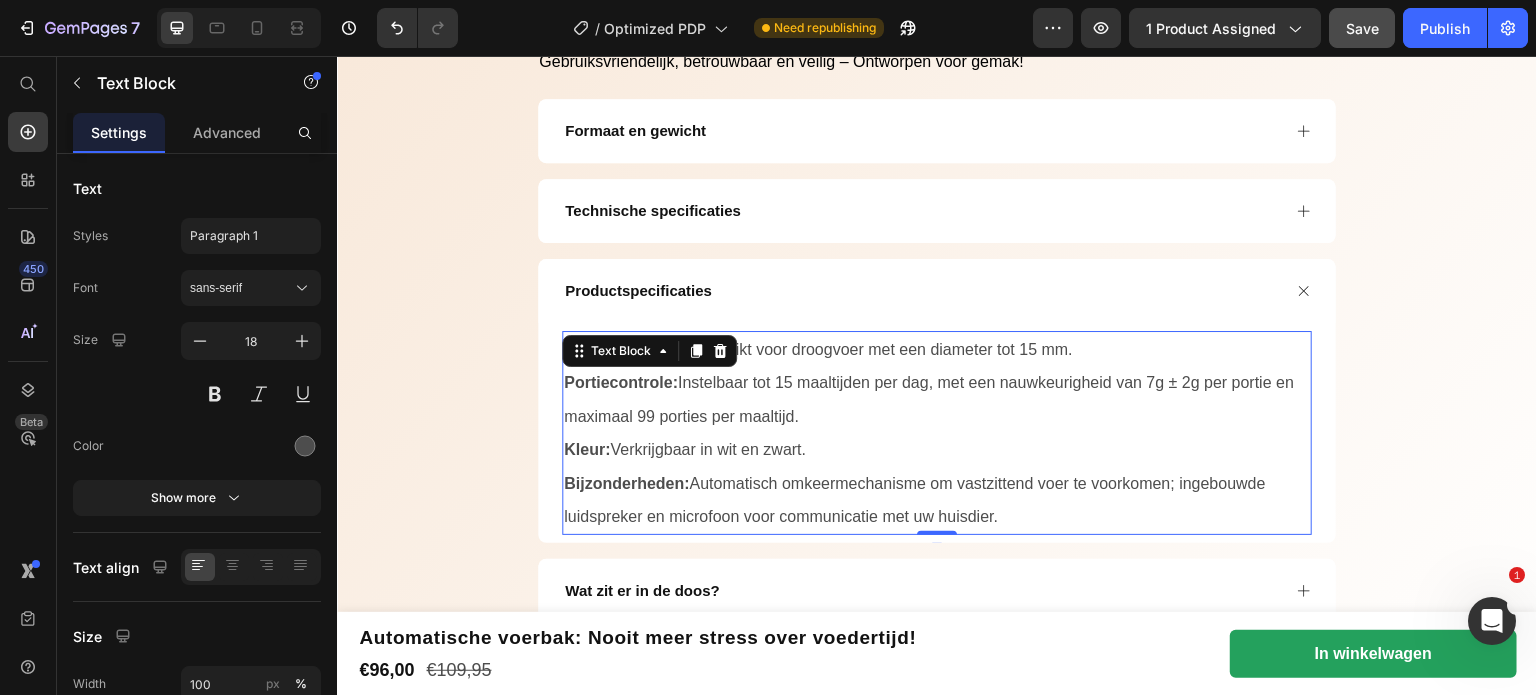 click on "Capaciteit:  4 liter, geschikt voor droogvoer met een diameter tot 15 mm." at bounding box center (818, 349) 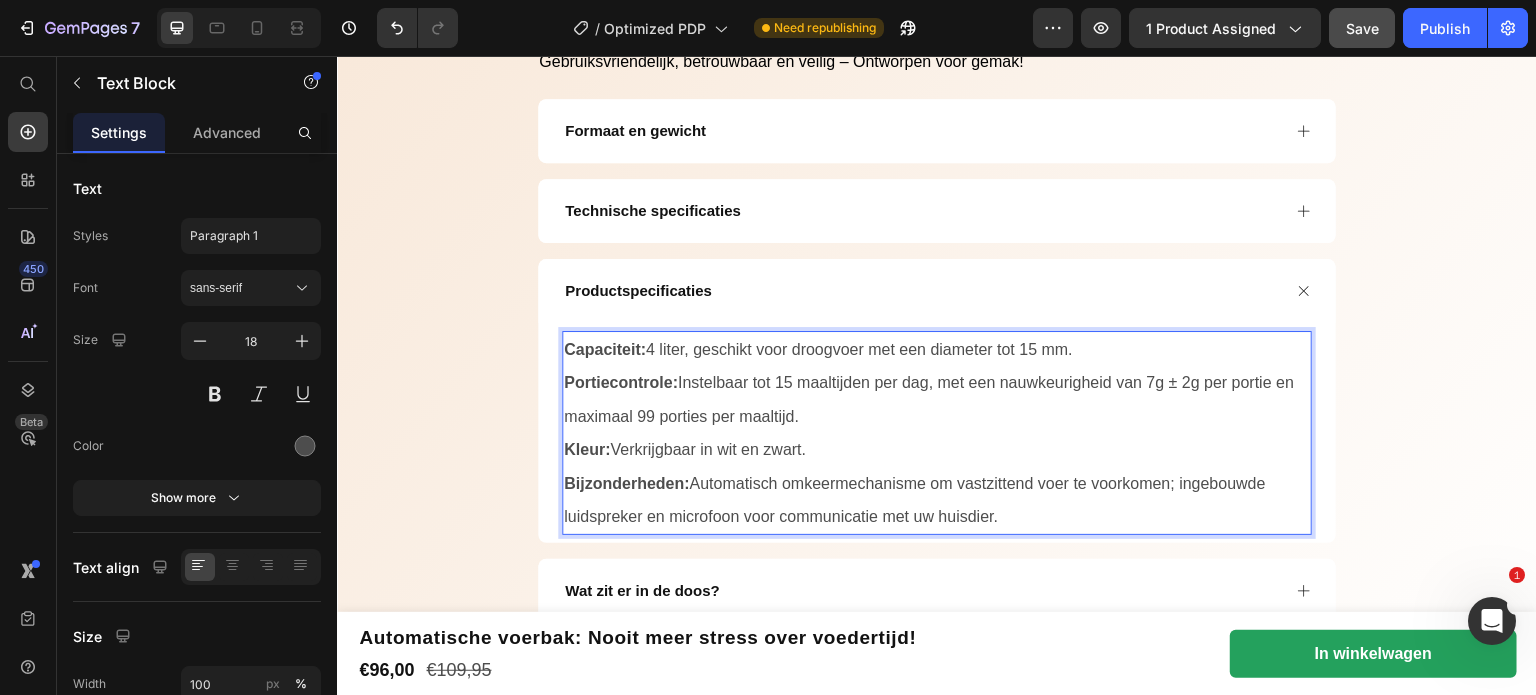 click on "Capaciteit:  4 liter, geschikt voor droogvoer met een diameter tot 15 mm." at bounding box center (818, 349) 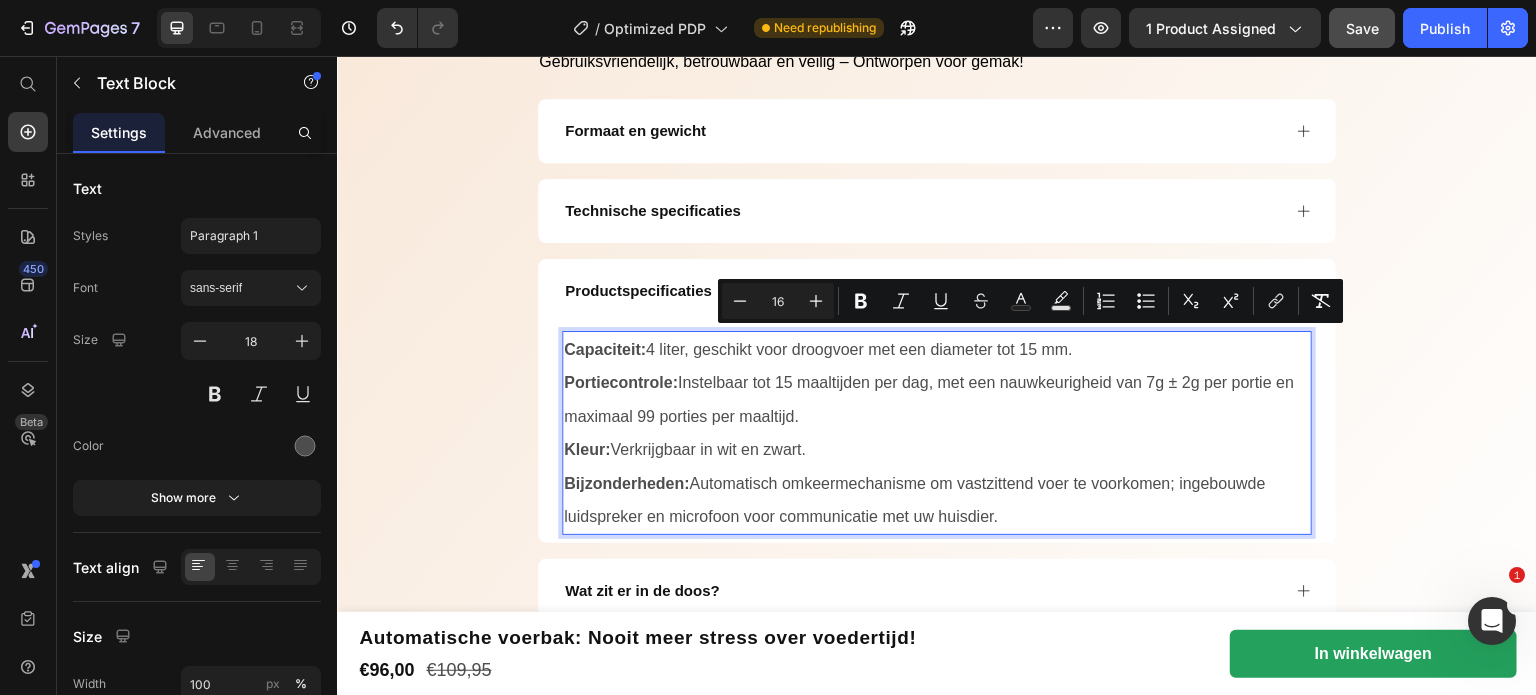 drag, startPoint x: 994, startPoint y: 340, endPoint x: 1071, endPoint y: 347, distance: 77.31753 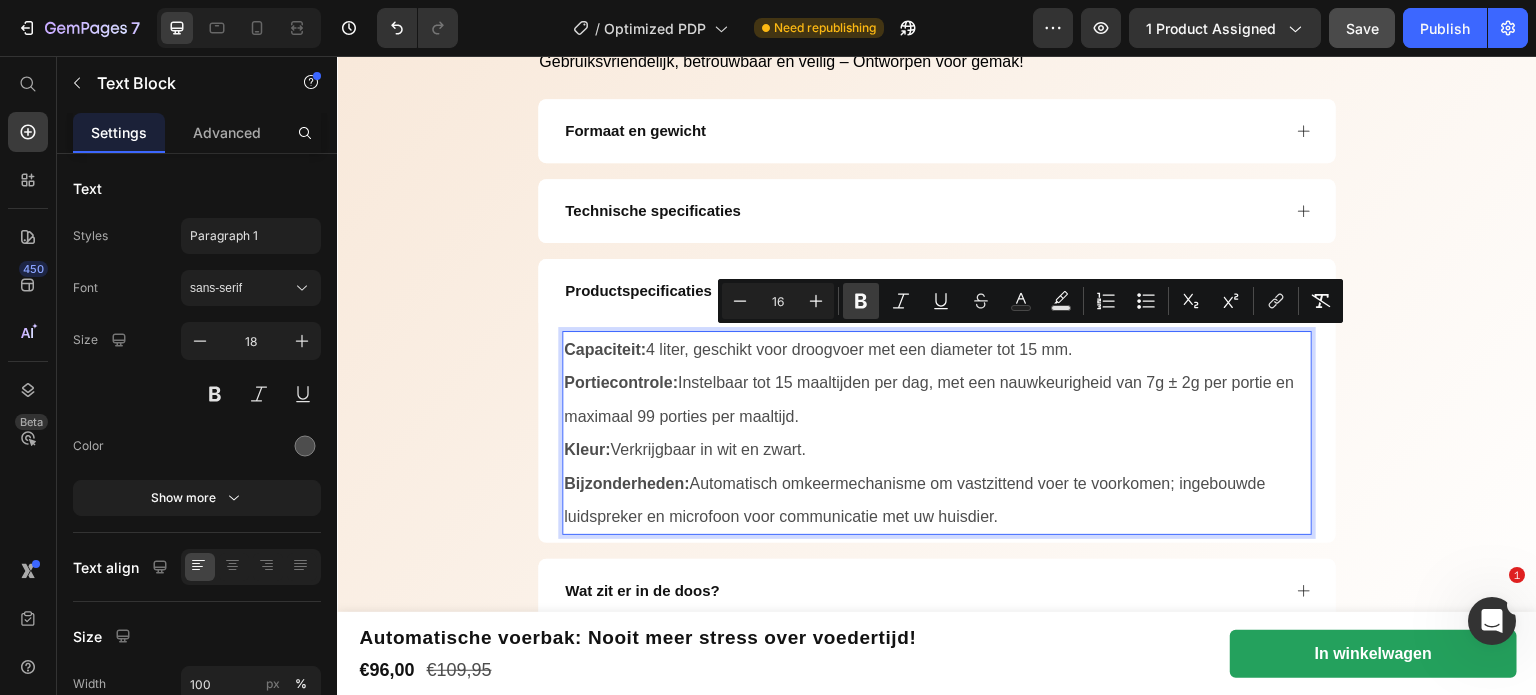 click 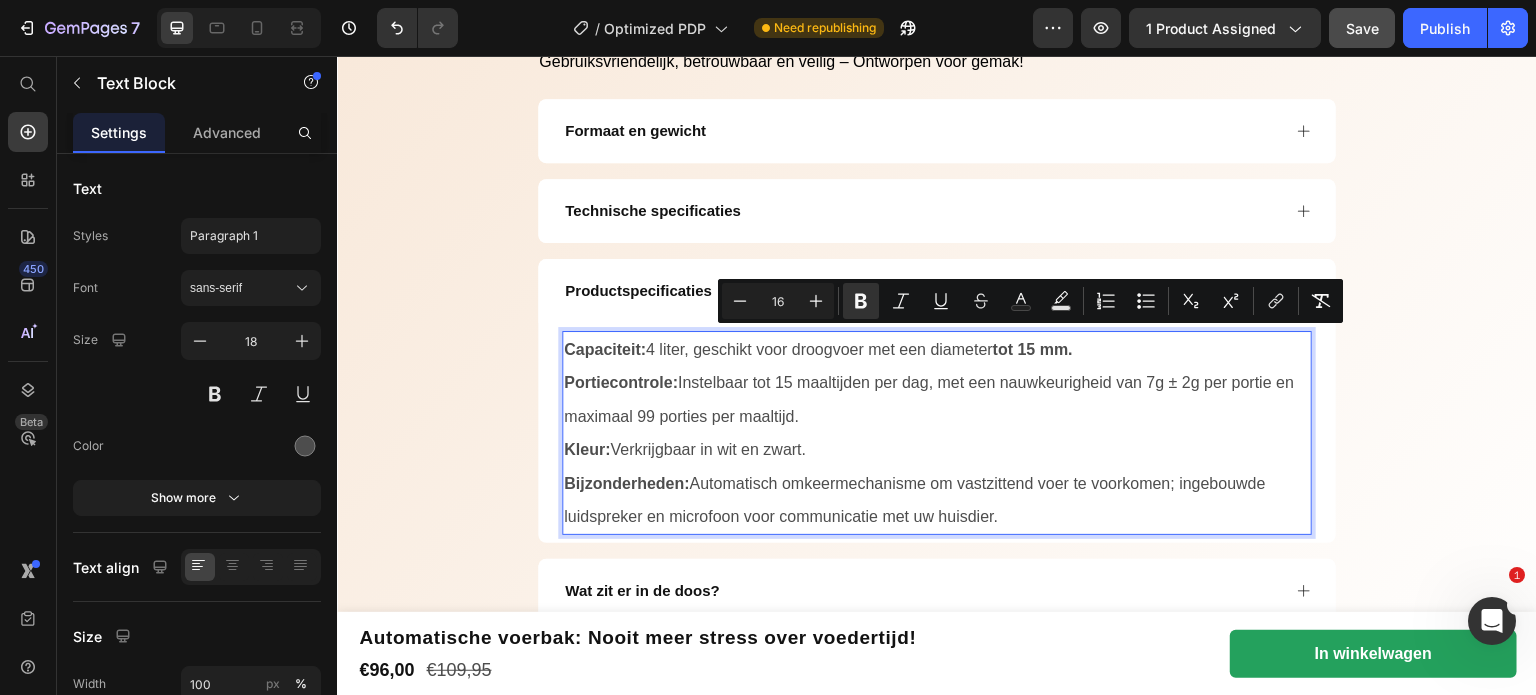 click on "Portiecontrole:  Instelbaar tot 15 maaltijden per dag, met een nauwkeurigheid van 7g ± 2g per portie en maximaal 99 porties per maaltijd." at bounding box center (937, 399) 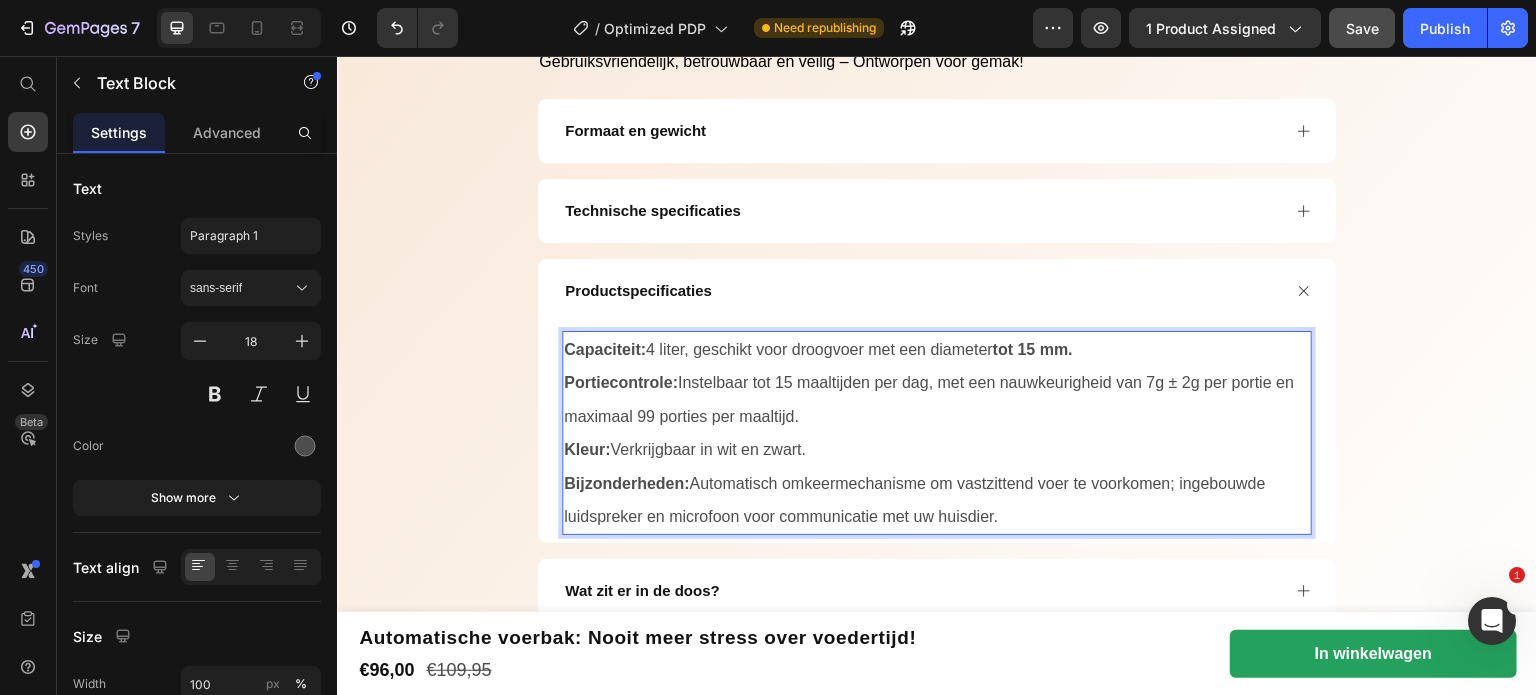 click on "Portiecontrole:  Instelbaar tot 15 maaltijden per dag, met een nauwkeurigheid van 7g ± 2g per portie en maximaal 99 porties per maaltijd." at bounding box center (929, 399) 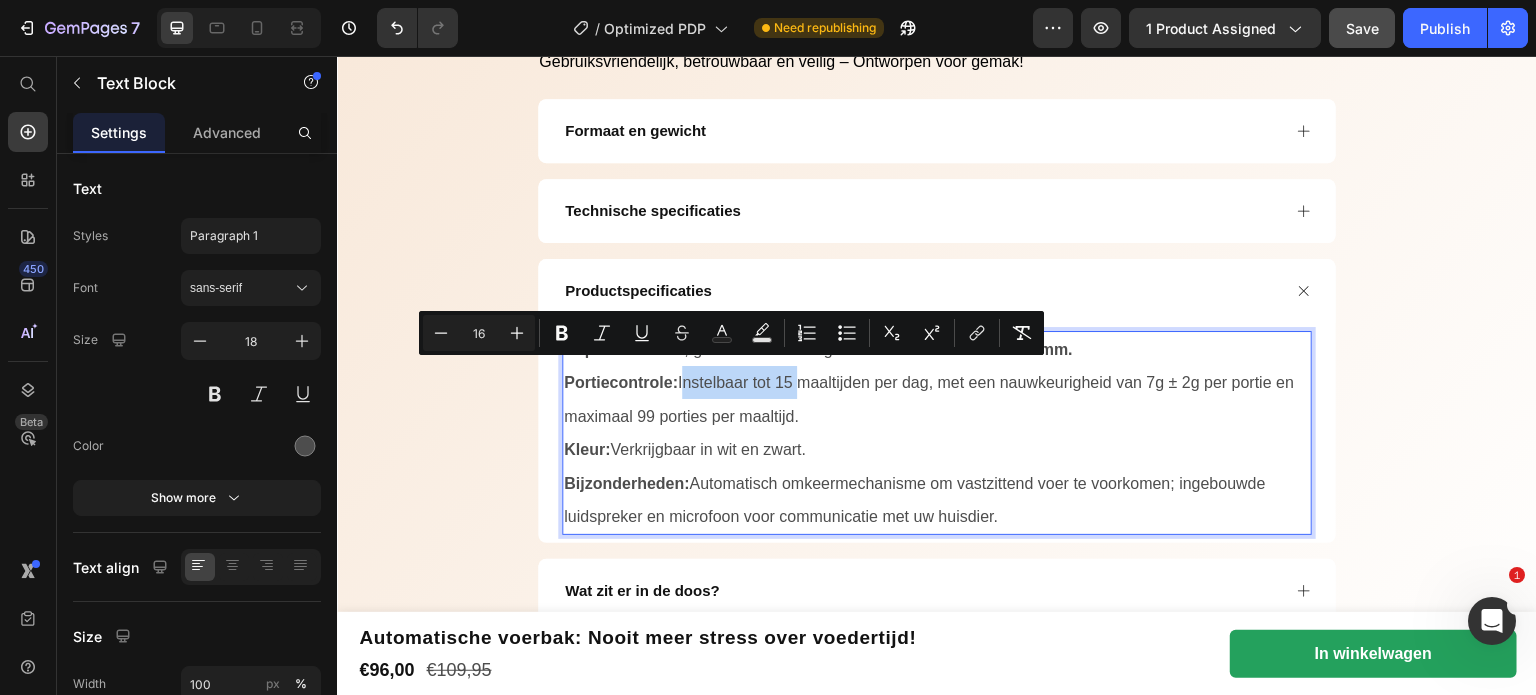drag, startPoint x: 675, startPoint y: 372, endPoint x: 789, endPoint y: 375, distance: 114.03947 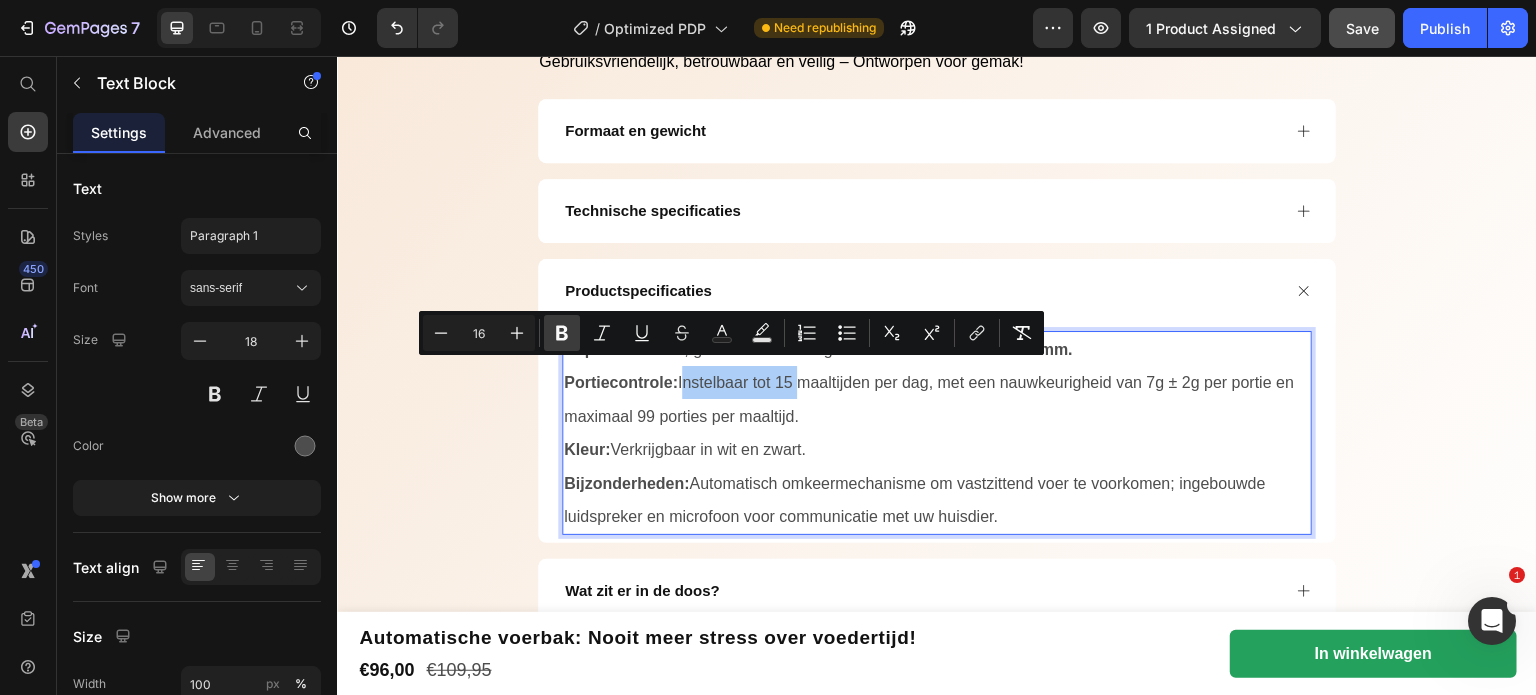 click 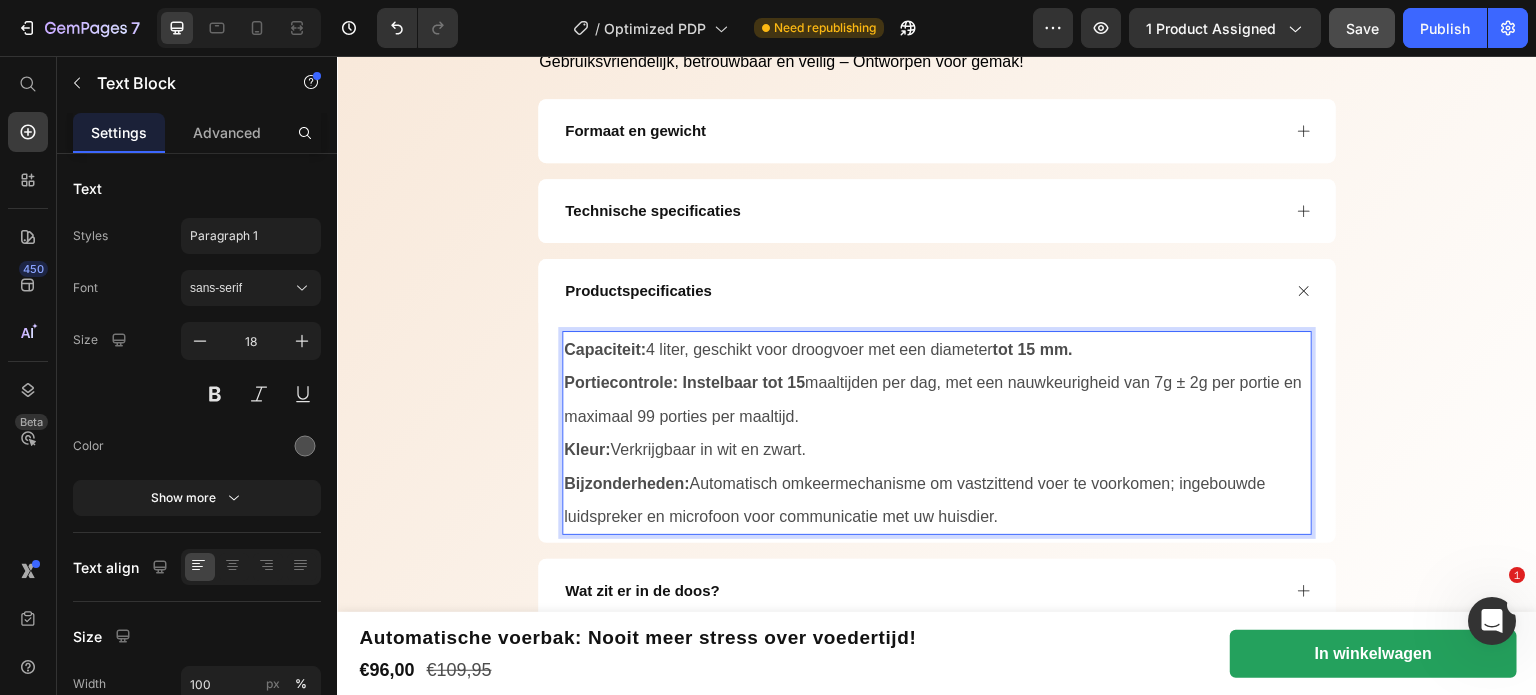 click on "Portiecontrole:   Instelbaar tot 15  maaltijden per dag, met een nauwkeurigheid van 7g ± 2g per portie en maximaal 99 porties per maaltijd." at bounding box center [937, 399] 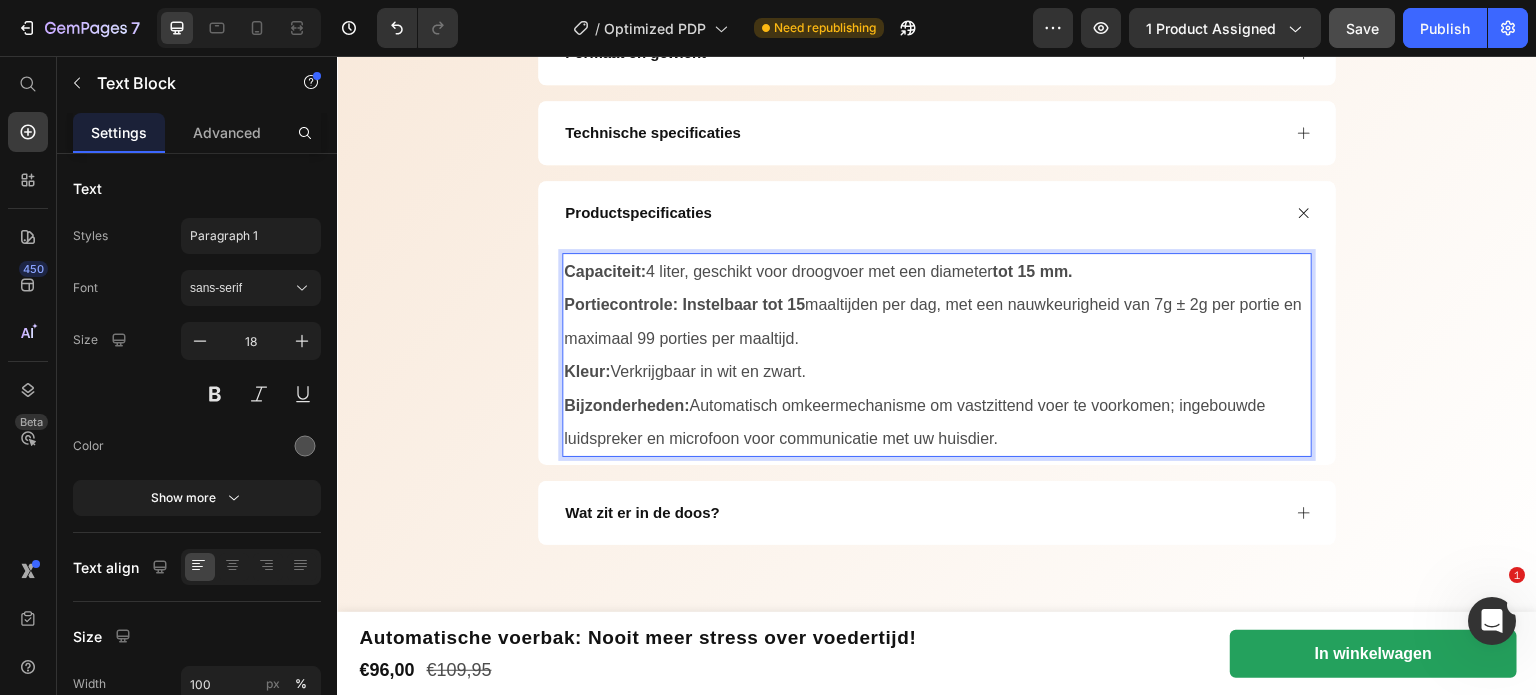scroll, scrollTop: 1538, scrollLeft: 0, axis: vertical 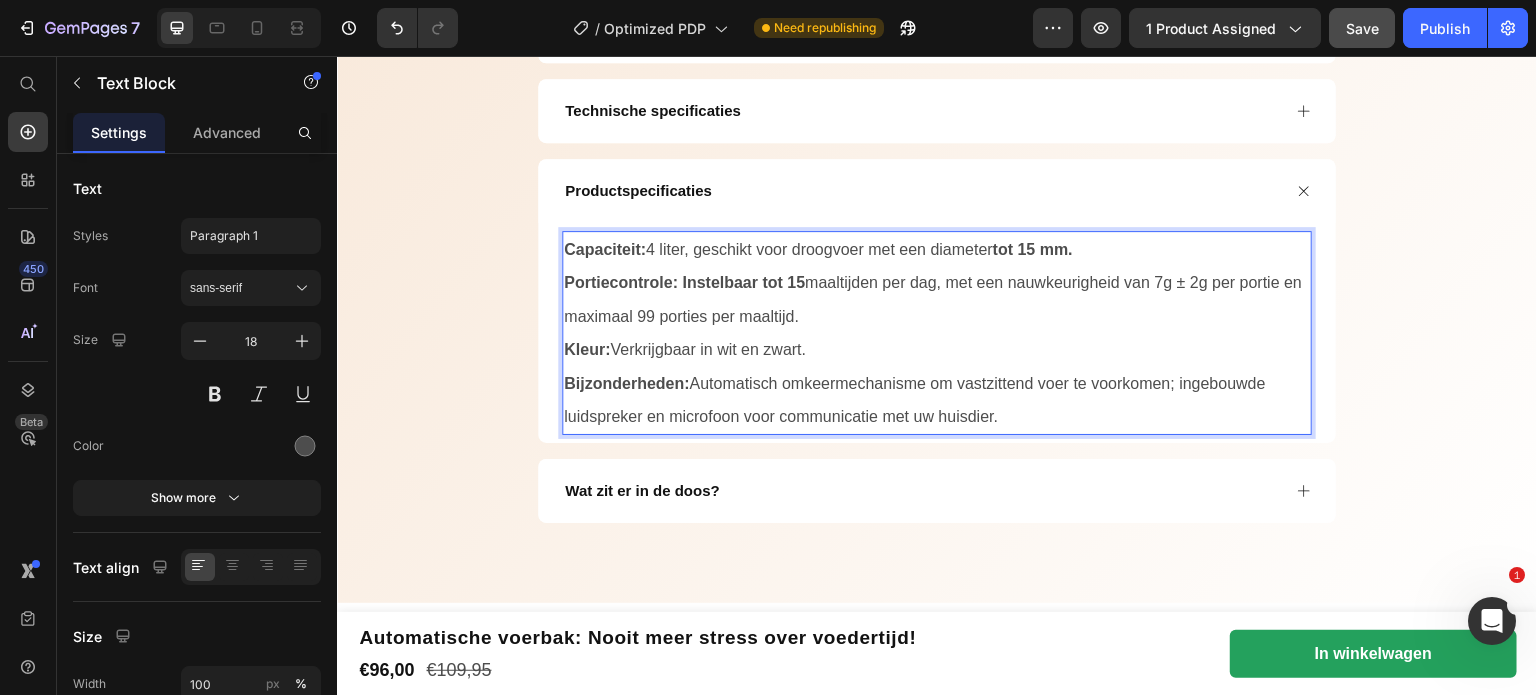 click on "Portiecontrole:   Instelbaar tot 15  maaltijden per dag, met een nauwkeurigheid van 7g ± 2g per portie en maximaal 99 porties per maaltijd." at bounding box center [937, 299] 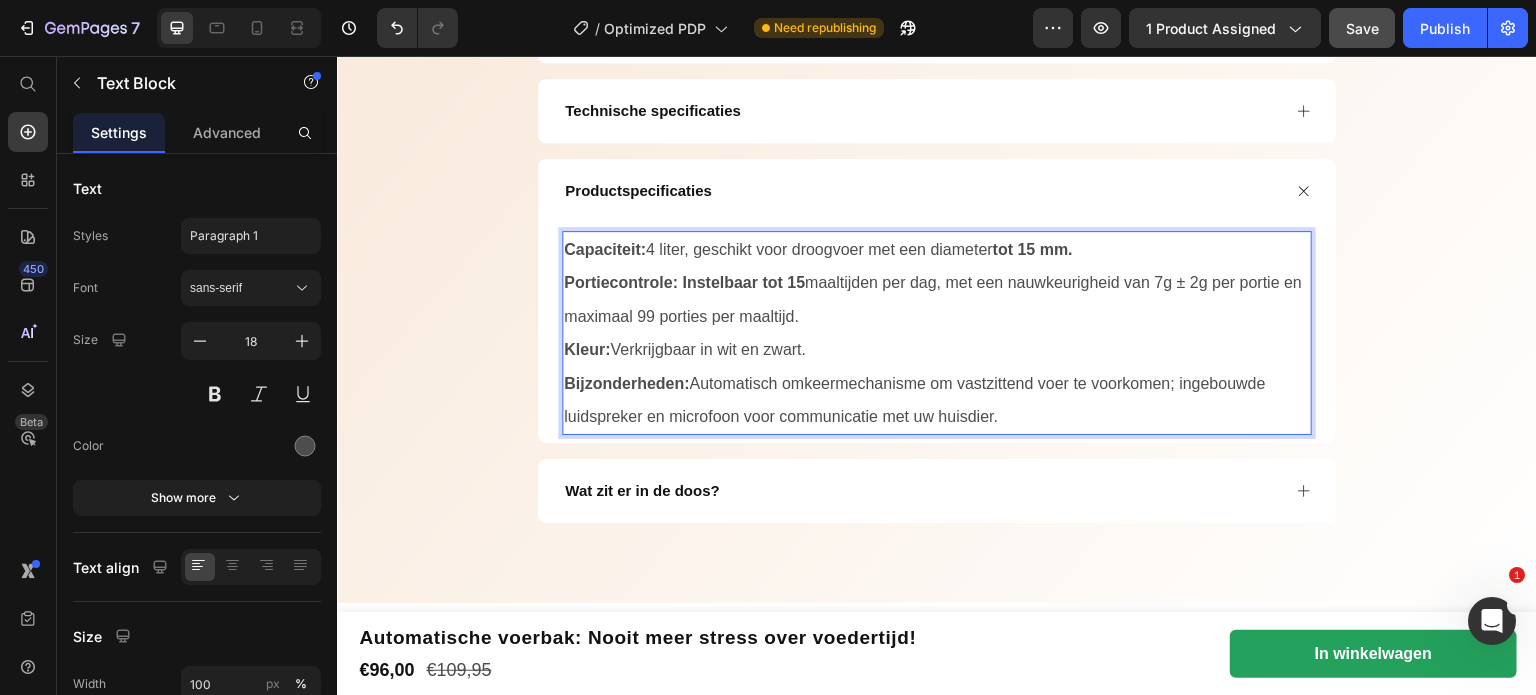 click on "Portiecontrole:   Instelbaar tot 15  maaltijden per dag, met een nauwkeurigheid van 7g ± 2g per portie en maximaal 99 porties per maaltijd." at bounding box center [937, 299] 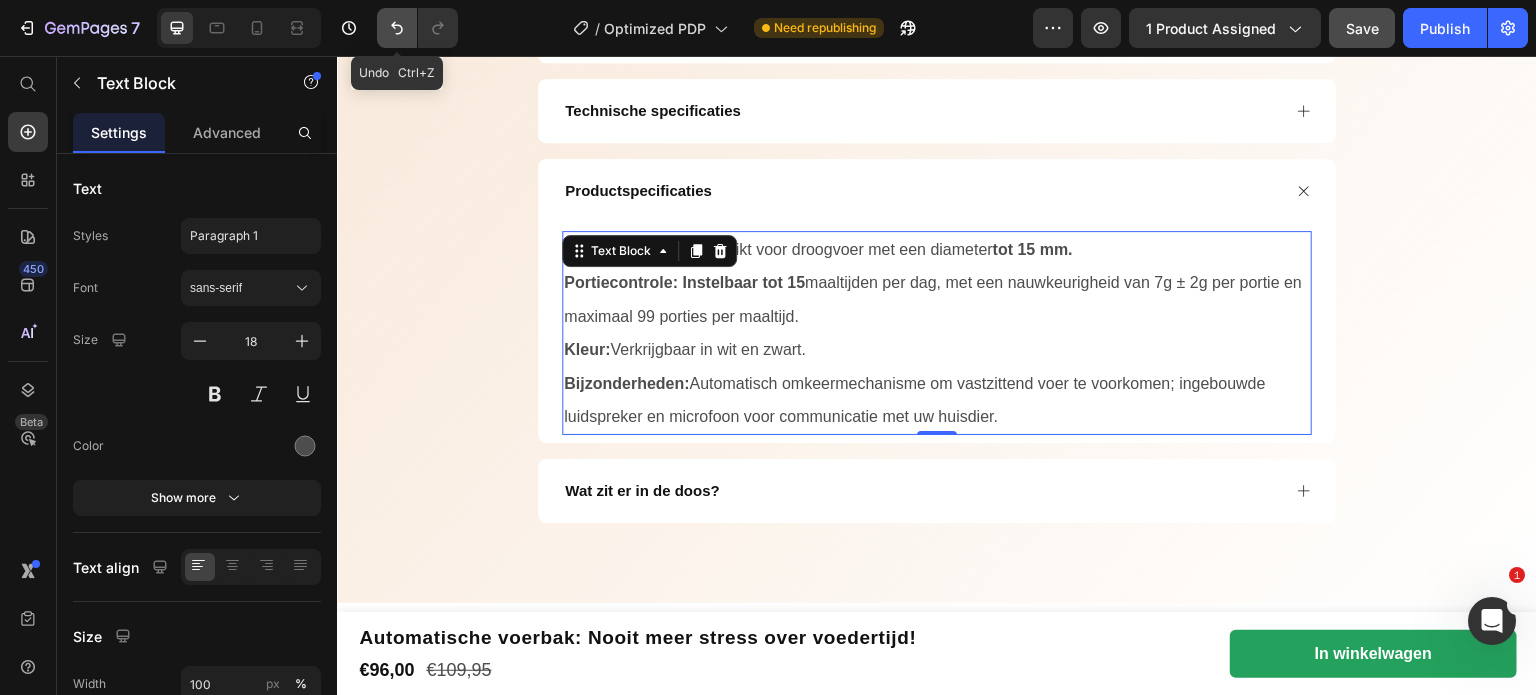 click 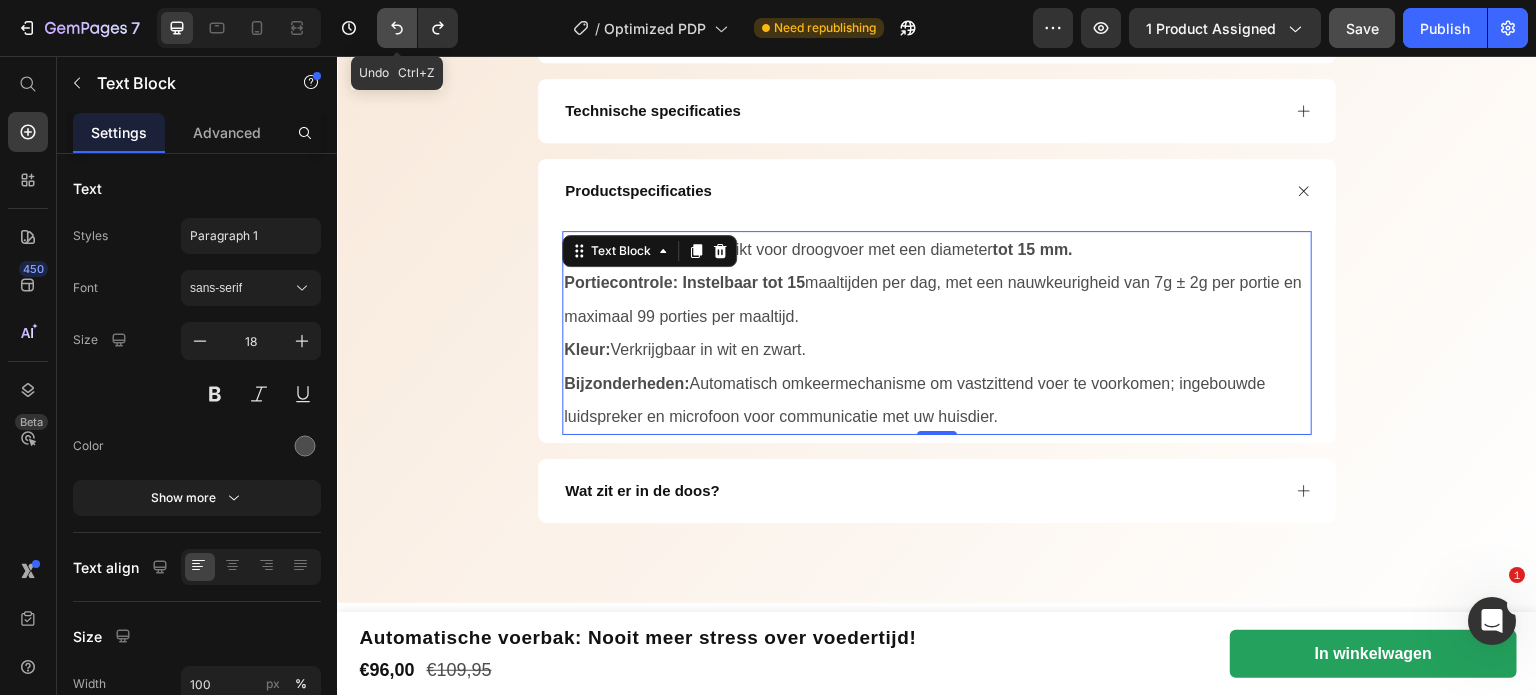 click 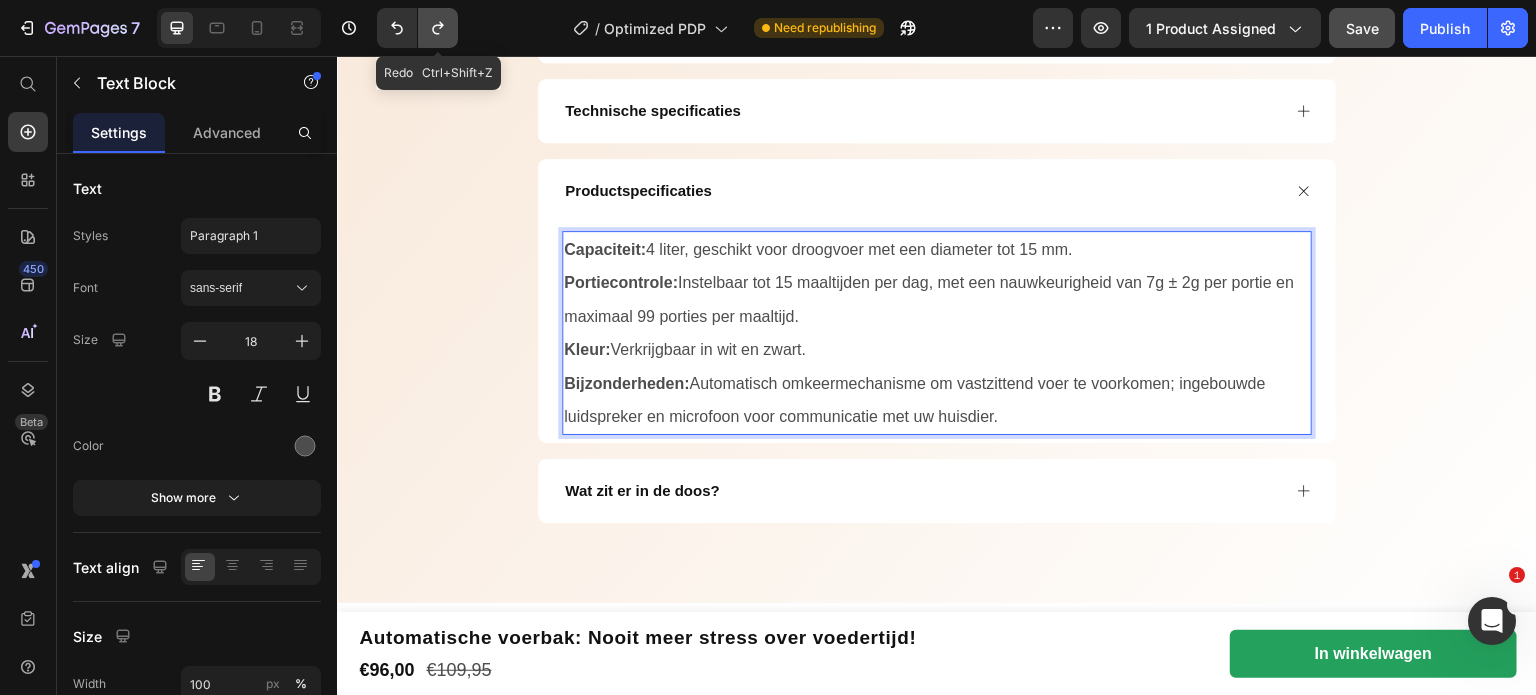 click 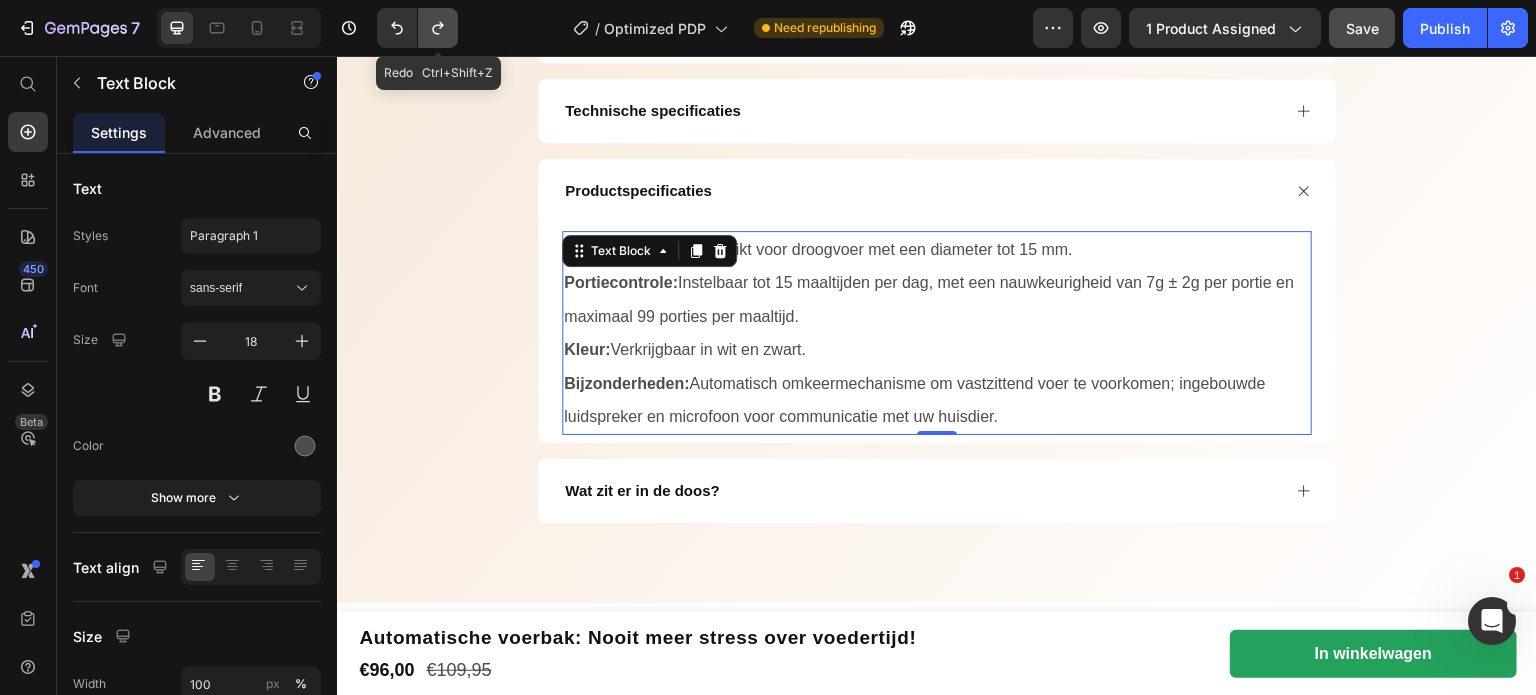 click 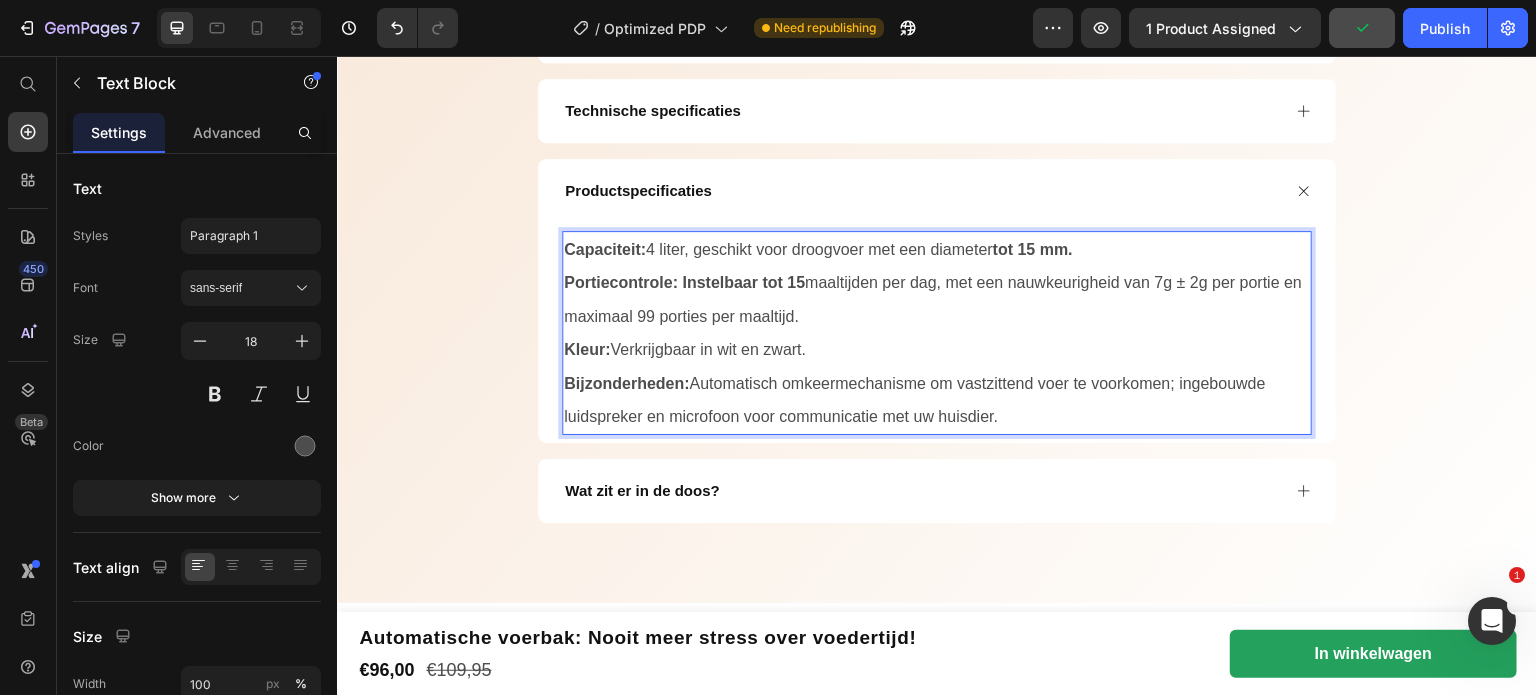 click on "Portiecontrole:   Instelbaar tot 15  maaltijden per dag, met een nauwkeurigheid van 7g ± 2g per portie en maximaal 99 porties per maaltijd." at bounding box center (933, 299) 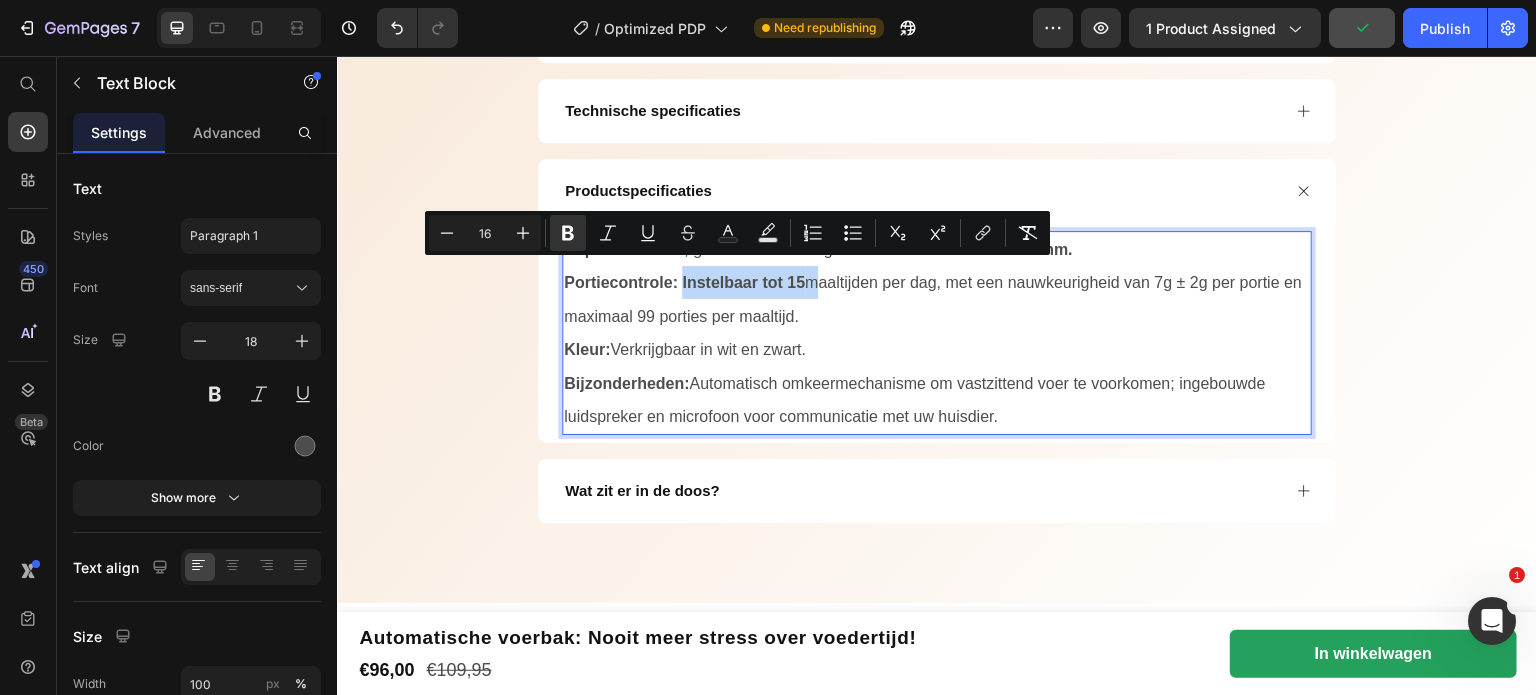 drag, startPoint x: 797, startPoint y: 270, endPoint x: 706, endPoint y: 270, distance: 91 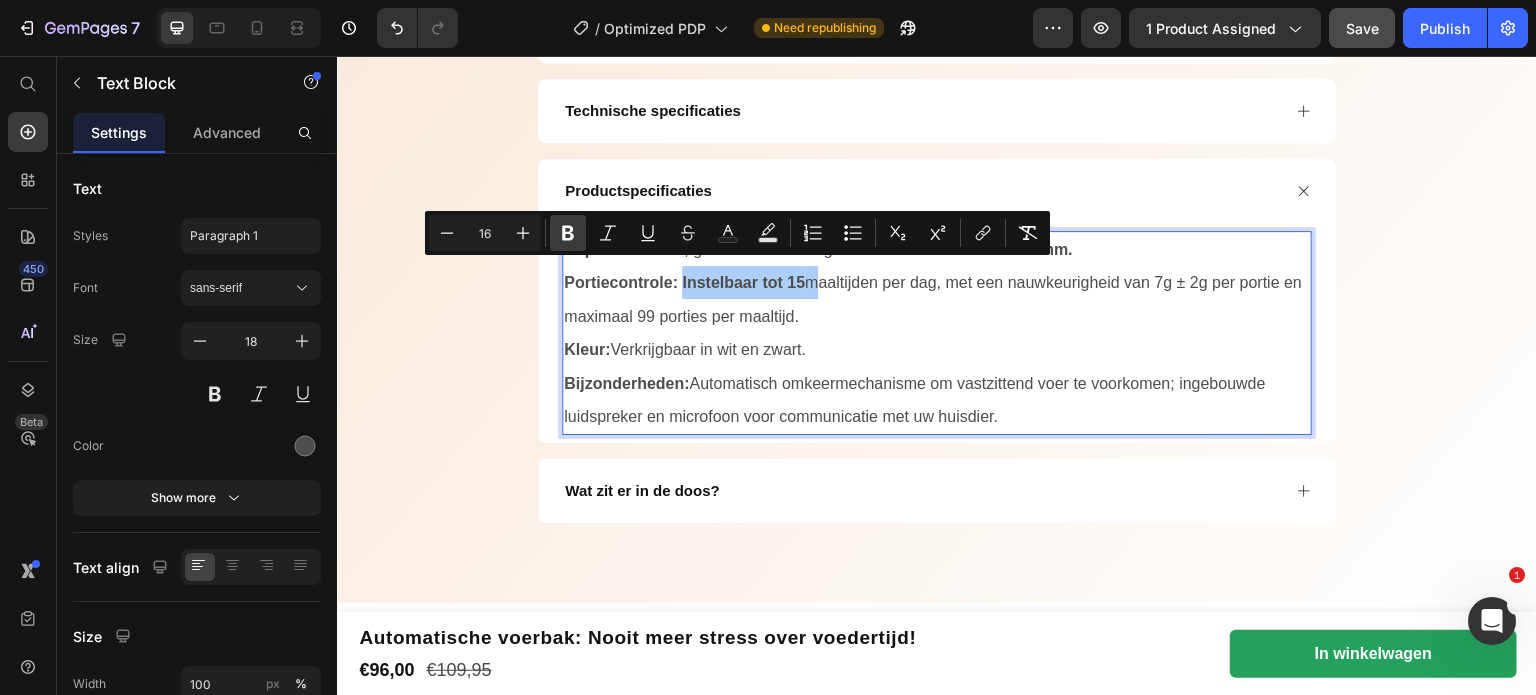 click 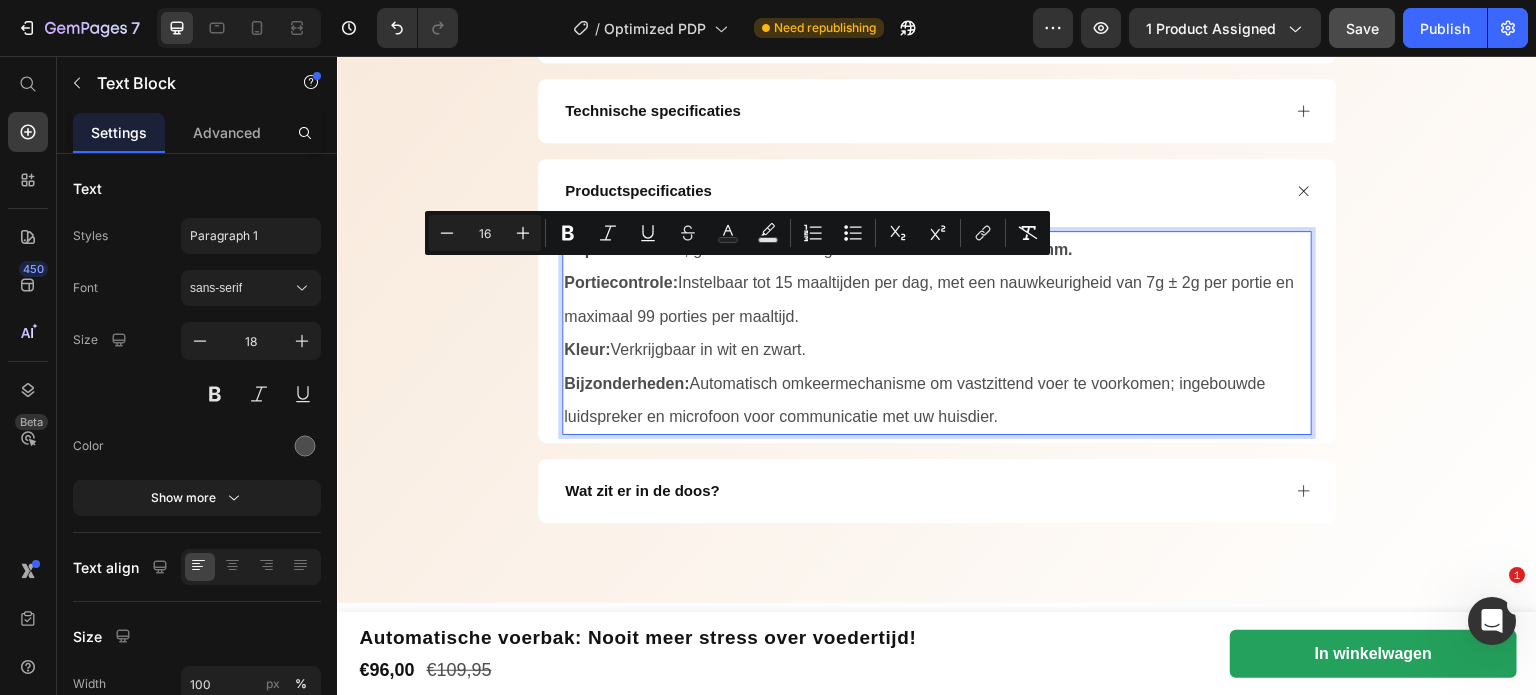 click on "Portiecontrole:  Instelbaar tot 15 maaltijden per dag, met een nauwkeurigheid van 7g ± 2g per portie en maximaal 99 porties per maaltijd." at bounding box center (929, 299) 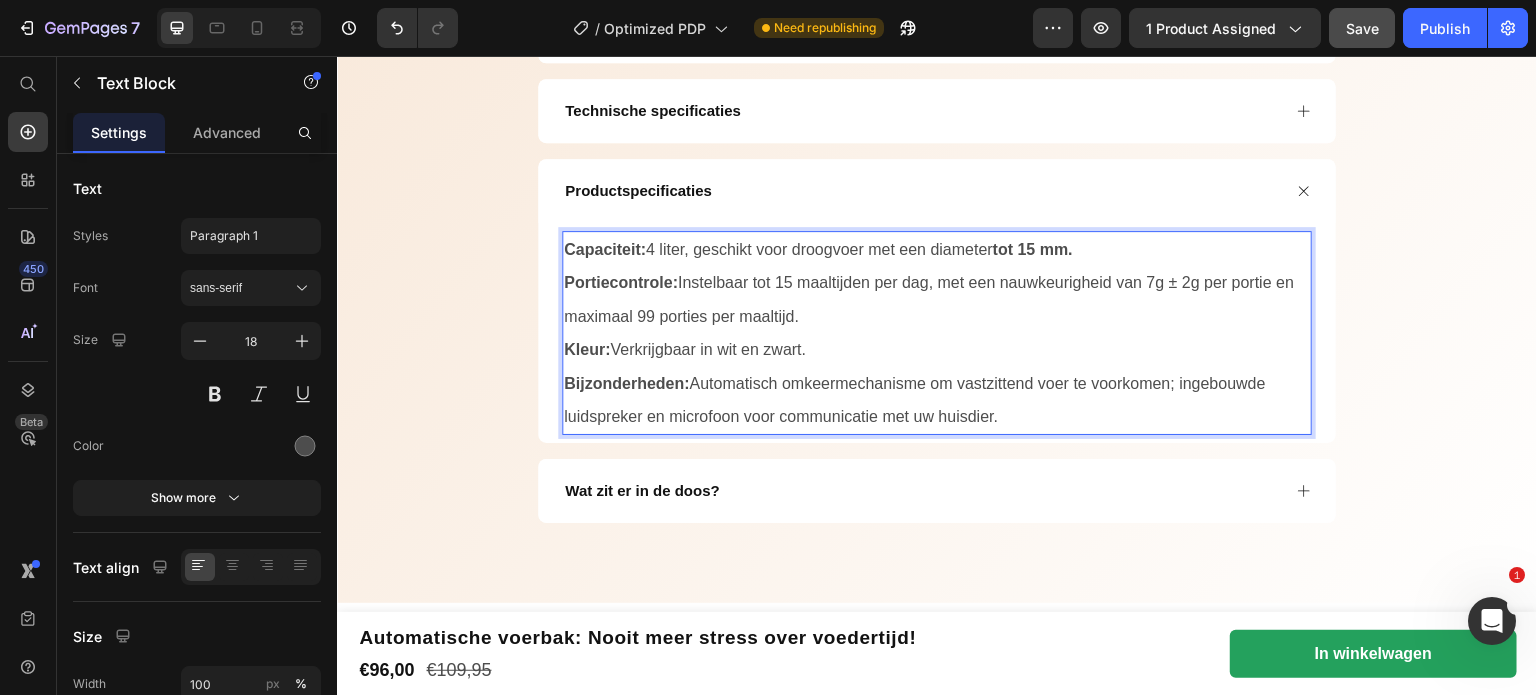 click on "Portiecontrole:  Instelbaar tot 15 maaltijden per dag, met een nauwkeurigheid van 7g ± 2g per portie en maximaal 99 porties per maaltijd." at bounding box center (929, 299) 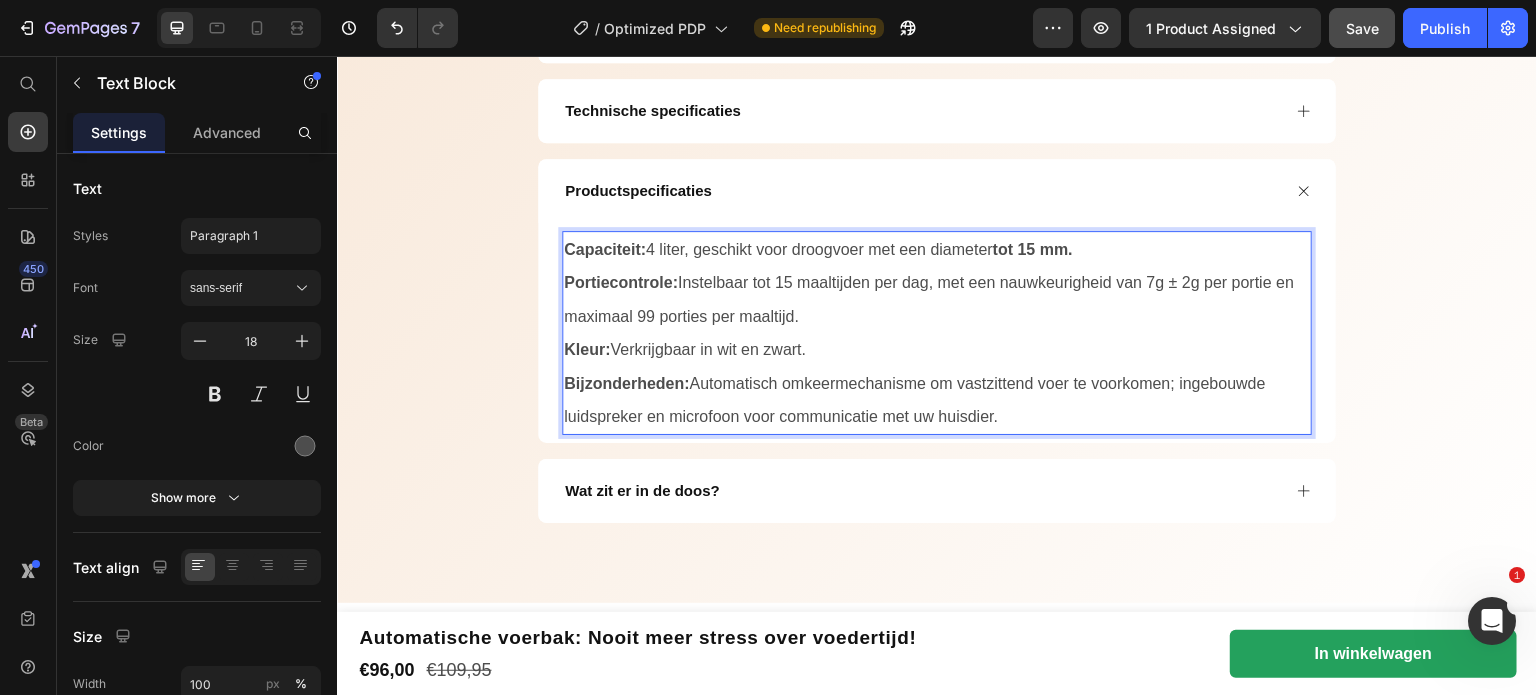 click on "Portiecontrole:  Instelbaar tot 15 maaltijden per dag, met een nauwkeurigheid van 7g ± 2g per portie en maximaal 99 porties per maaltijd." at bounding box center [929, 299] 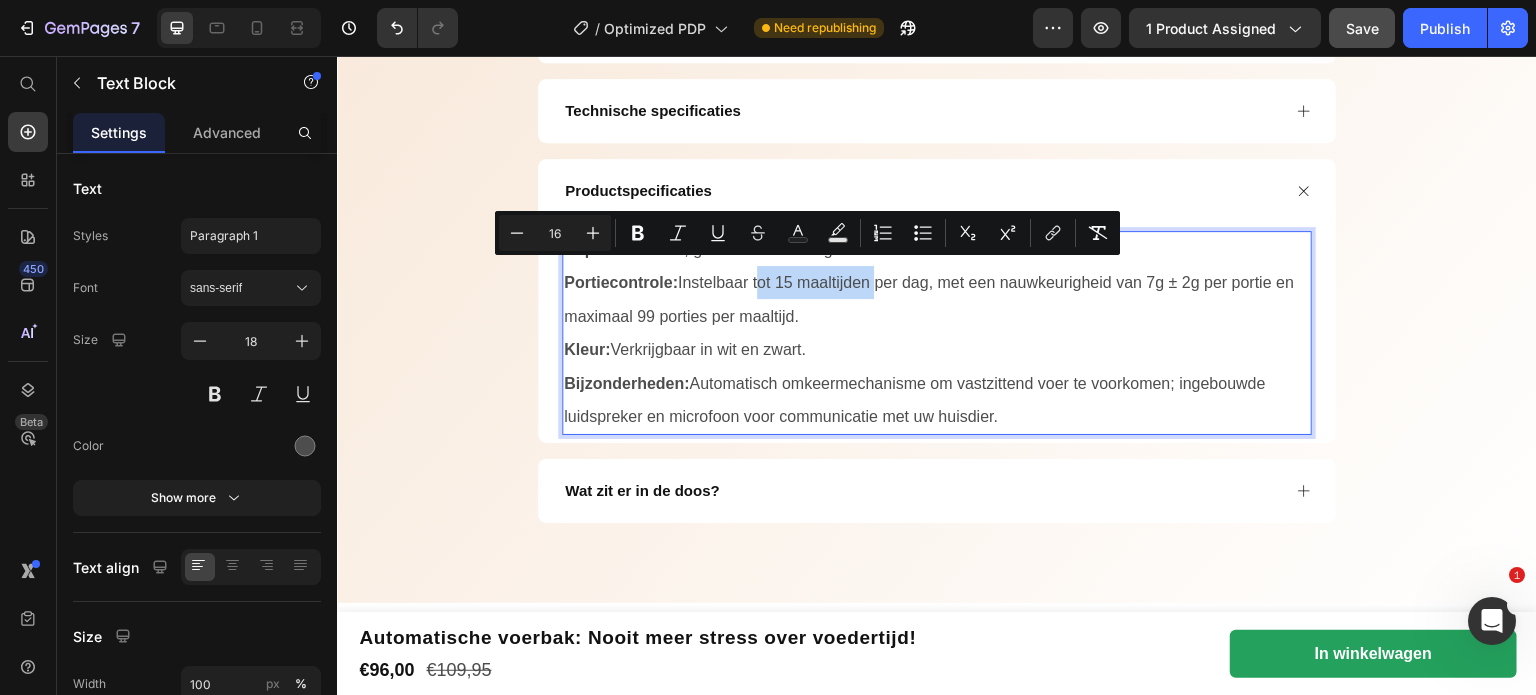 drag, startPoint x: 751, startPoint y: 272, endPoint x: 868, endPoint y: 280, distance: 117.273186 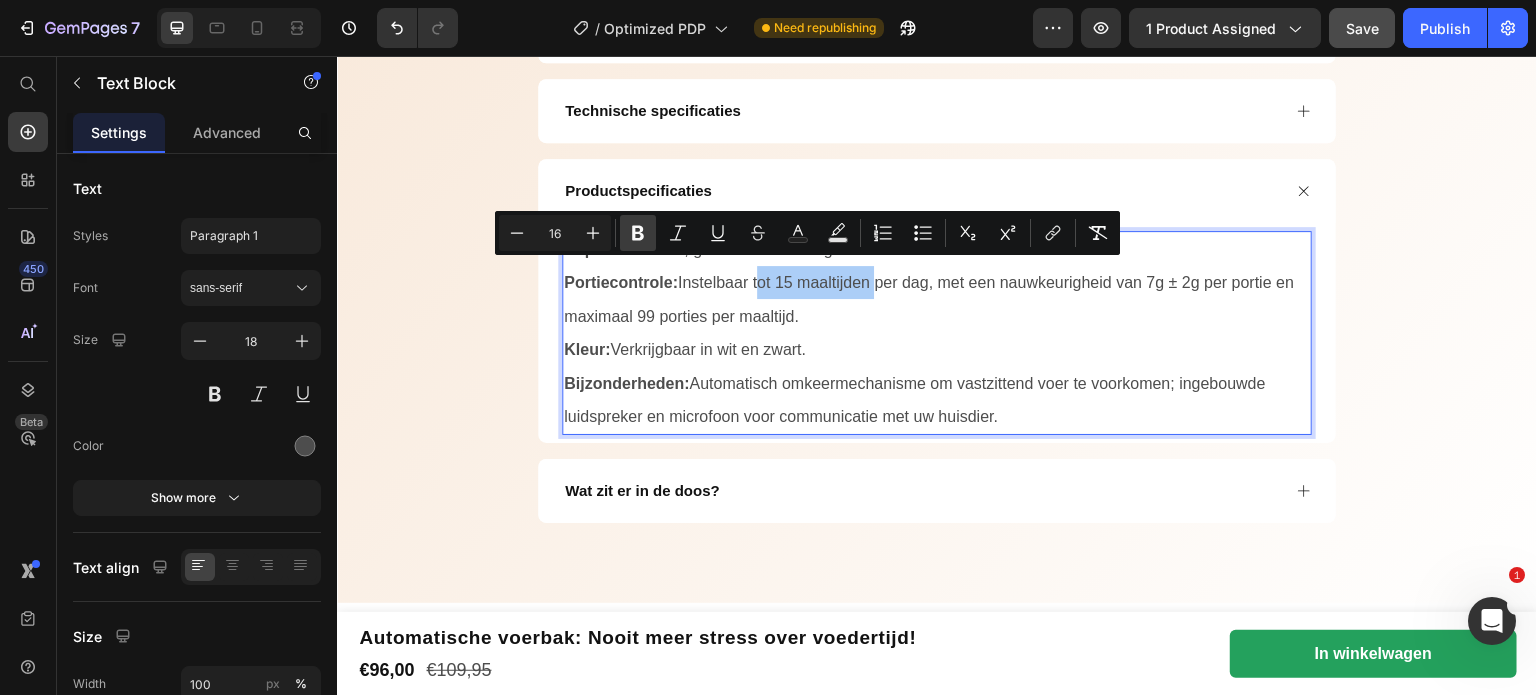 click 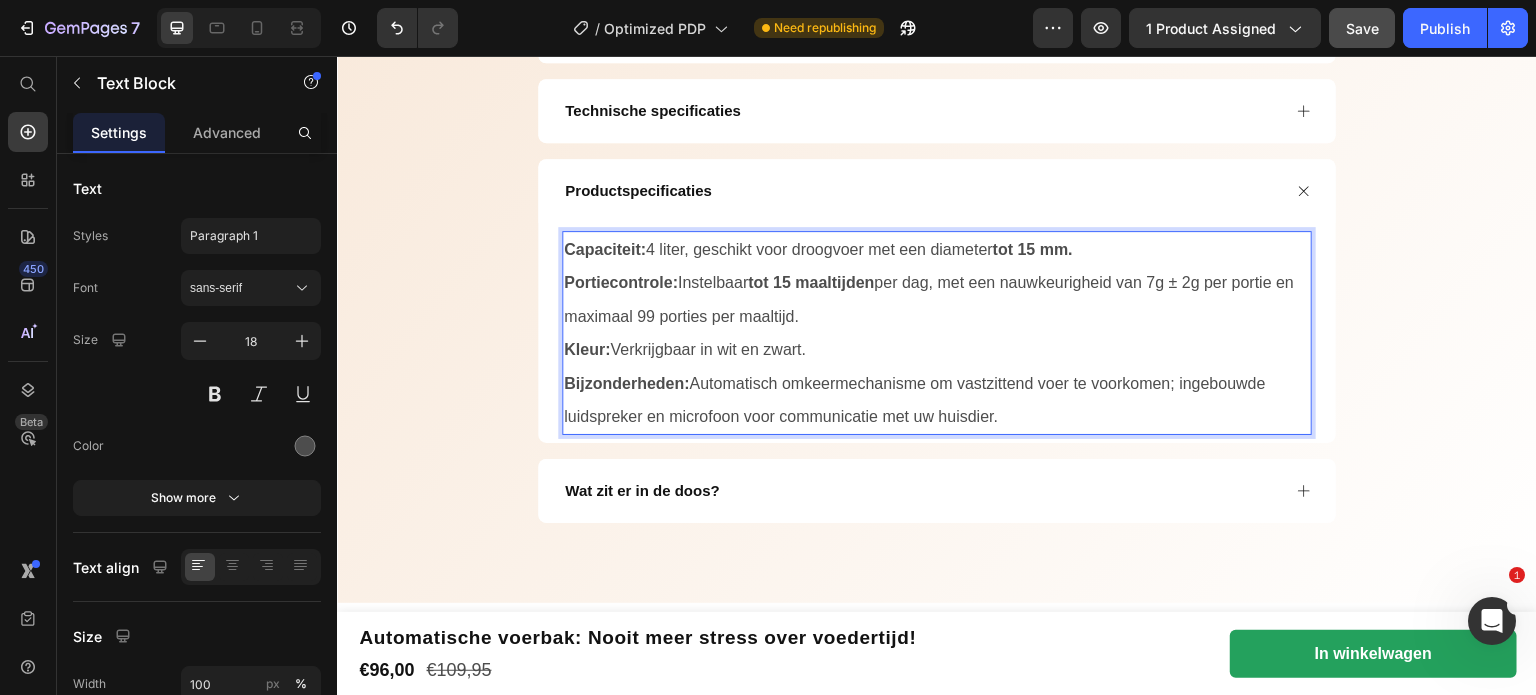 click on "Portiecontrole:  Instelbaar  tot 15 maaltijden  per dag, met een nauwkeurigheid van 7g ± 2g per portie en maximaal 99 porties per maaltijd." at bounding box center (937, 299) 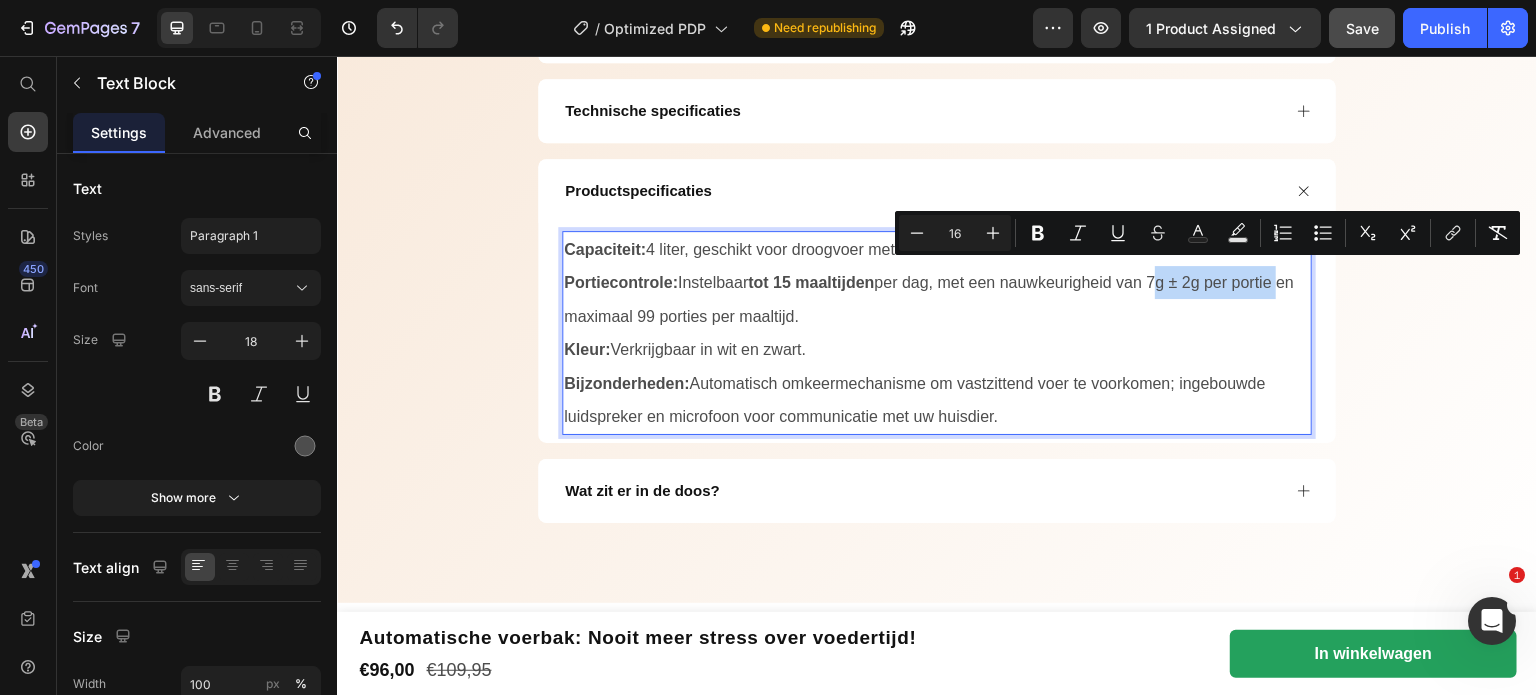 drag, startPoint x: 1151, startPoint y: 275, endPoint x: 1277, endPoint y: 276, distance: 126.00397 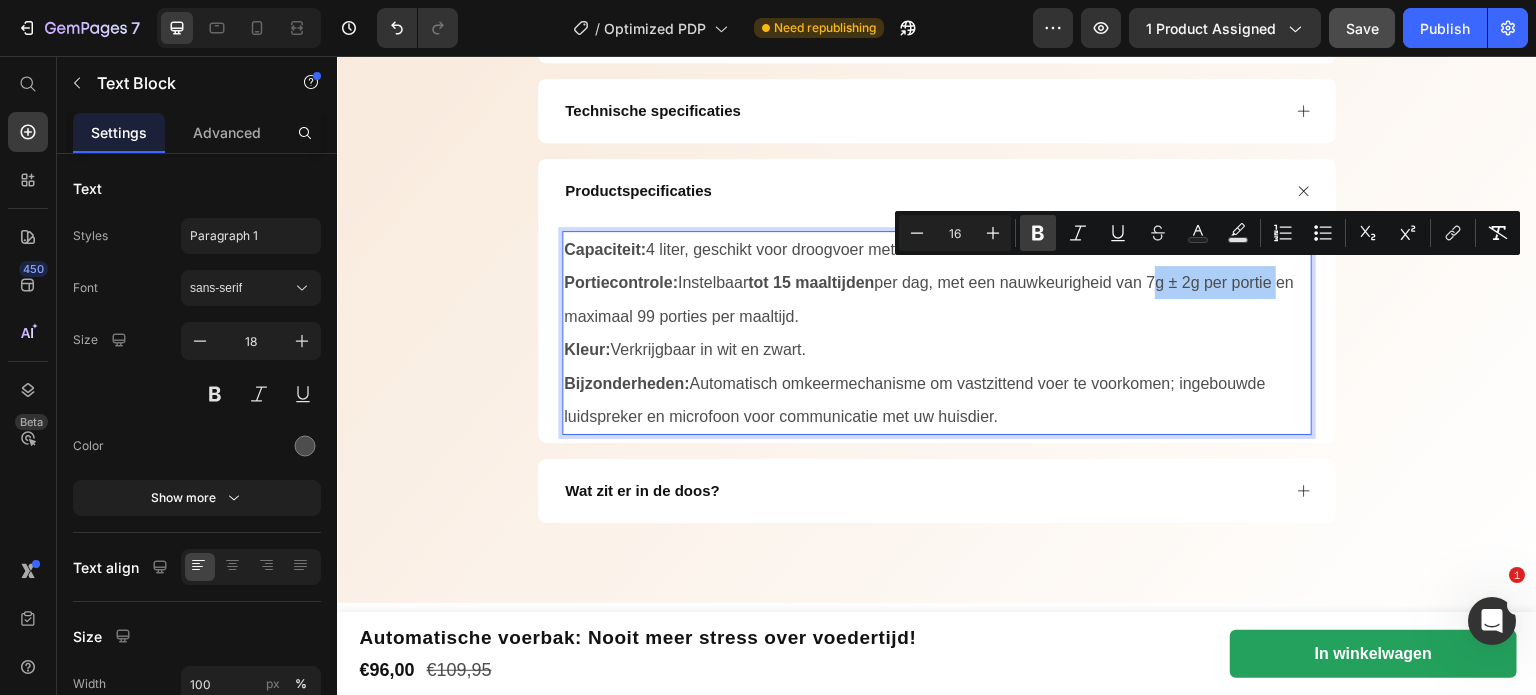 click 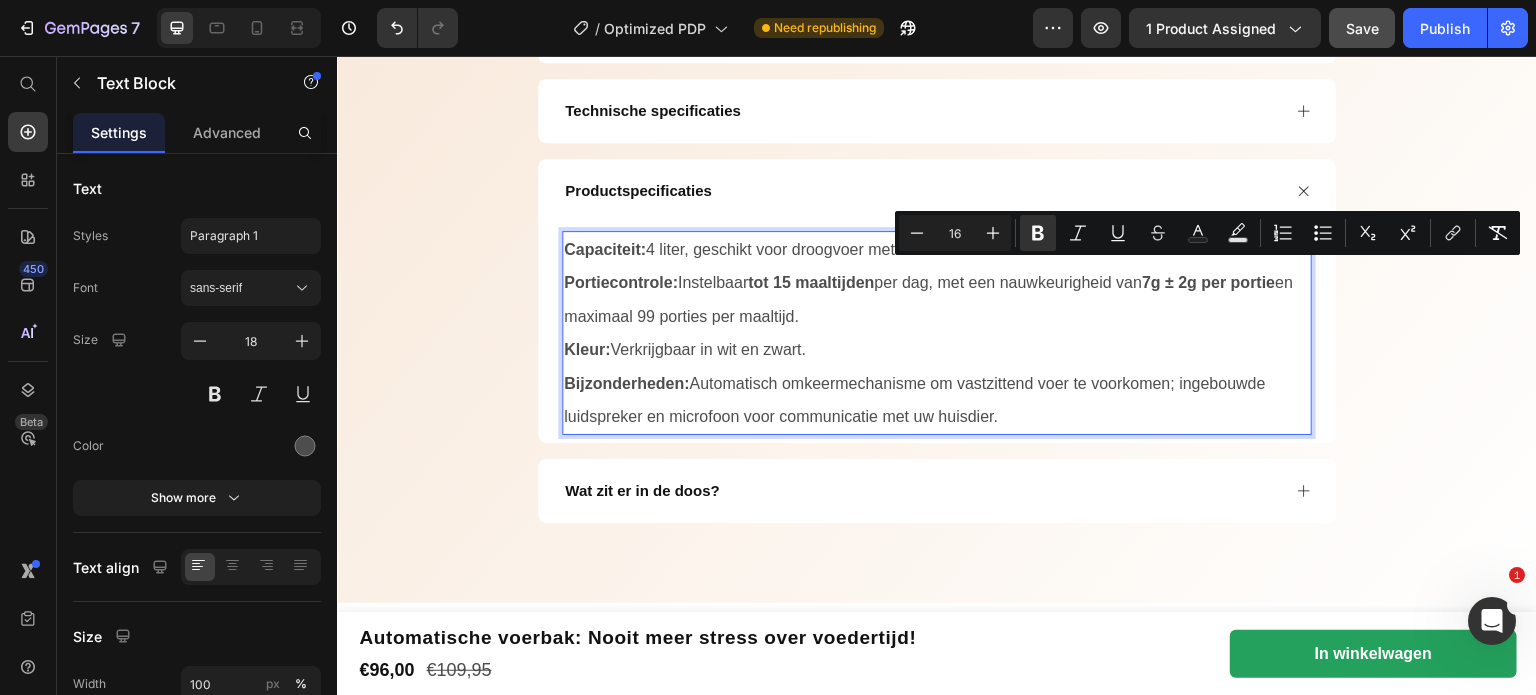 click on "Kleur:  Verkrijgbaar in wit en zwart." at bounding box center [937, 349] 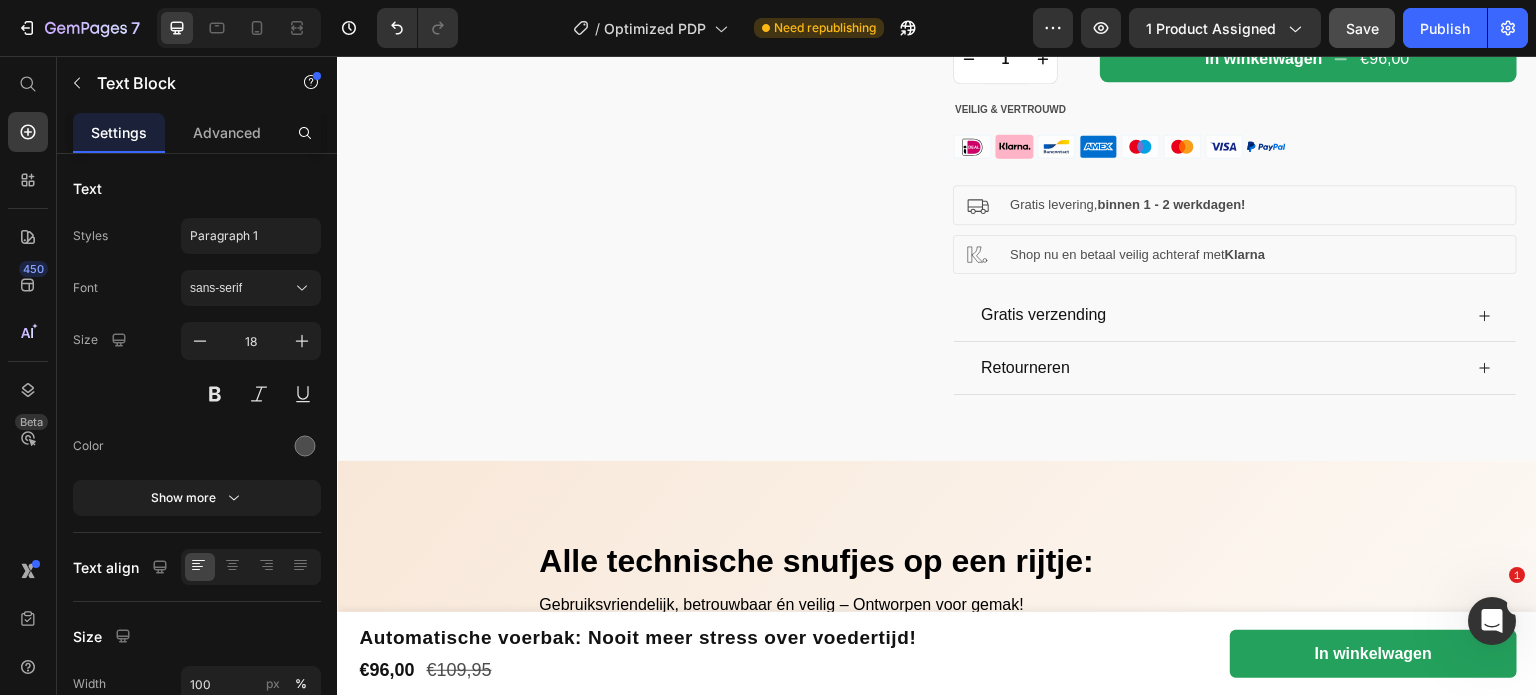 scroll, scrollTop: 938, scrollLeft: 0, axis: vertical 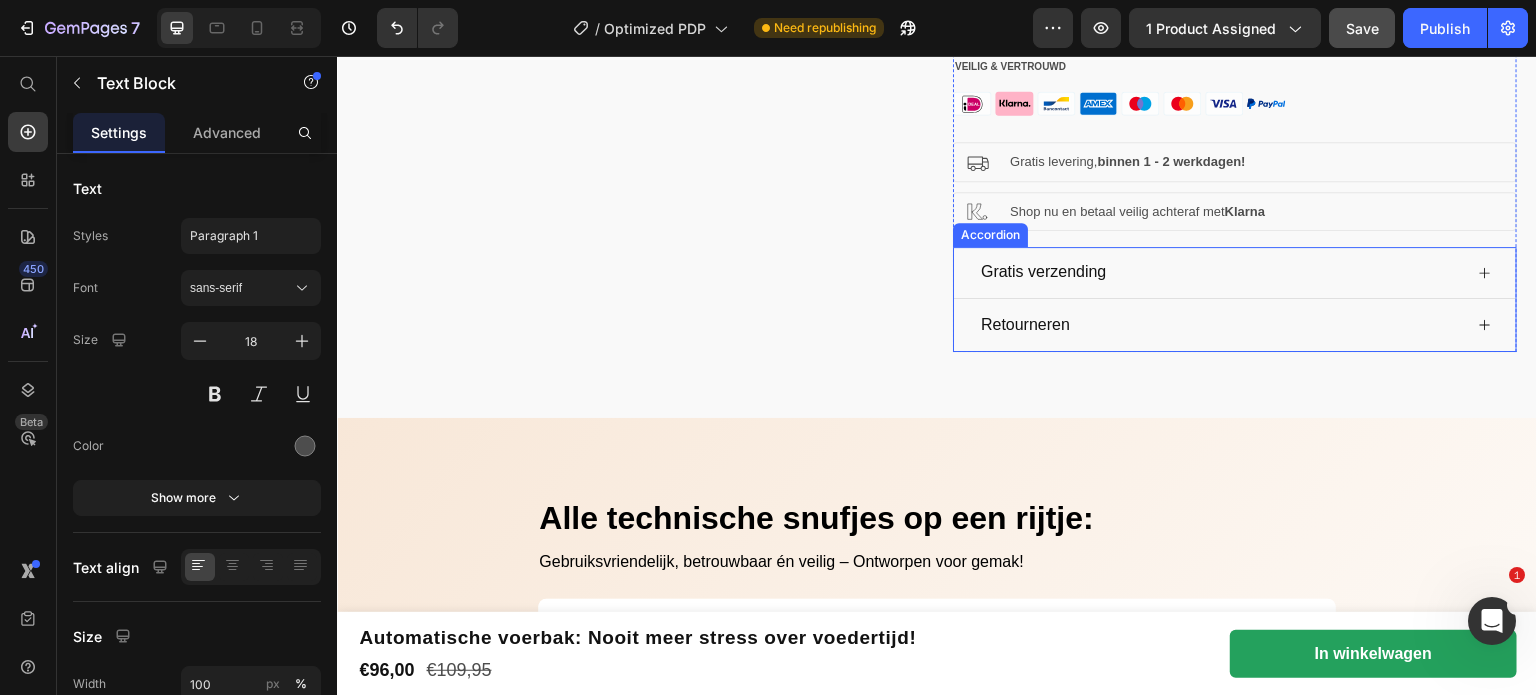 click on "Gratis verzending" at bounding box center [1220, 272] 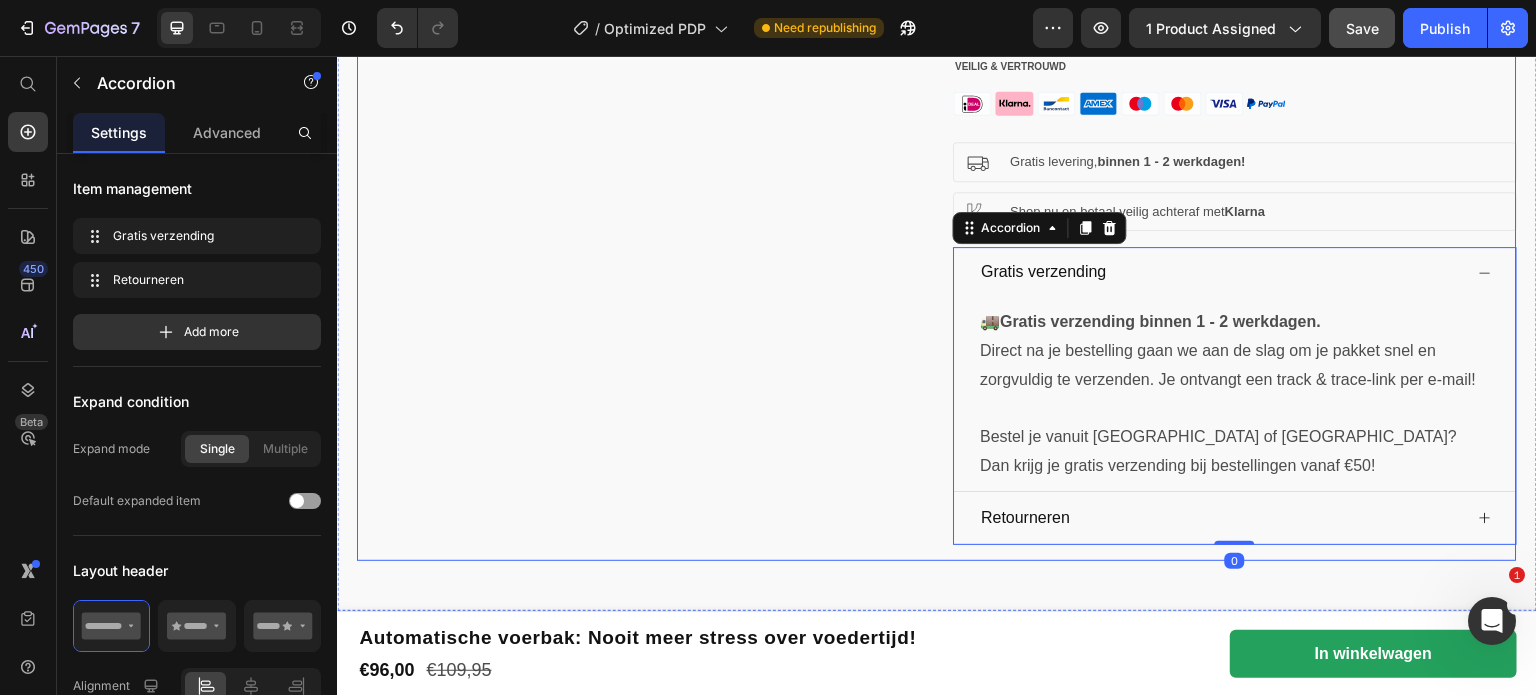 click on "Product Images" at bounding box center (639, -123) 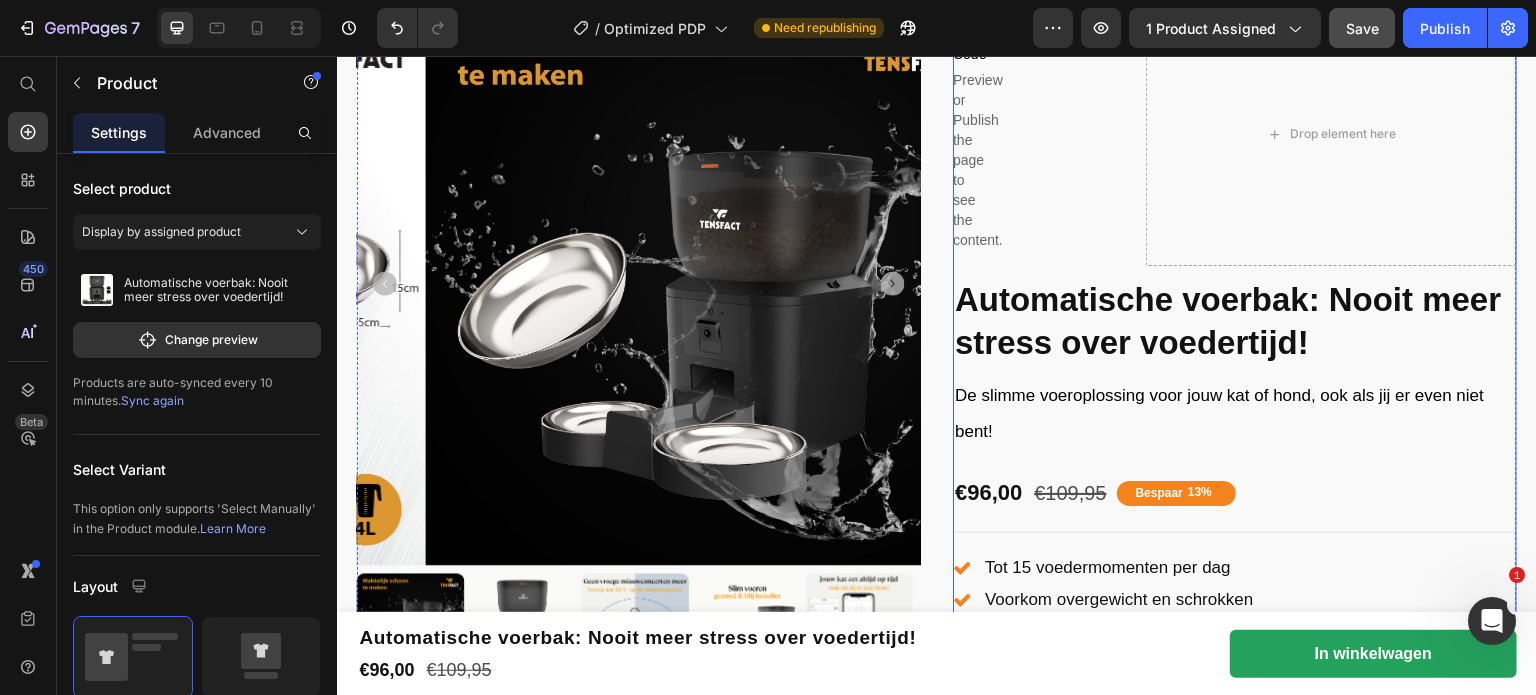 scroll, scrollTop: 545, scrollLeft: 0, axis: vertical 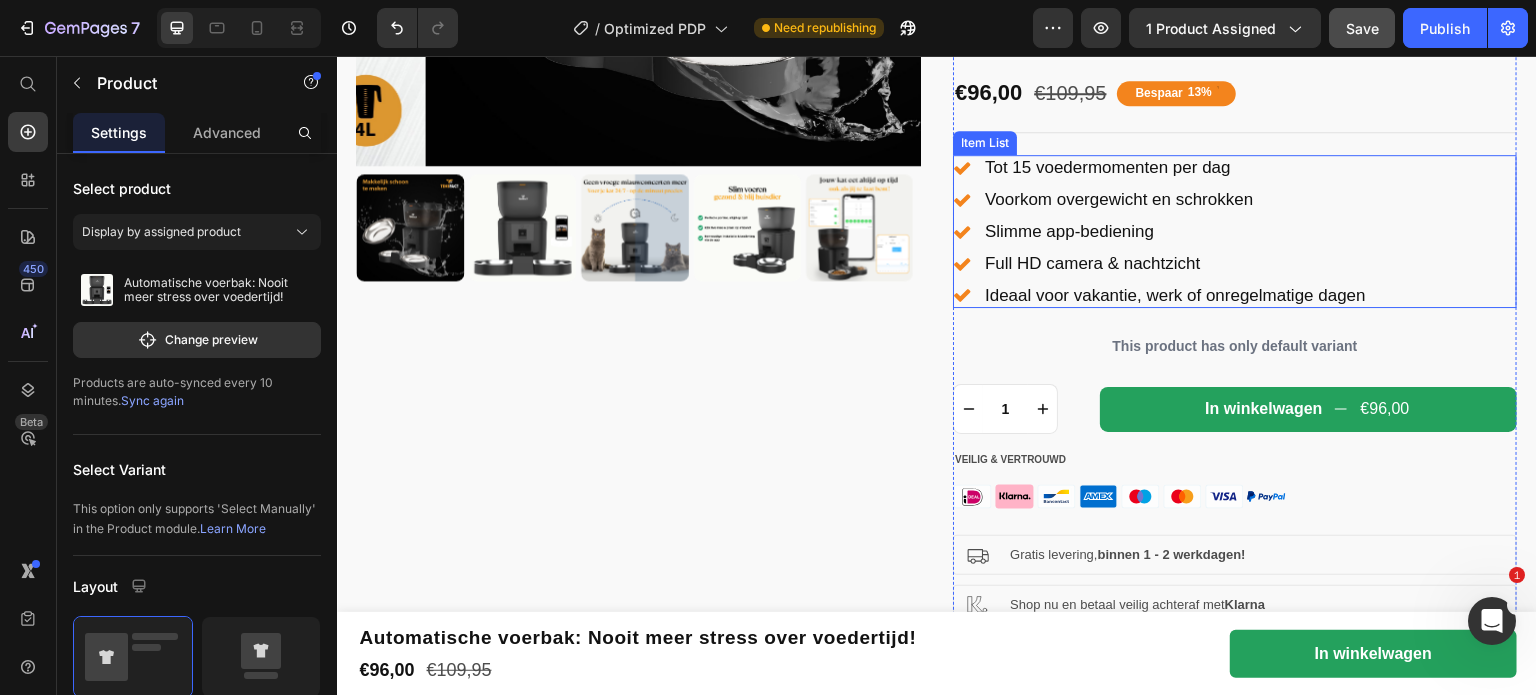 click on "Slimme app-bediening" at bounding box center (1175, 232) 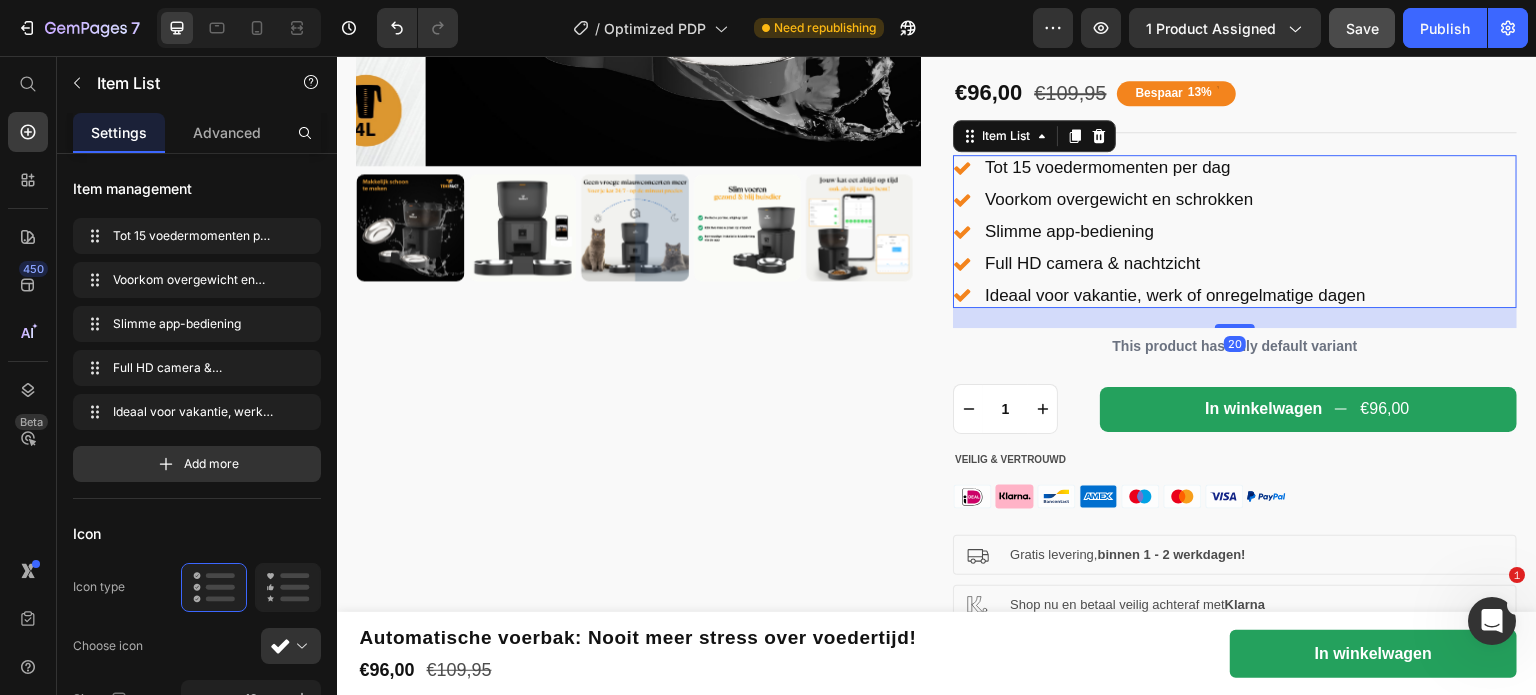 click on "Tot 15 voedermomenten per dag
Voorkom overgewicht en schrokken
Slimme app-bediening
Full HD camera & nachtzicht
Ideaal voor vakantie, werk of onregelmatige dagen" at bounding box center (1235, 231) 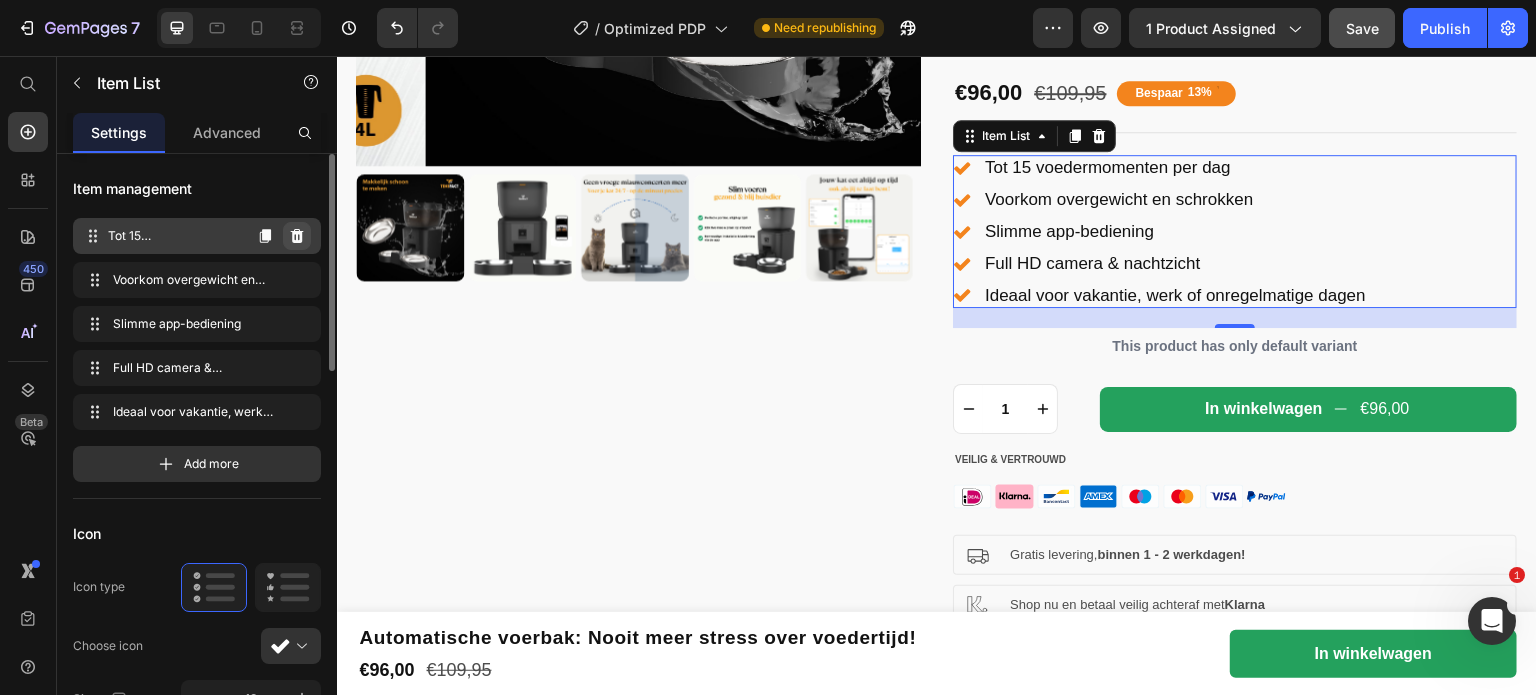 click 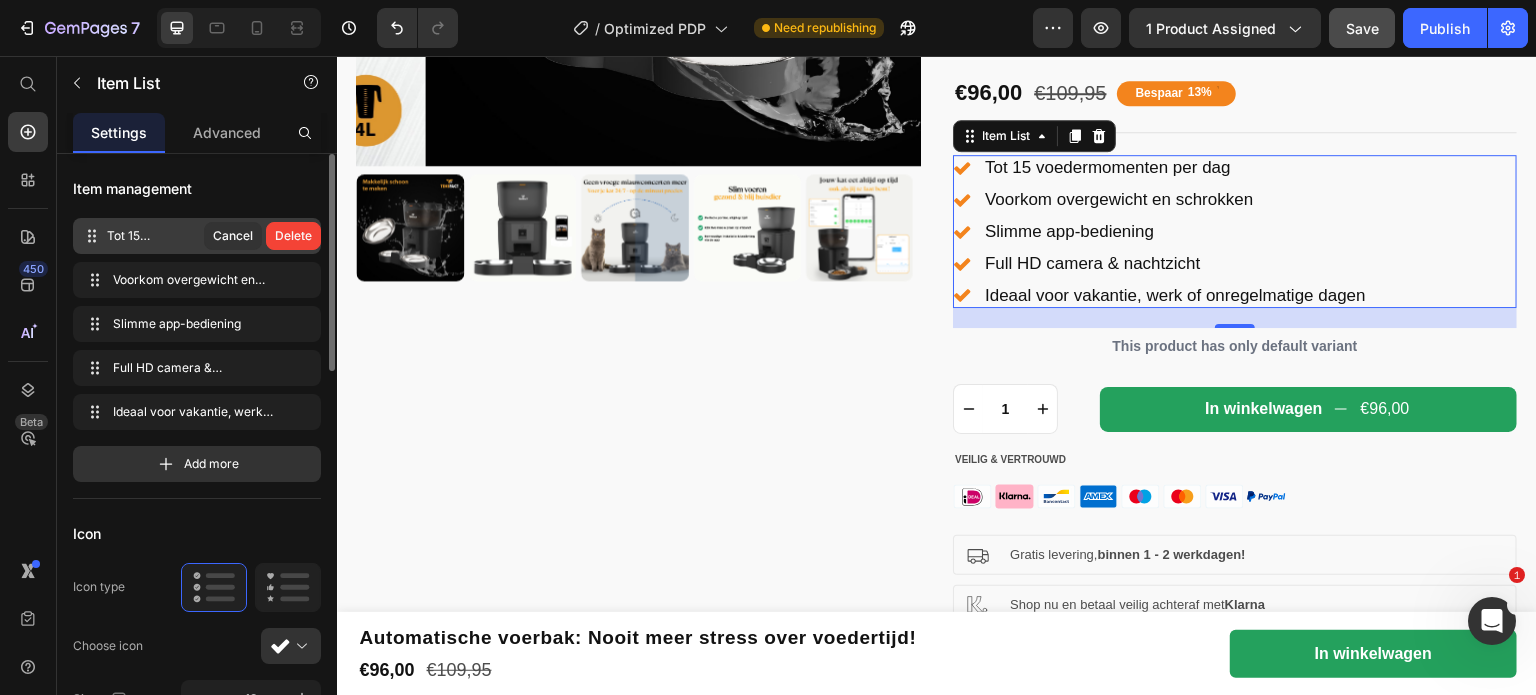 click on "Delete" at bounding box center (293, 236) 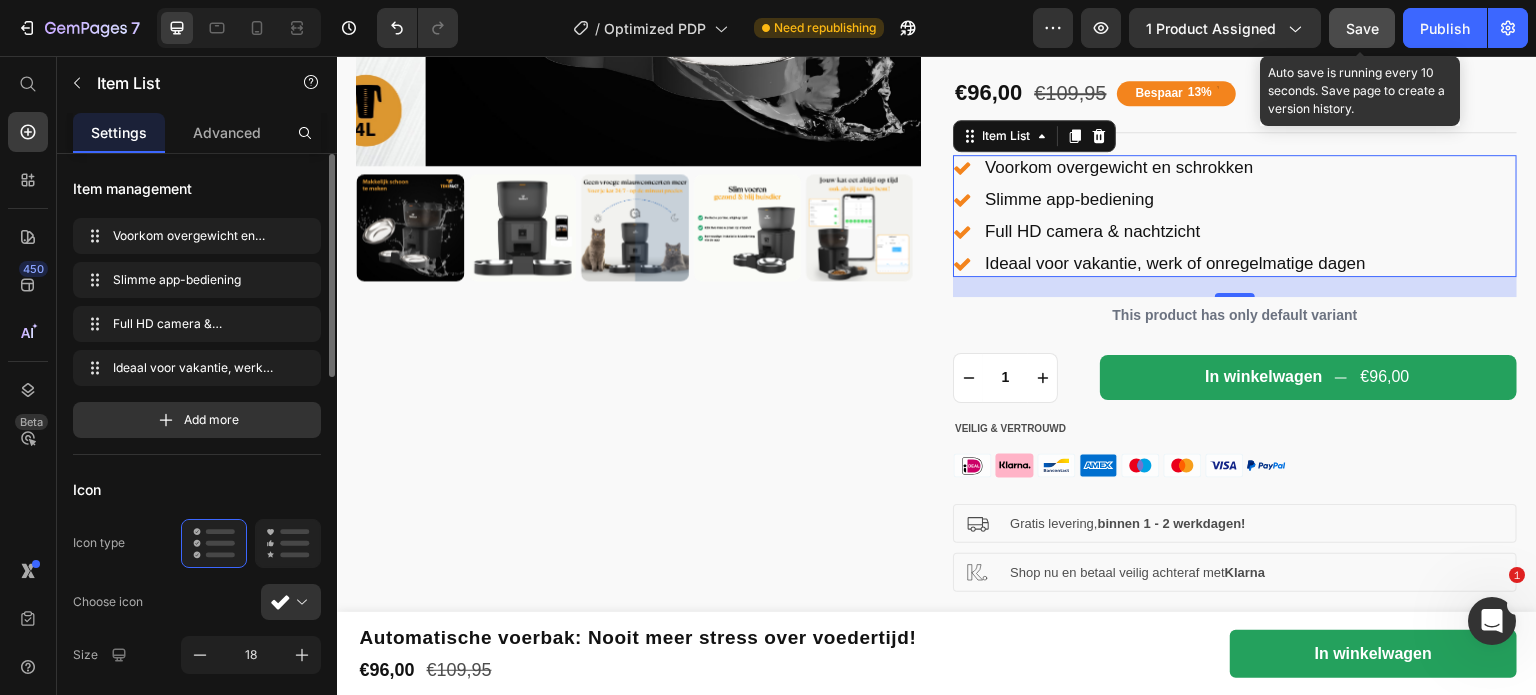 click on "Save" at bounding box center [1362, 28] 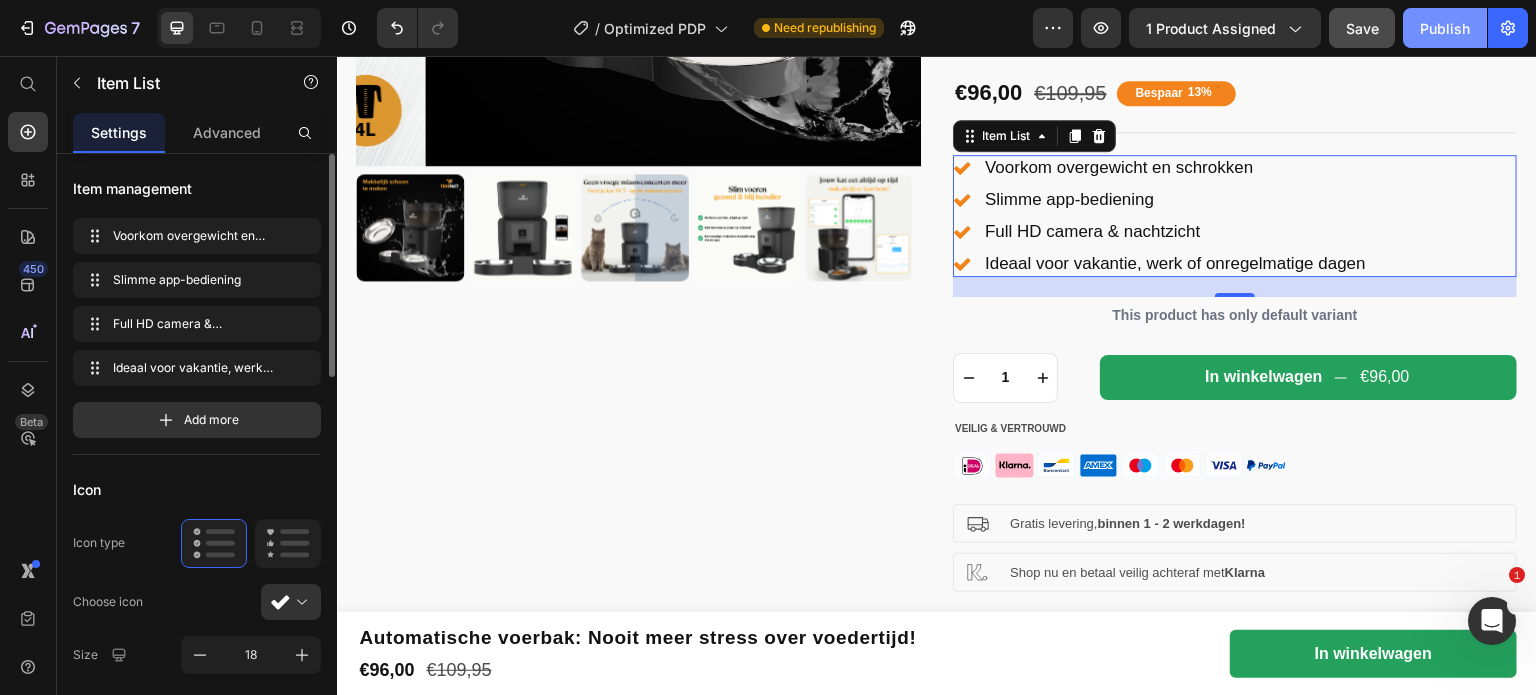 click on "Publish" at bounding box center (1445, 28) 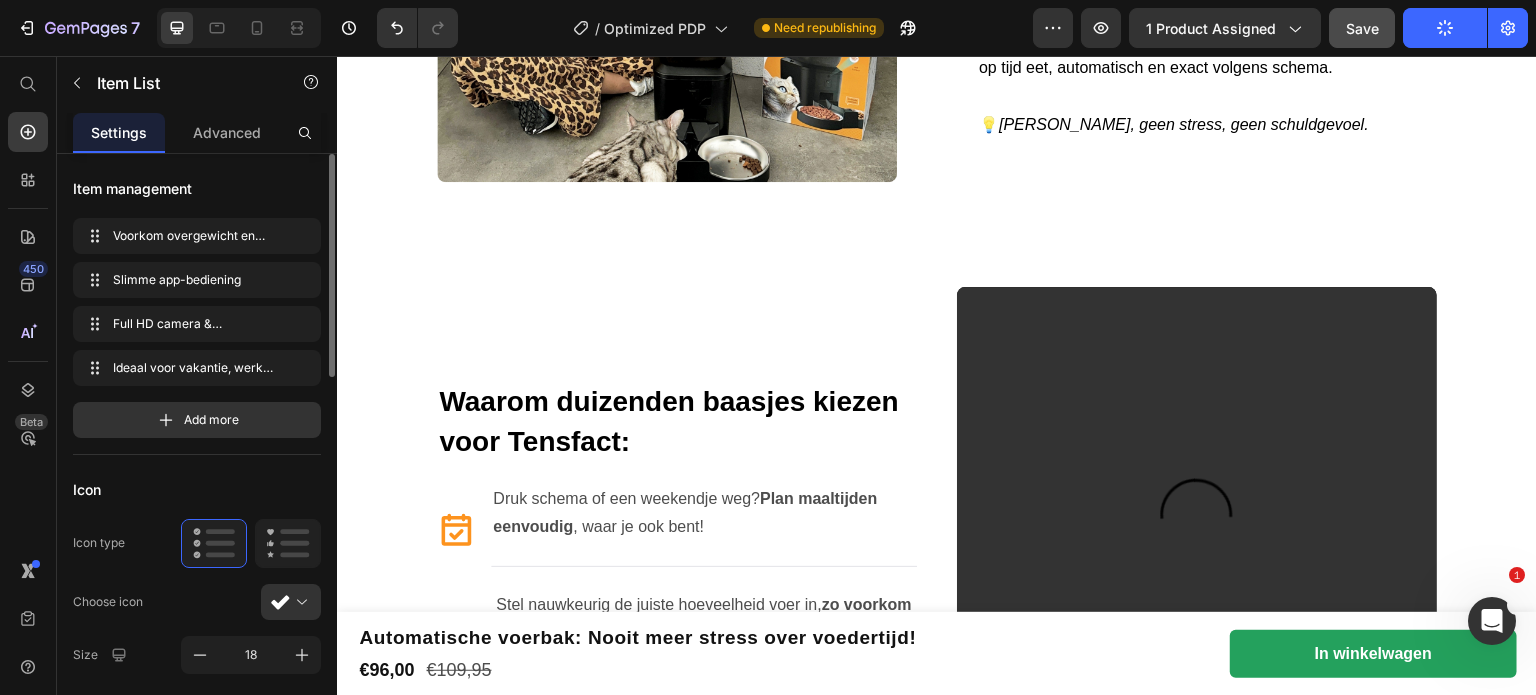 scroll, scrollTop: 2245, scrollLeft: 0, axis: vertical 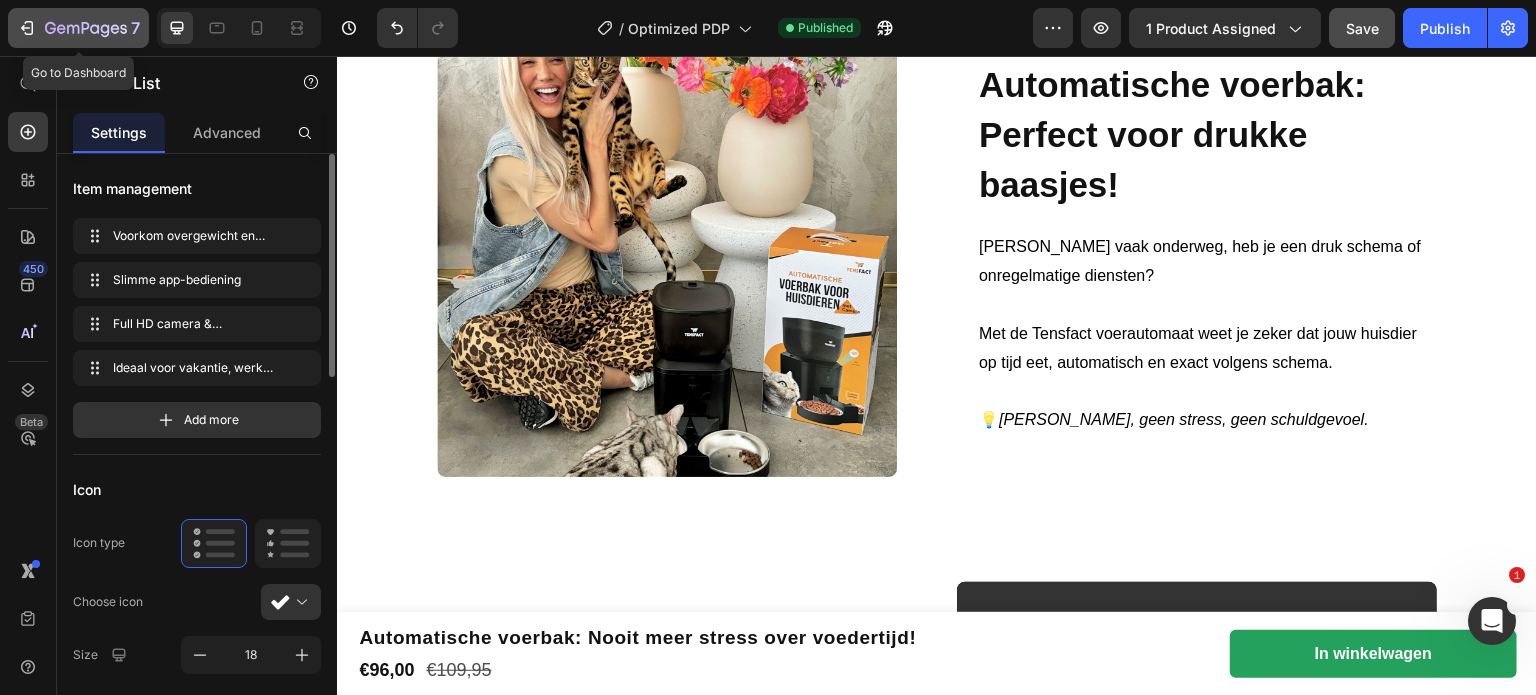 click 